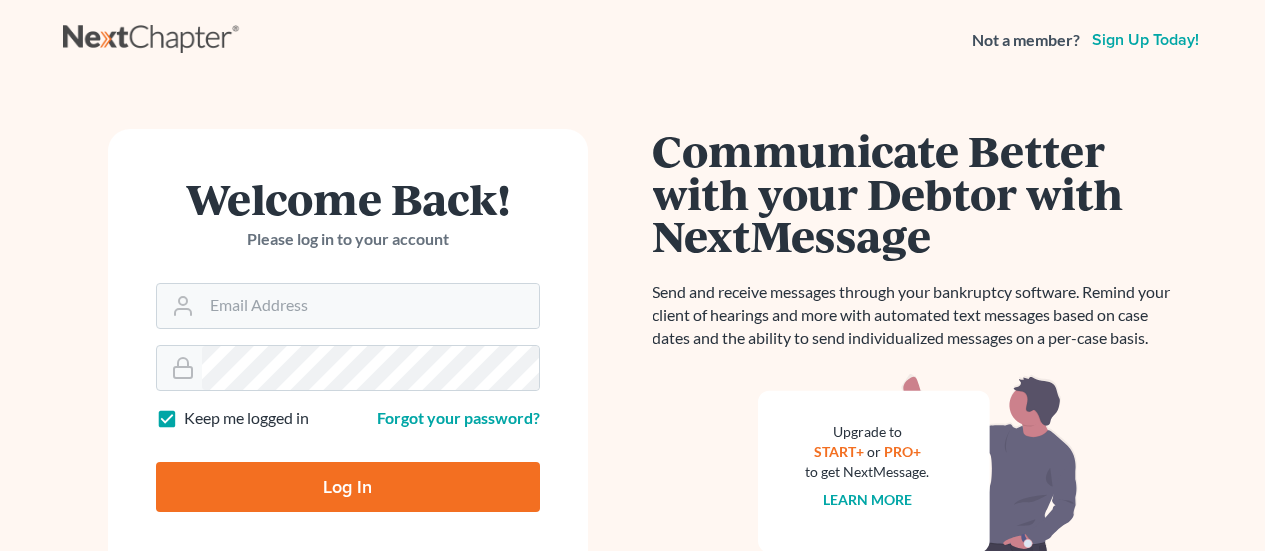 scroll, scrollTop: 0, scrollLeft: 0, axis: both 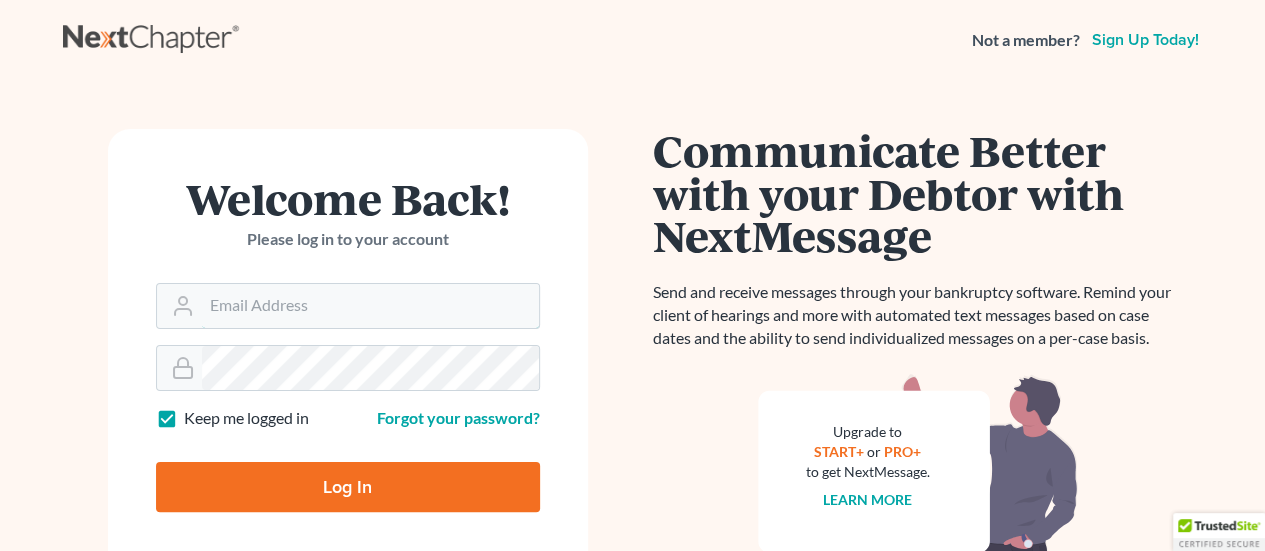 type on "[EMAIL]" 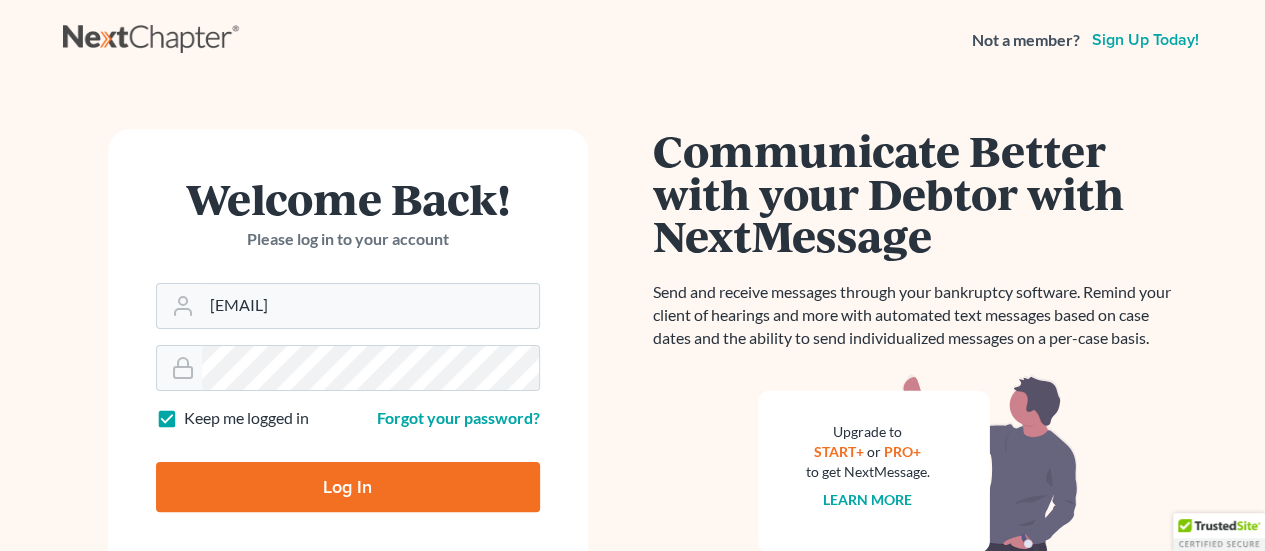 click on "Log In" at bounding box center (348, 487) 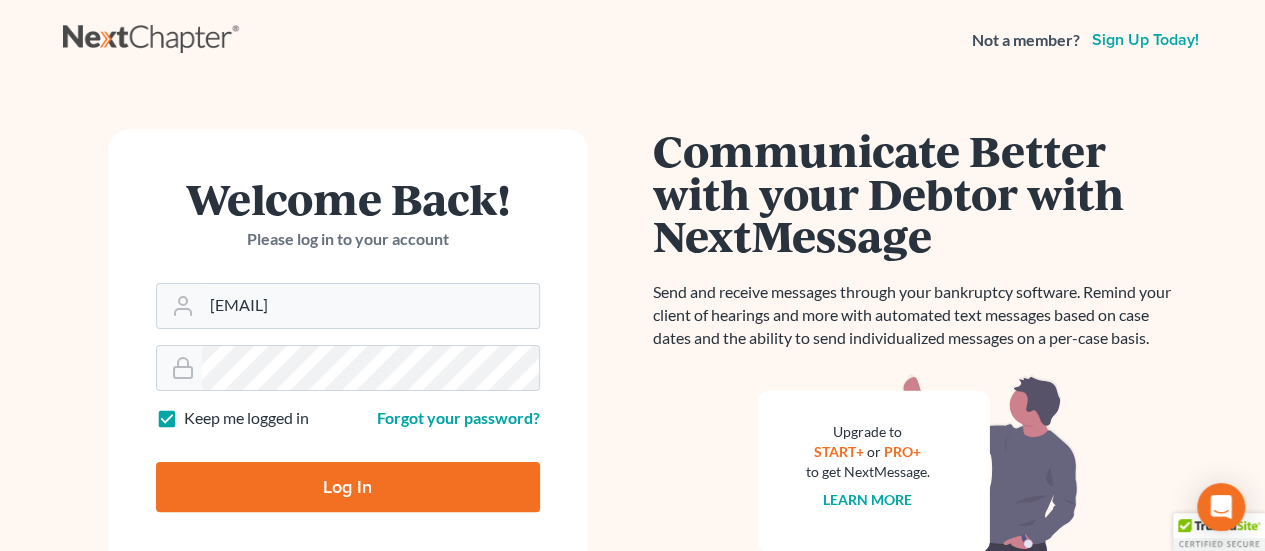 type on "Thinking..." 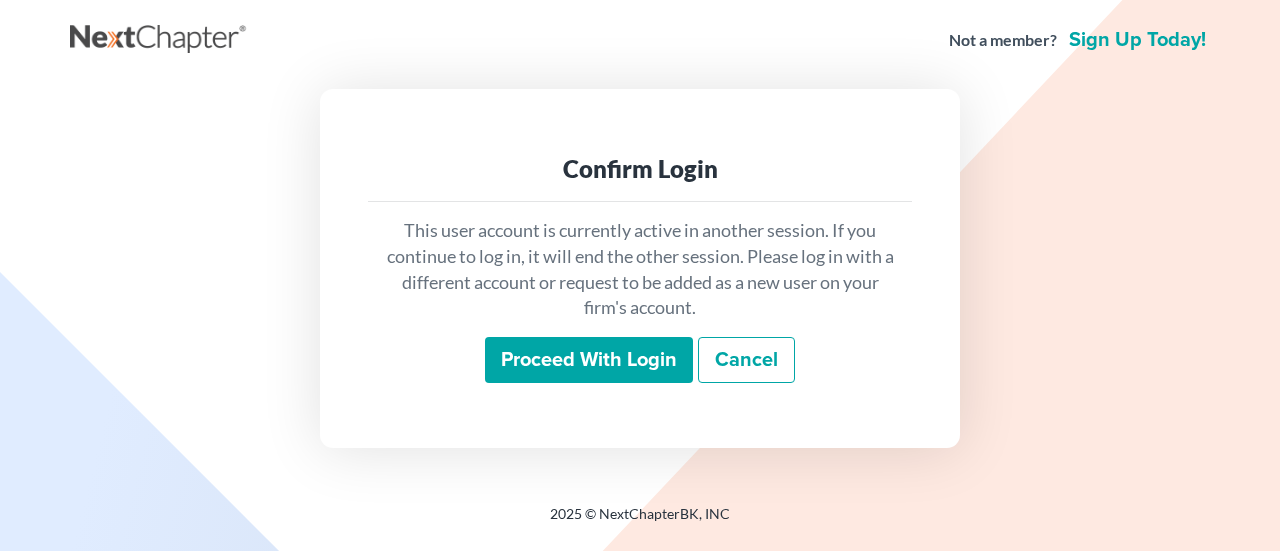 scroll, scrollTop: 0, scrollLeft: 0, axis: both 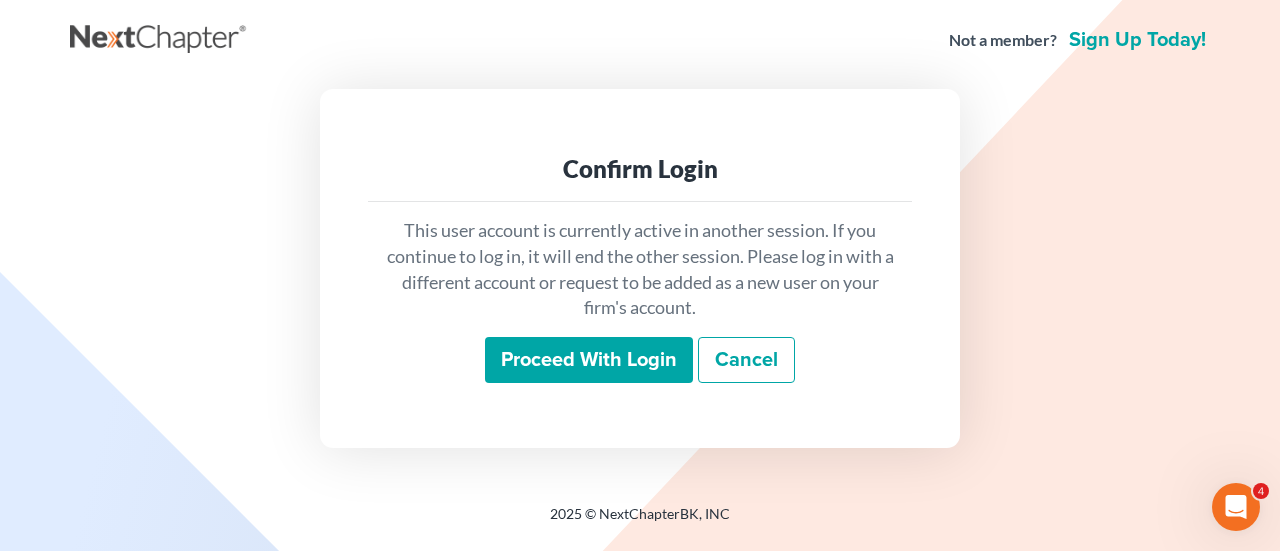 click on "Proceed with login" at bounding box center (589, 360) 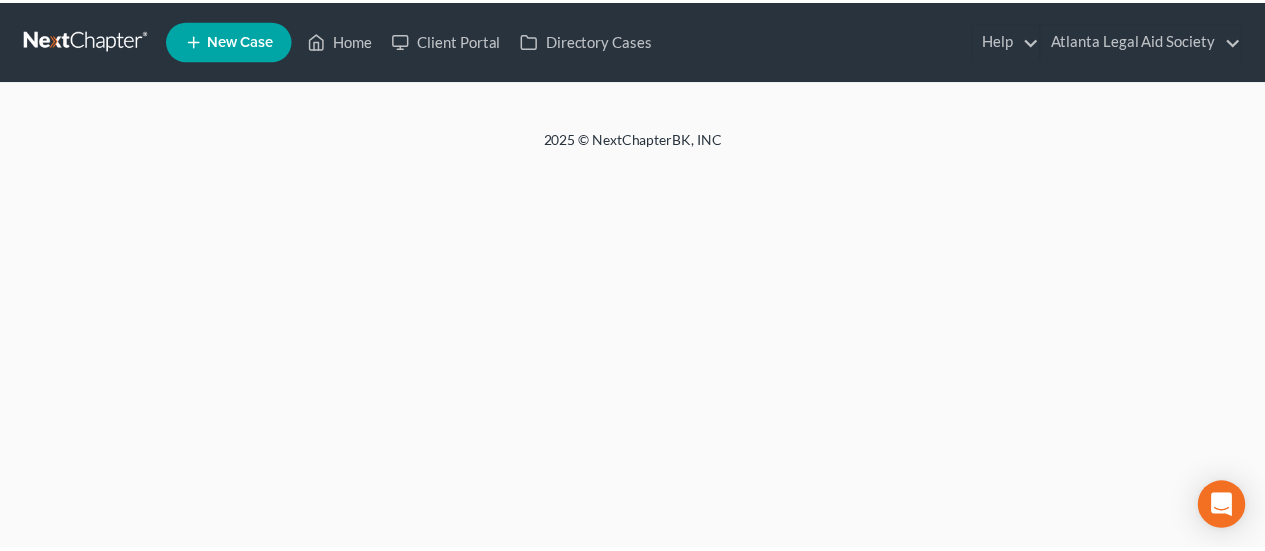 scroll, scrollTop: 0, scrollLeft: 0, axis: both 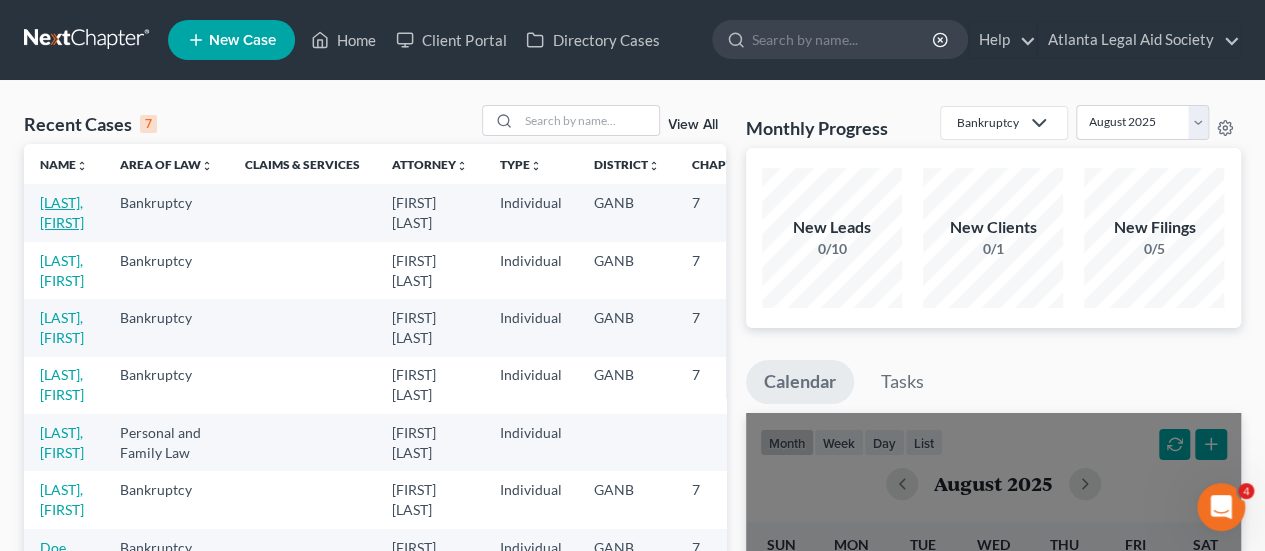 click on "Weeden, Marcel" at bounding box center [62, 212] 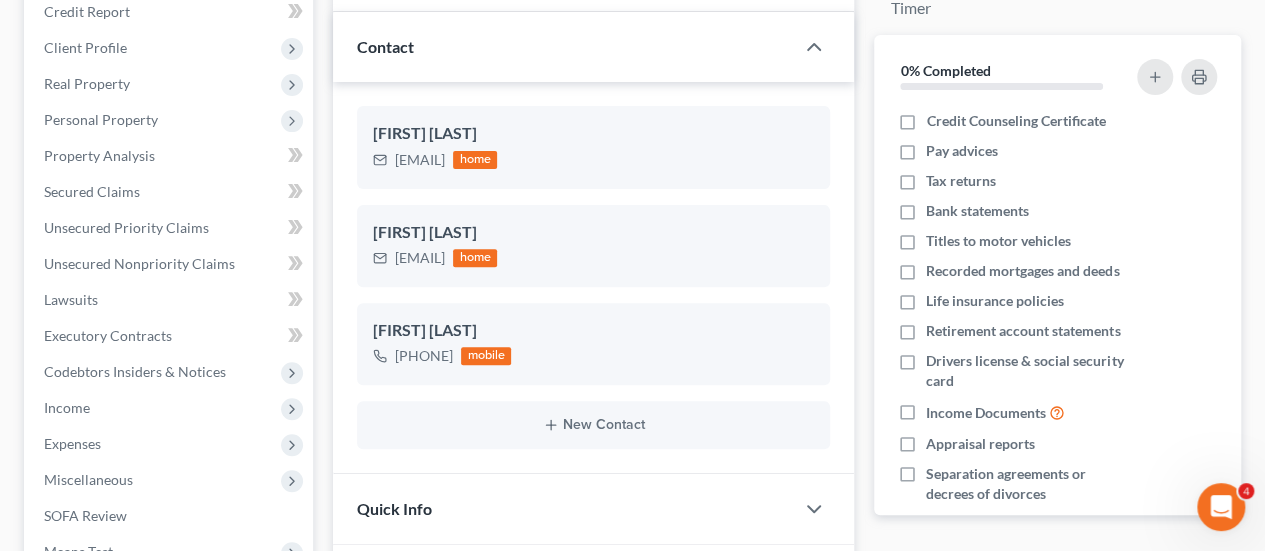 scroll, scrollTop: 249, scrollLeft: 0, axis: vertical 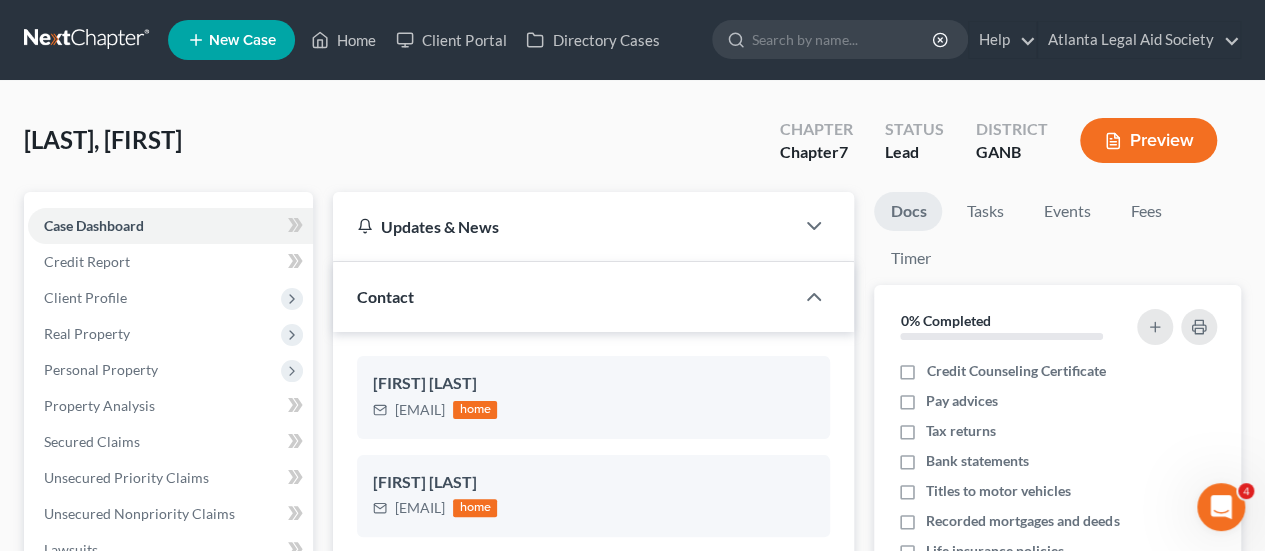 click at bounding box center [88, 40] 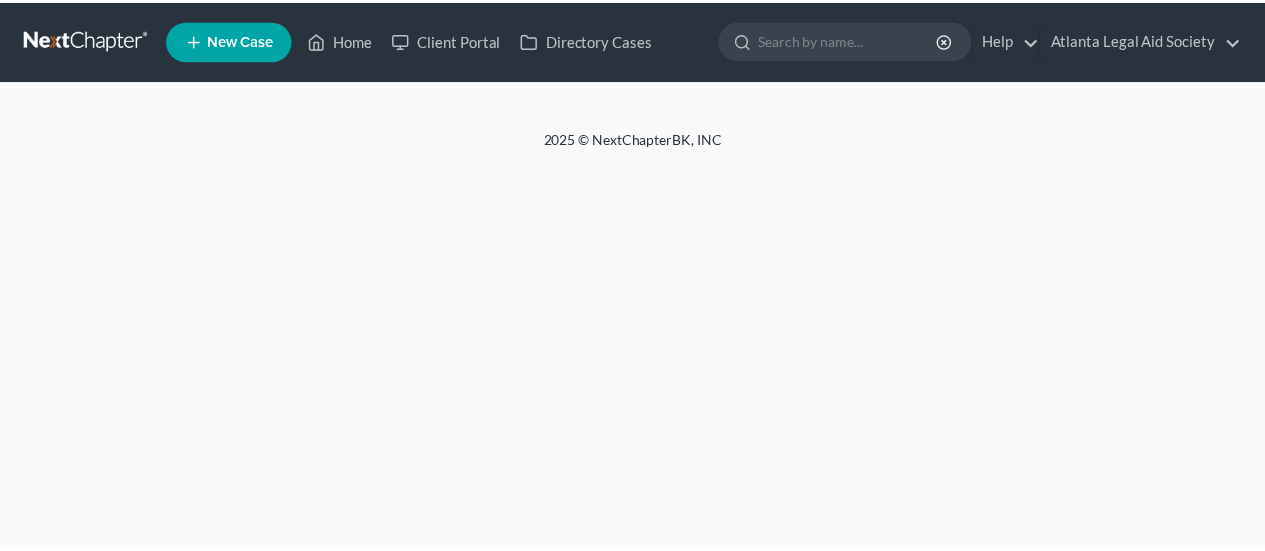 scroll, scrollTop: 0, scrollLeft: 0, axis: both 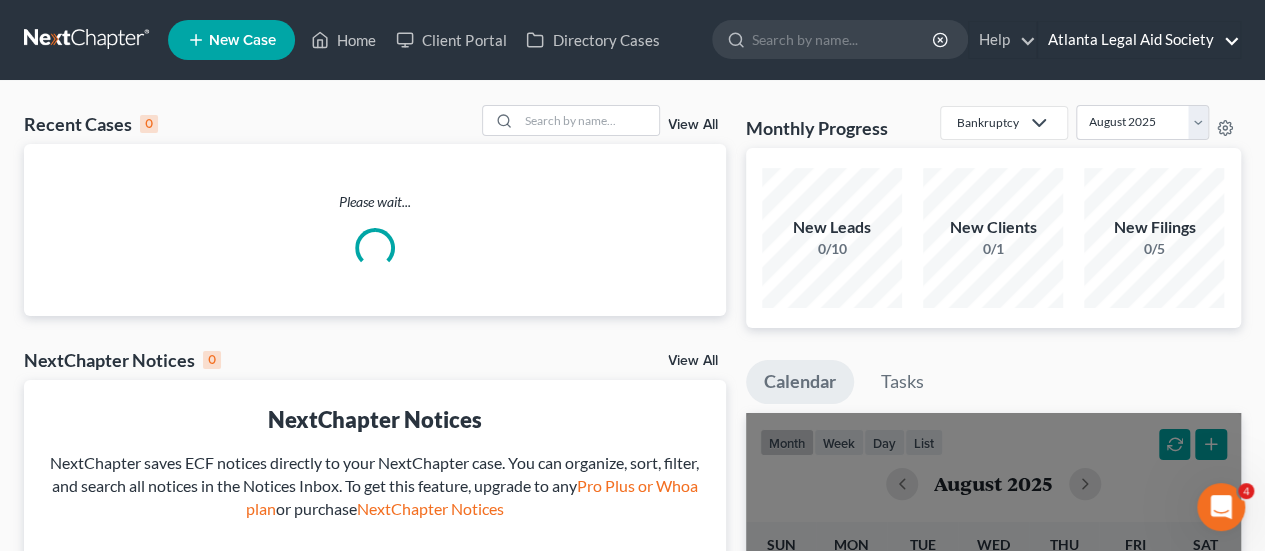 click on "Atlanta Legal Aid Society" at bounding box center (1139, 40) 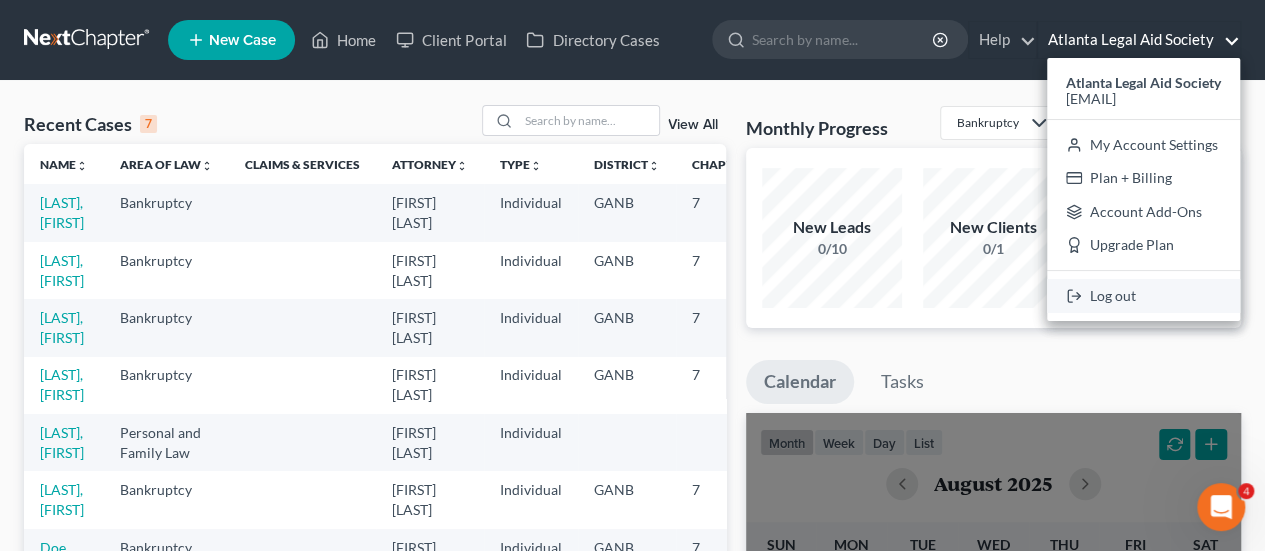click on "Log out" at bounding box center (1143, 296) 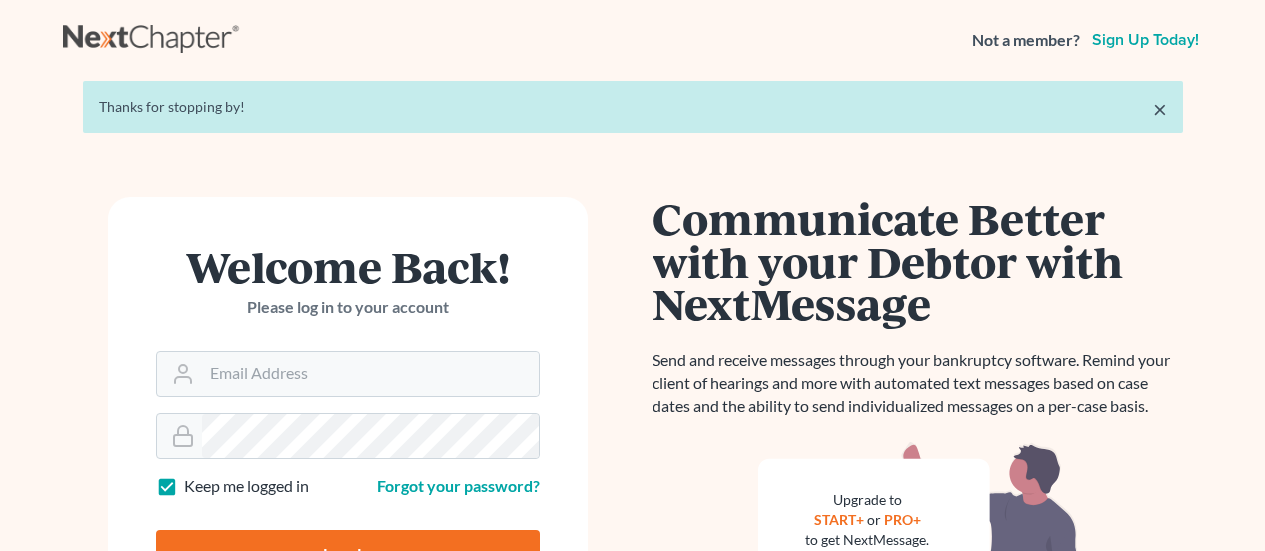 scroll, scrollTop: 0, scrollLeft: 0, axis: both 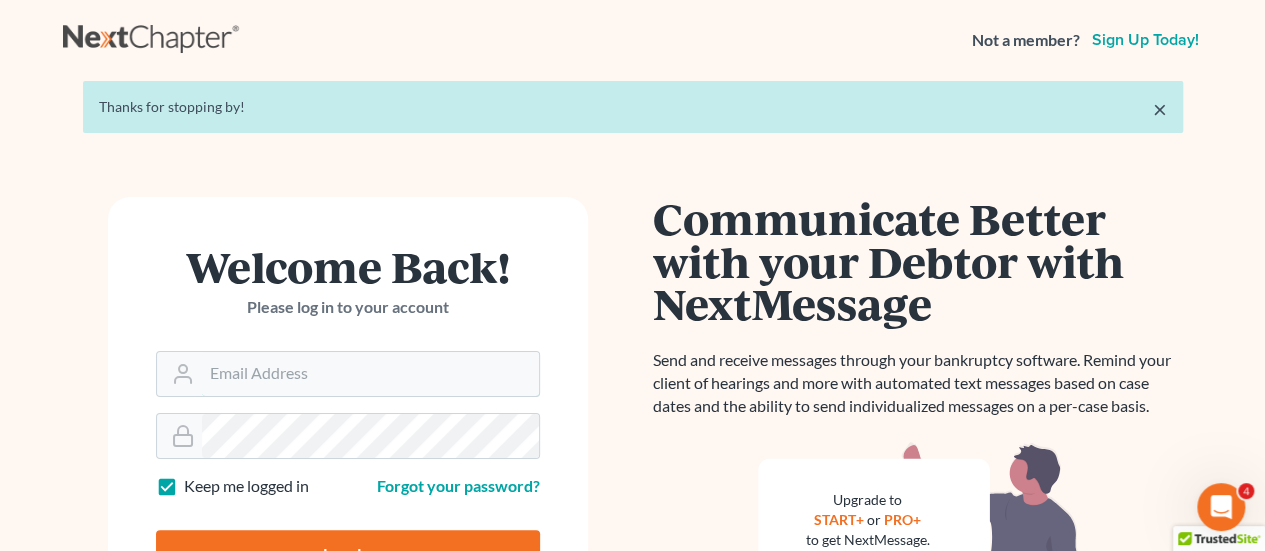 type on "[FIRSTNAME]-[LASTNAME]@[DOMAIN]" 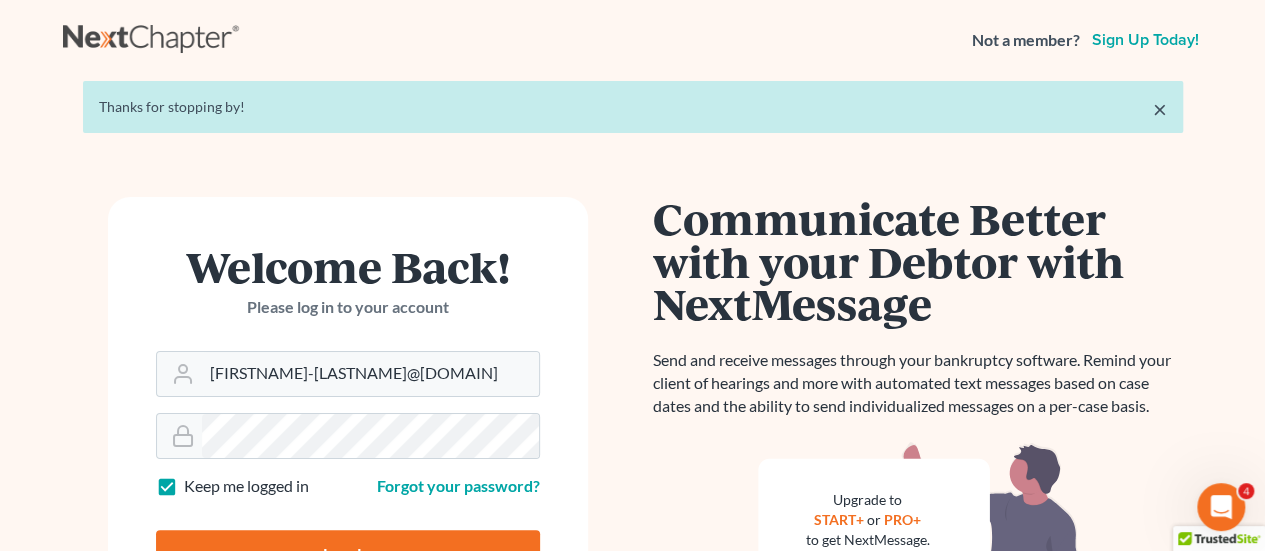 click on "Log In" at bounding box center [348, 555] 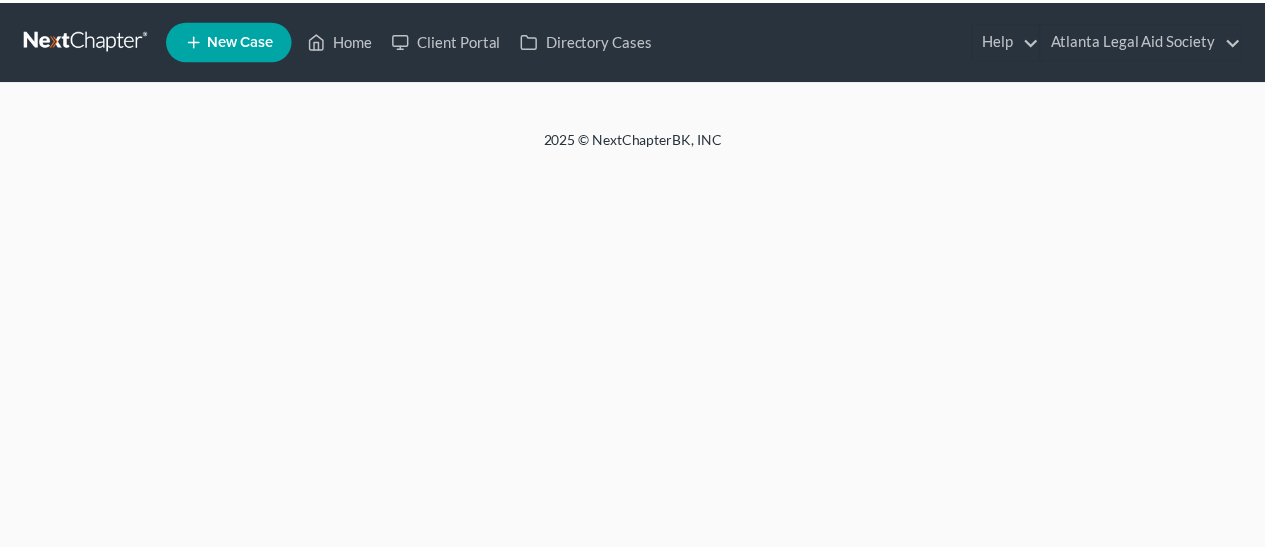 scroll, scrollTop: 0, scrollLeft: 0, axis: both 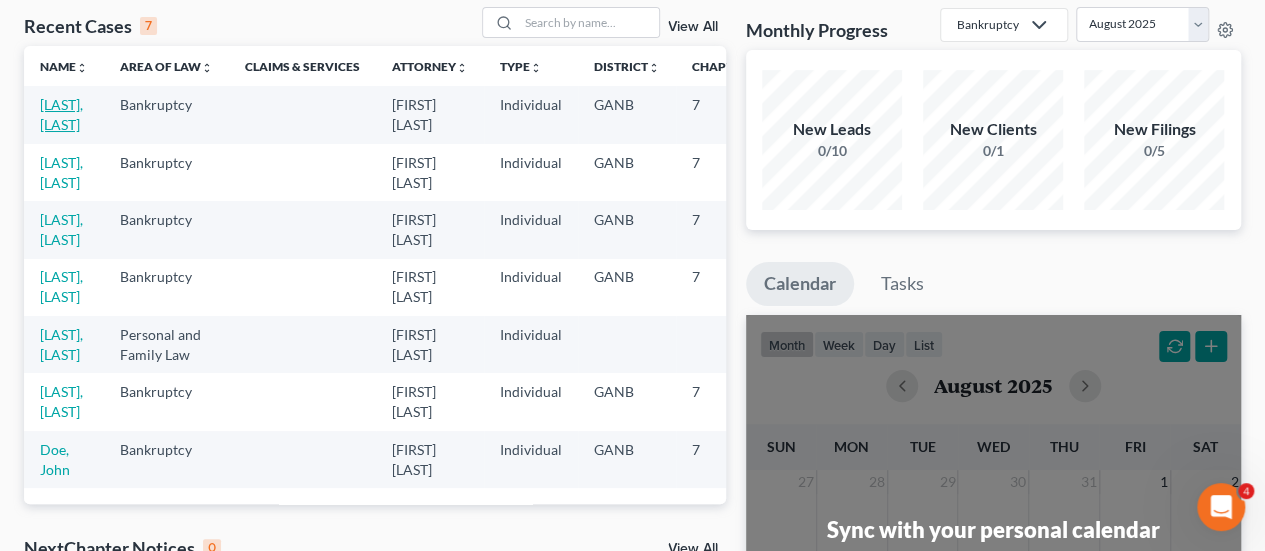 click on "[LAST], [LAST]" at bounding box center [61, 114] 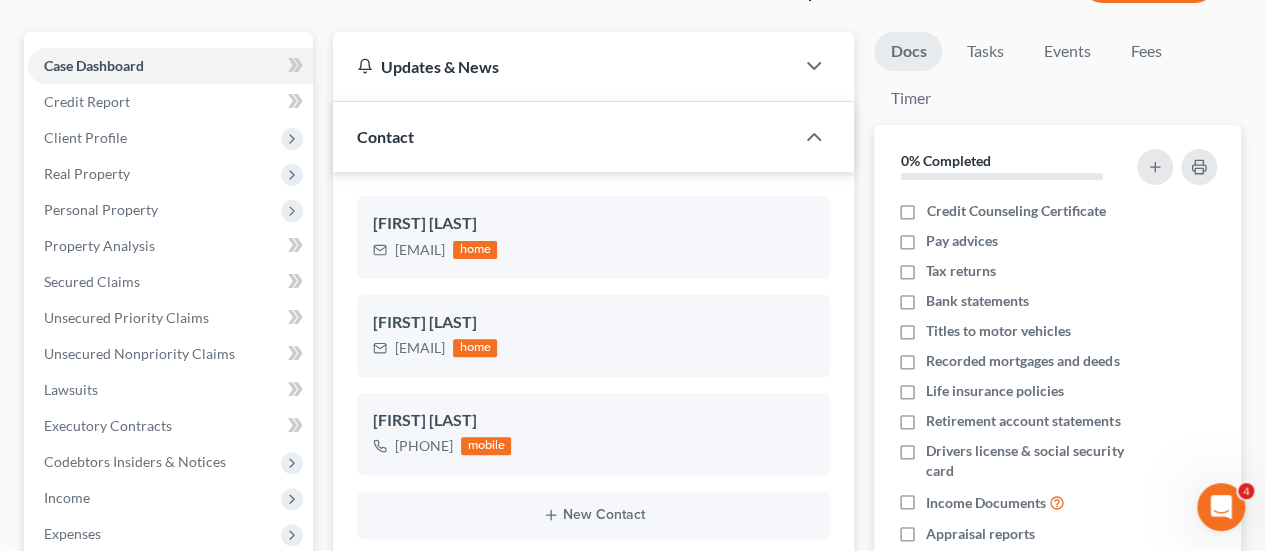 scroll, scrollTop: 195, scrollLeft: 0, axis: vertical 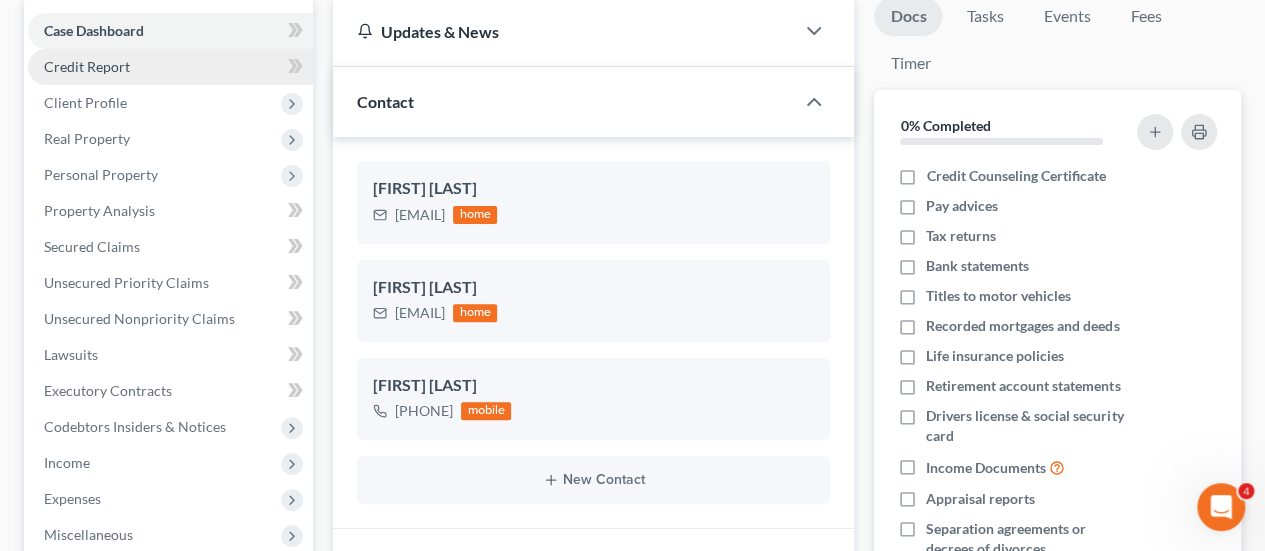 click on "Credit Report" at bounding box center (87, 66) 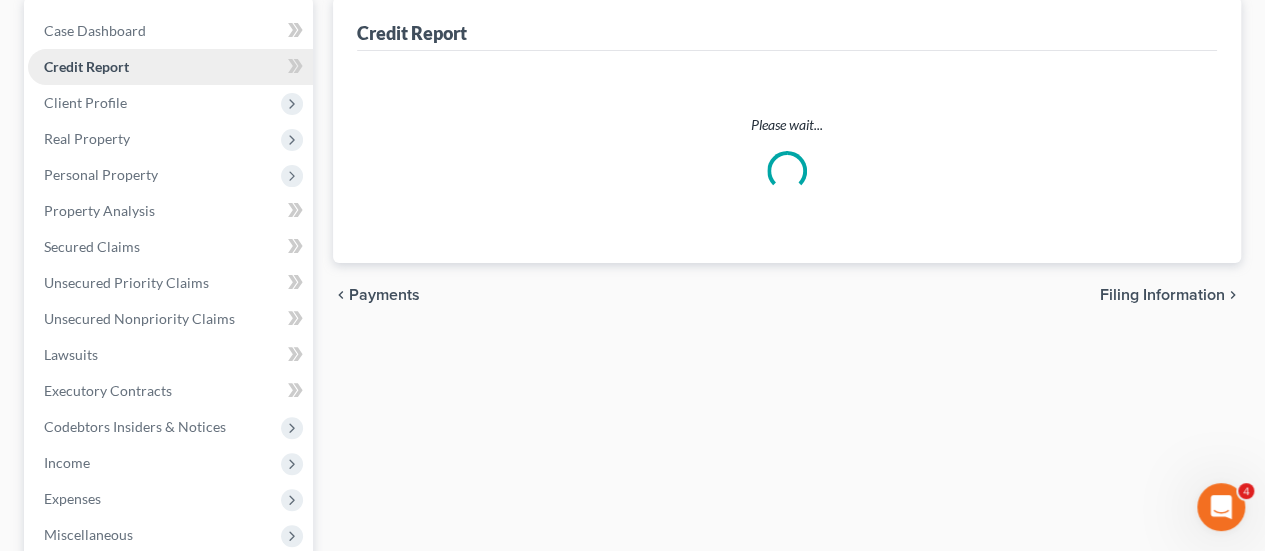 scroll, scrollTop: 0, scrollLeft: 0, axis: both 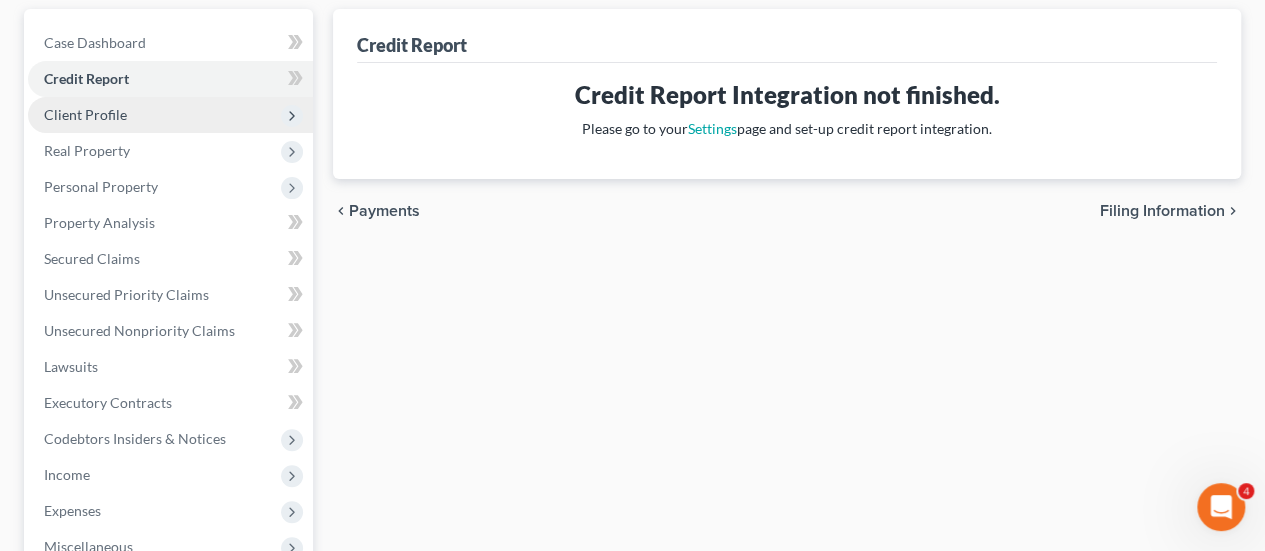 click on "Client Profile" at bounding box center [170, 115] 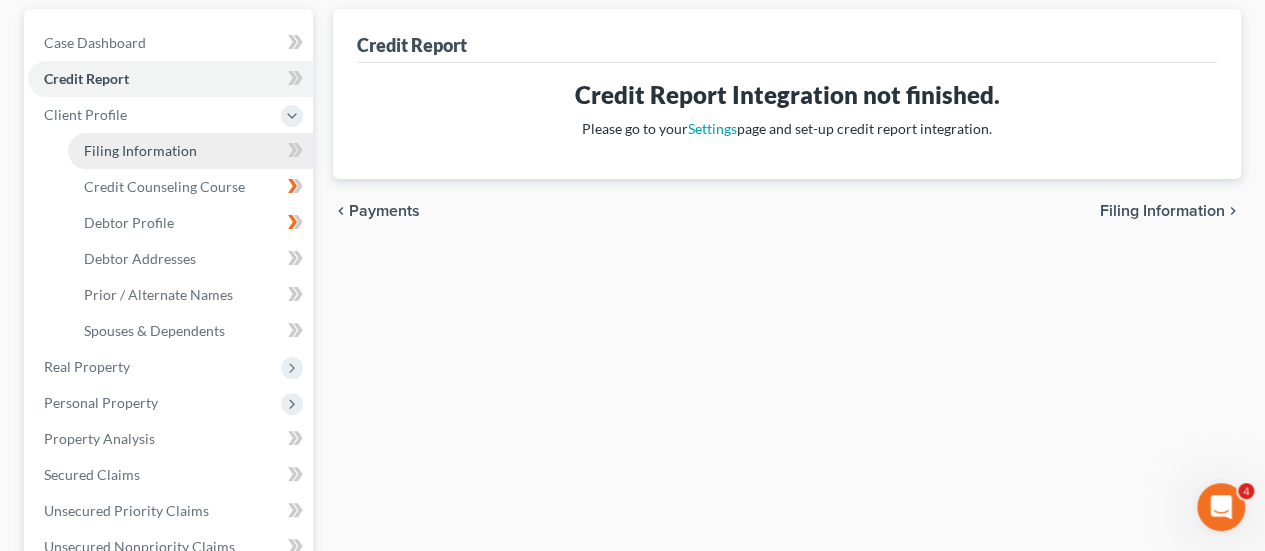 click on "Filing Information" at bounding box center [140, 150] 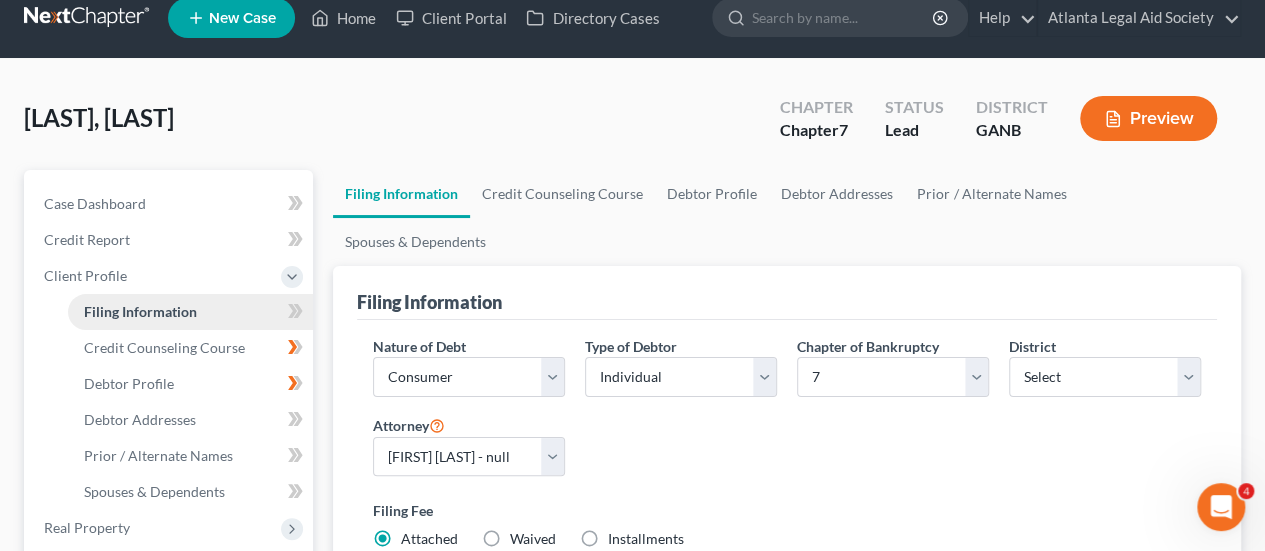 scroll, scrollTop: 0, scrollLeft: 0, axis: both 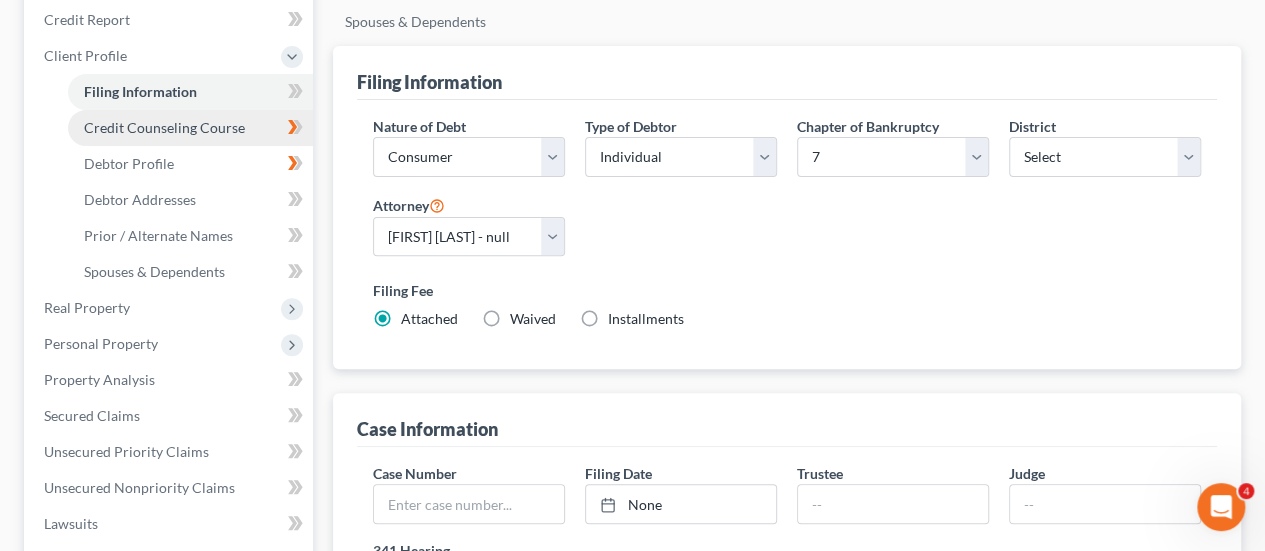 click on "Credit Counseling Course" at bounding box center [190, 128] 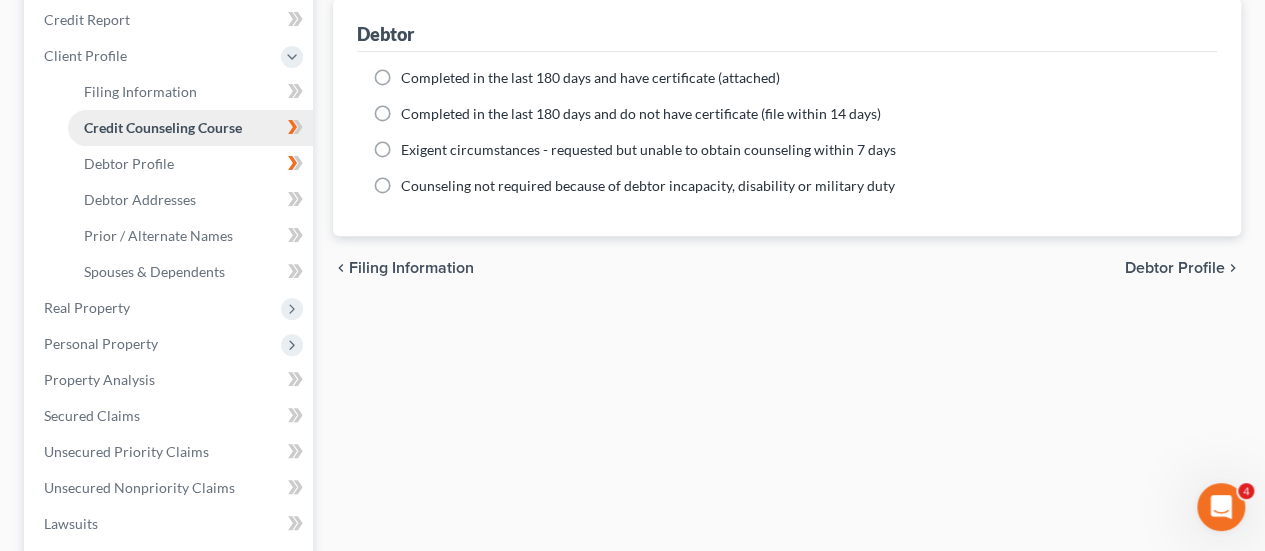 scroll, scrollTop: 0, scrollLeft: 0, axis: both 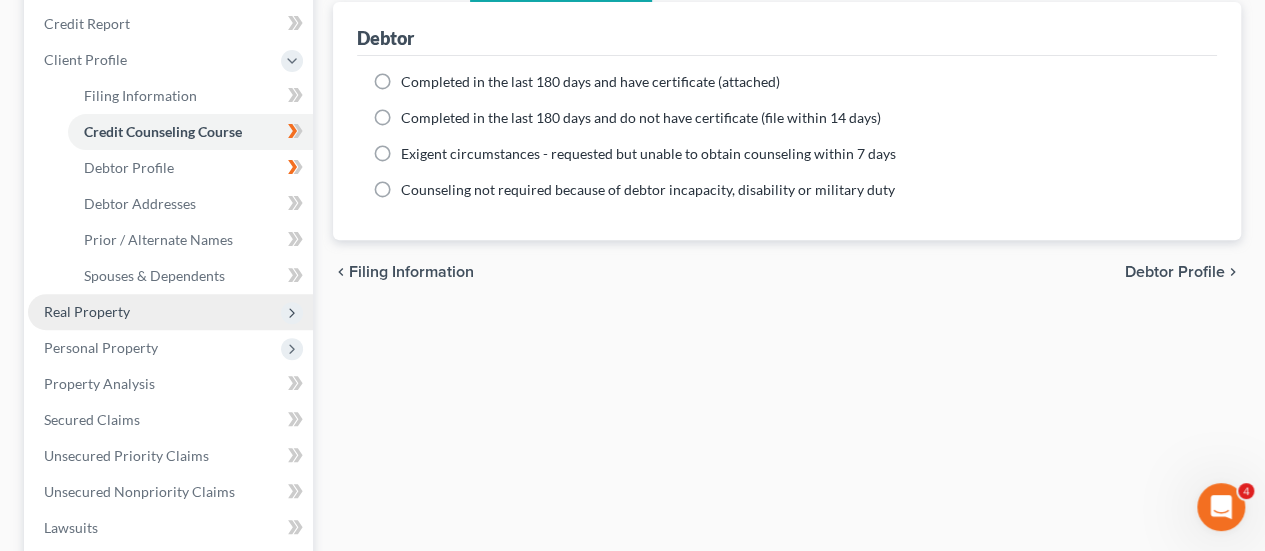 click on "Real Property" at bounding box center (170, 312) 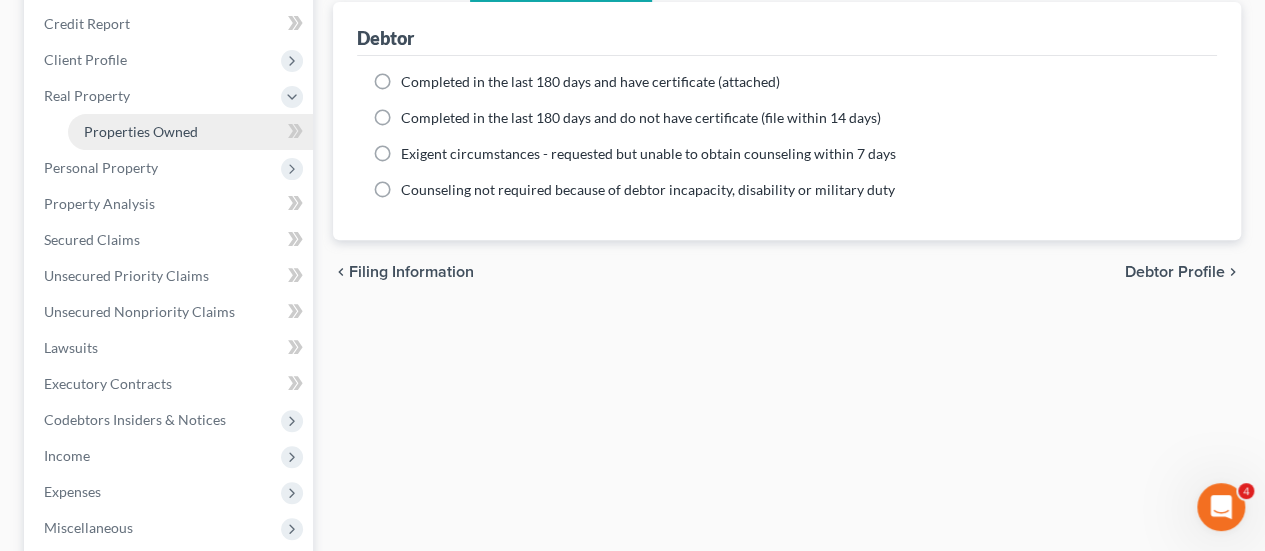 click on "Properties Owned" at bounding box center (141, 131) 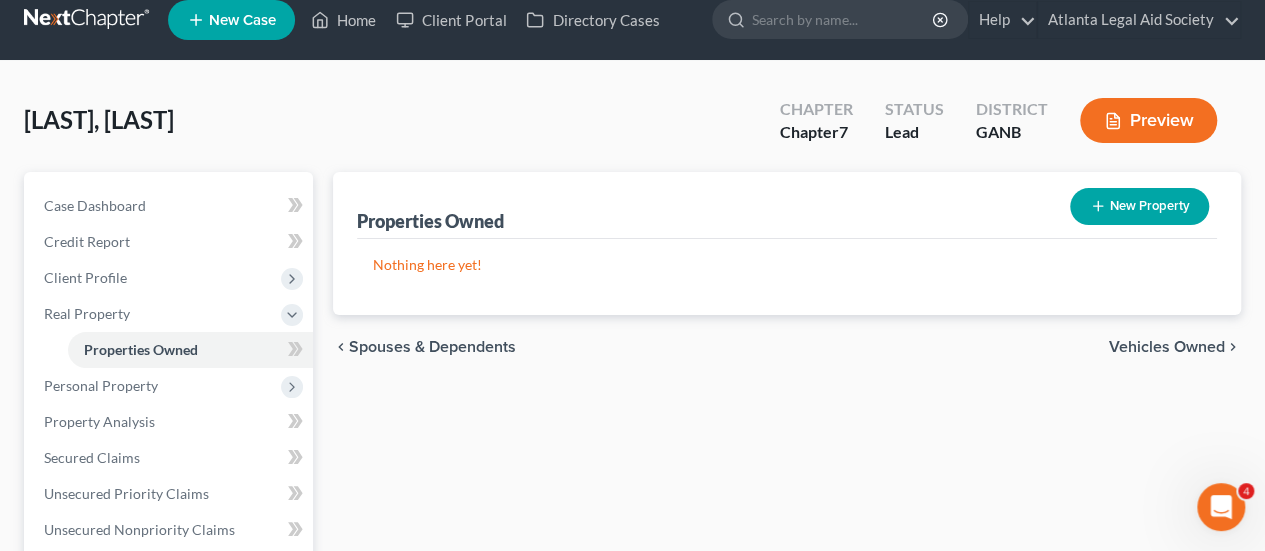 scroll, scrollTop: 0, scrollLeft: 0, axis: both 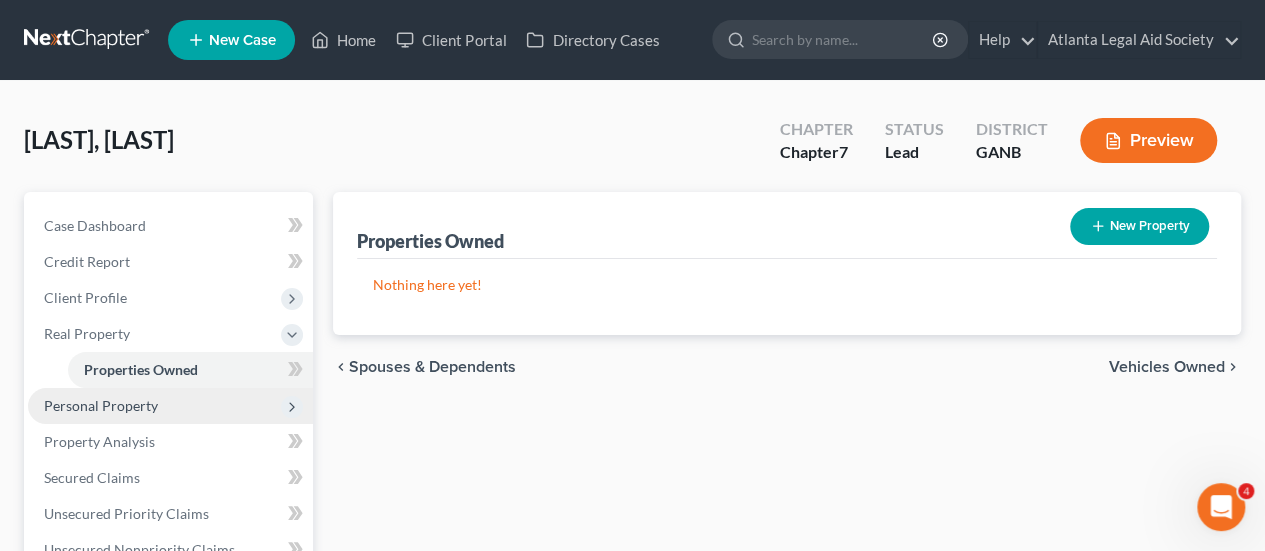 click on "Personal Property" at bounding box center [101, 405] 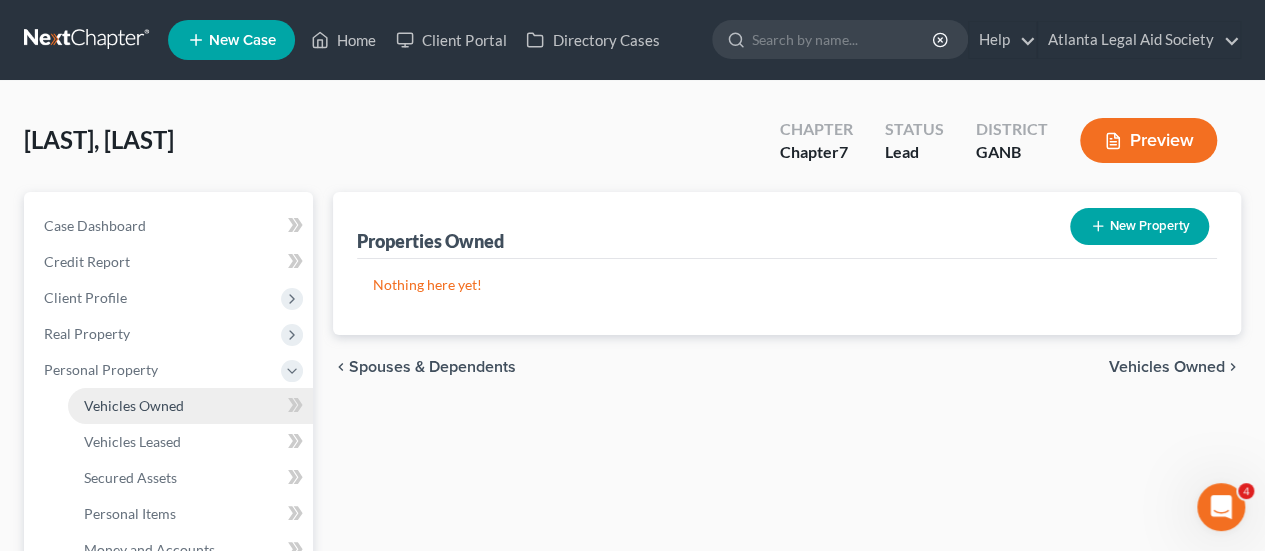 click on "Vehicles Owned" at bounding box center [190, 406] 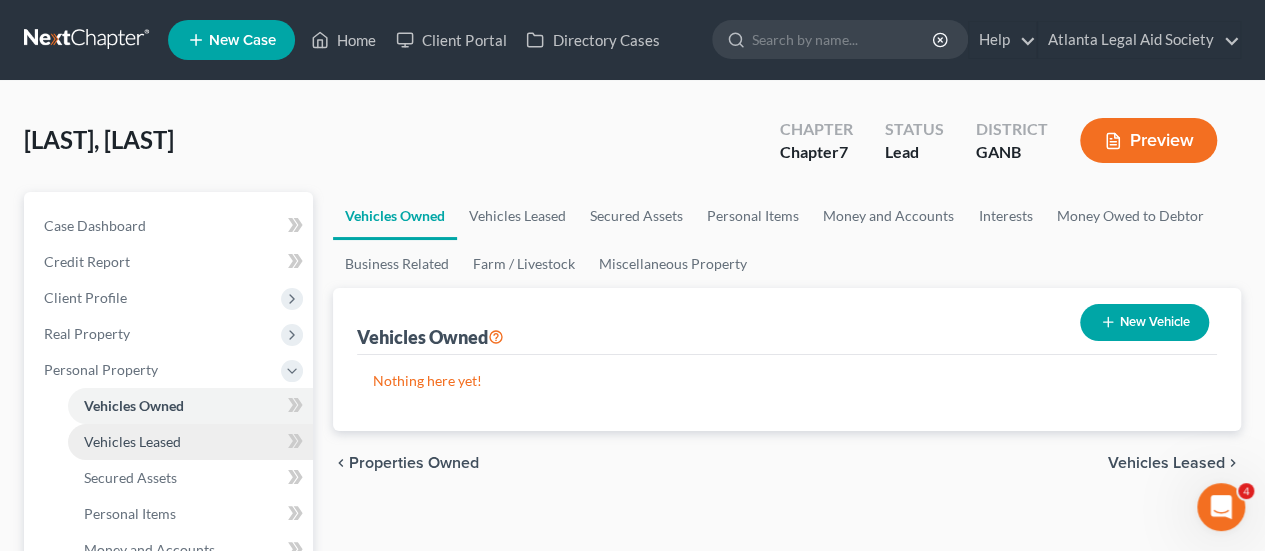 click on "Vehicles Leased" at bounding box center (190, 442) 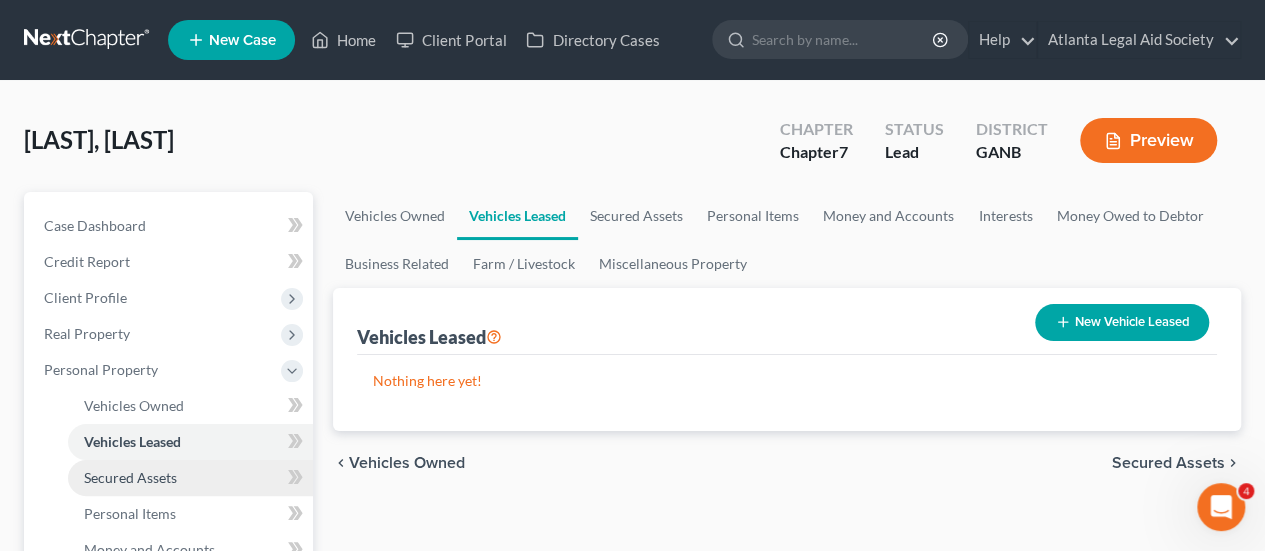 click on "Secured Assets" at bounding box center [190, 478] 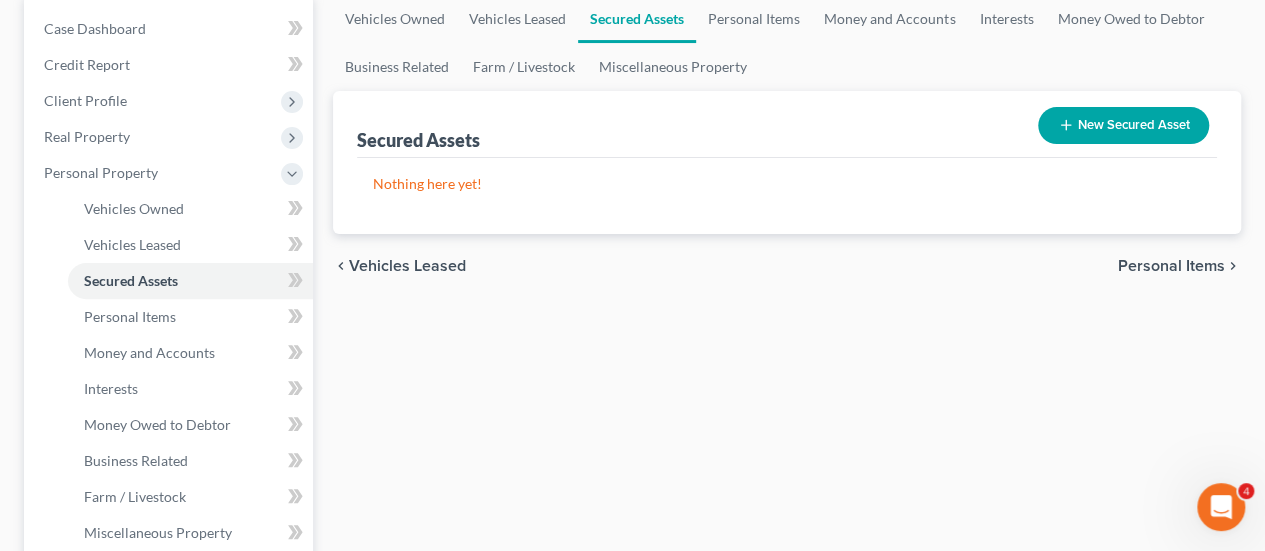 scroll, scrollTop: 216, scrollLeft: 0, axis: vertical 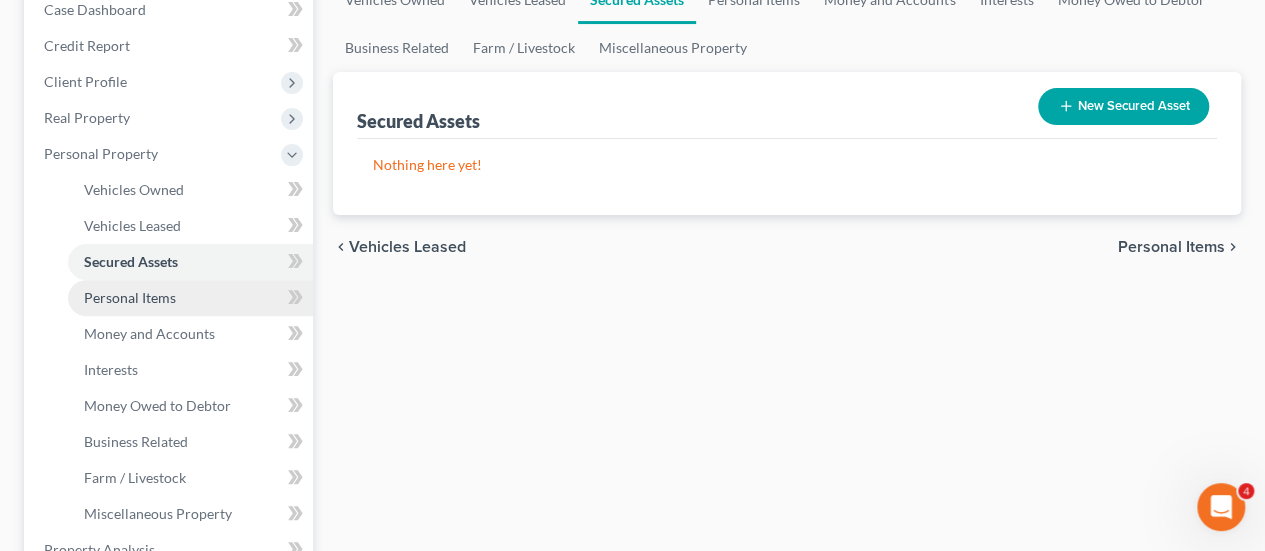 click on "Personal Items" at bounding box center [130, 297] 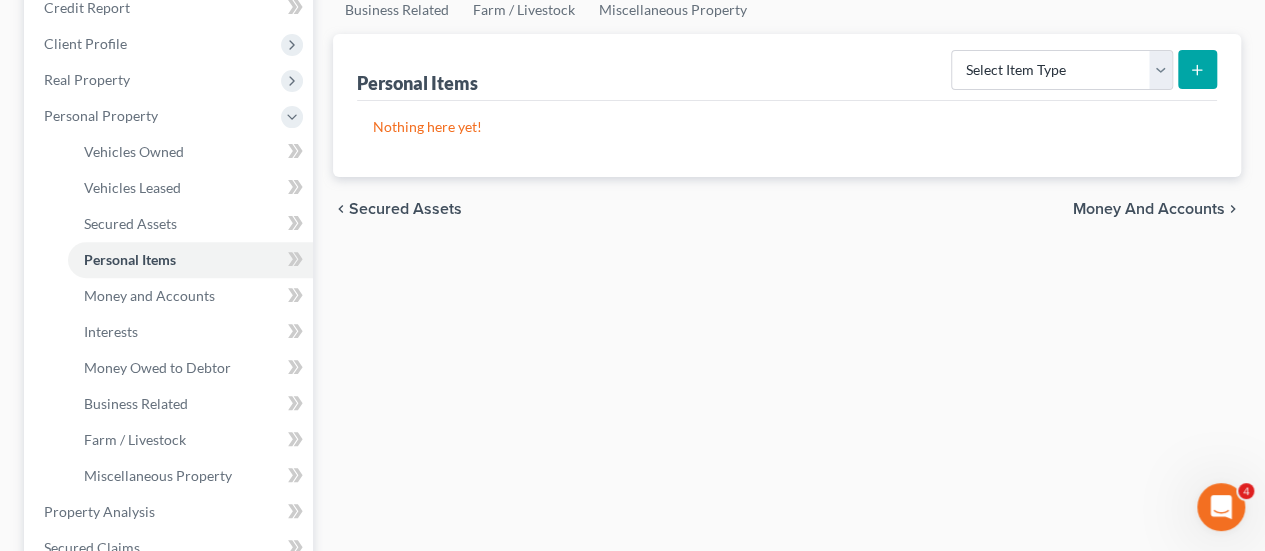scroll, scrollTop: 265, scrollLeft: 0, axis: vertical 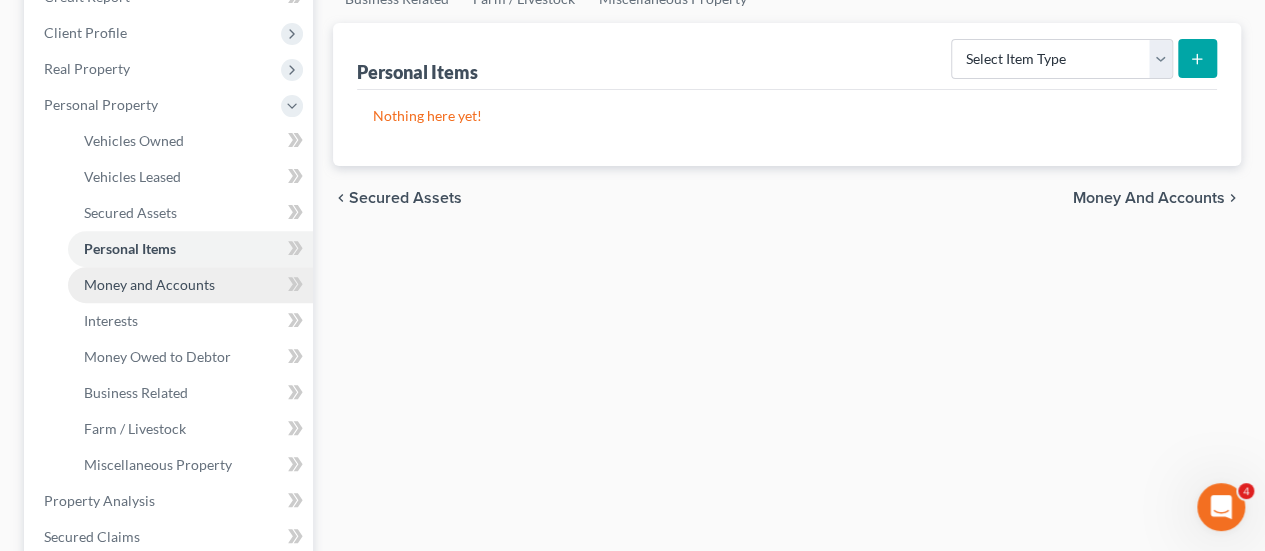 click on "Money and Accounts" at bounding box center (149, 284) 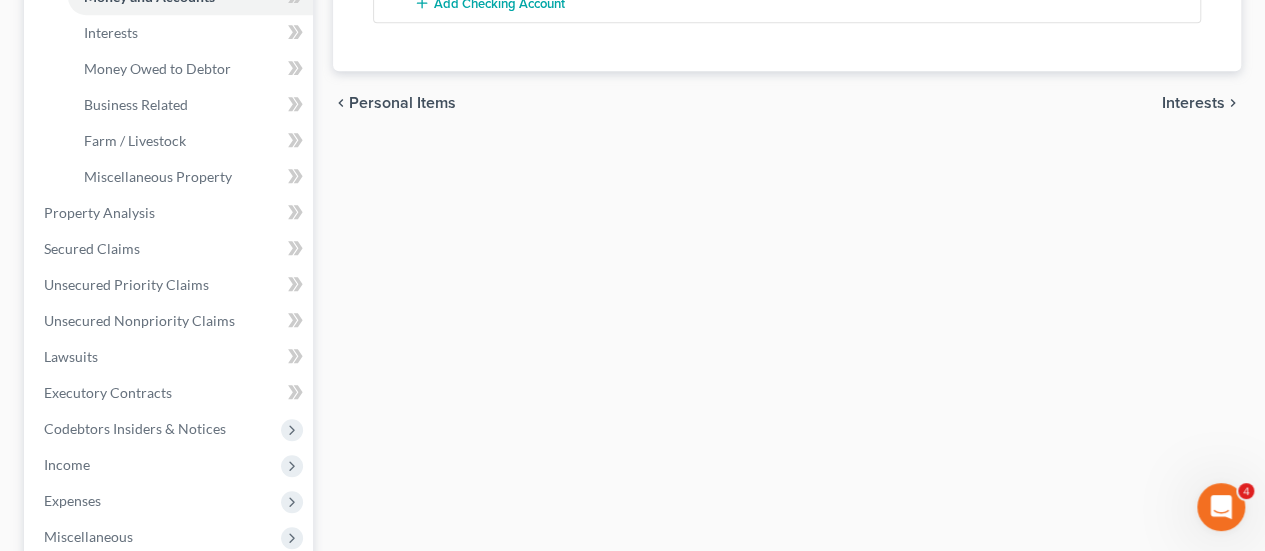 scroll, scrollTop: 599, scrollLeft: 0, axis: vertical 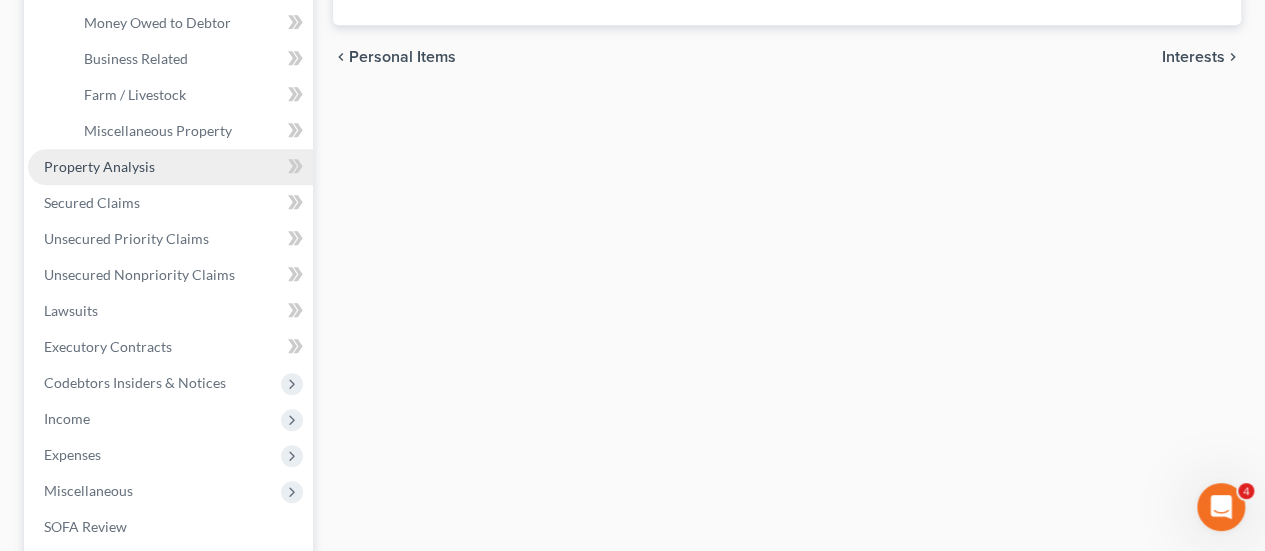 click on "Property Analysis" at bounding box center (170, 167) 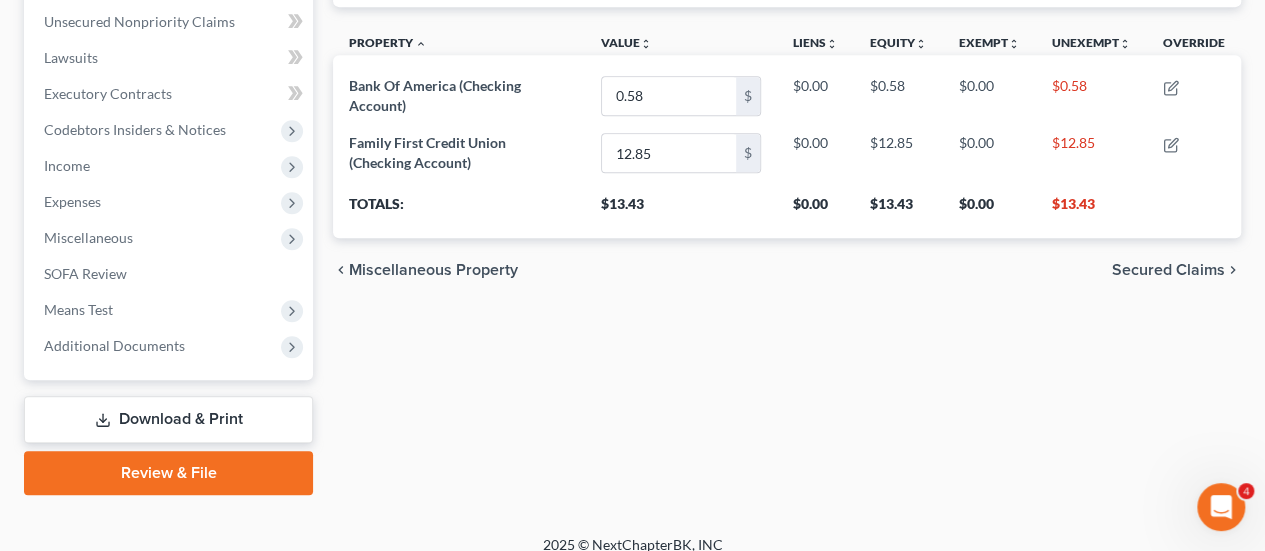 scroll, scrollTop: 214, scrollLeft: 0, axis: vertical 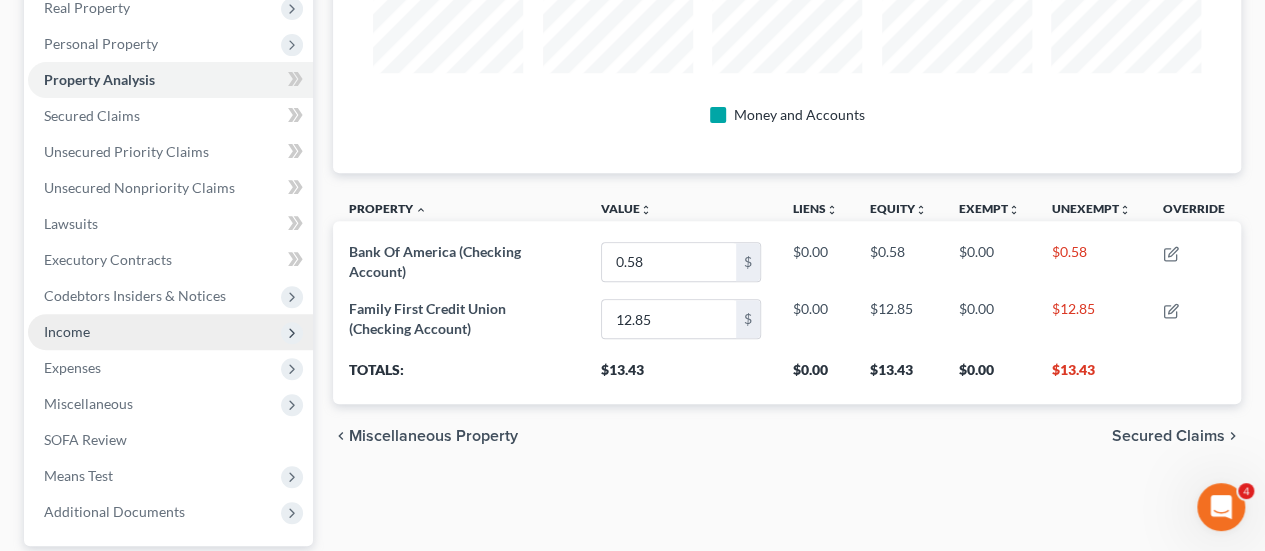 click on "Income" at bounding box center (170, 332) 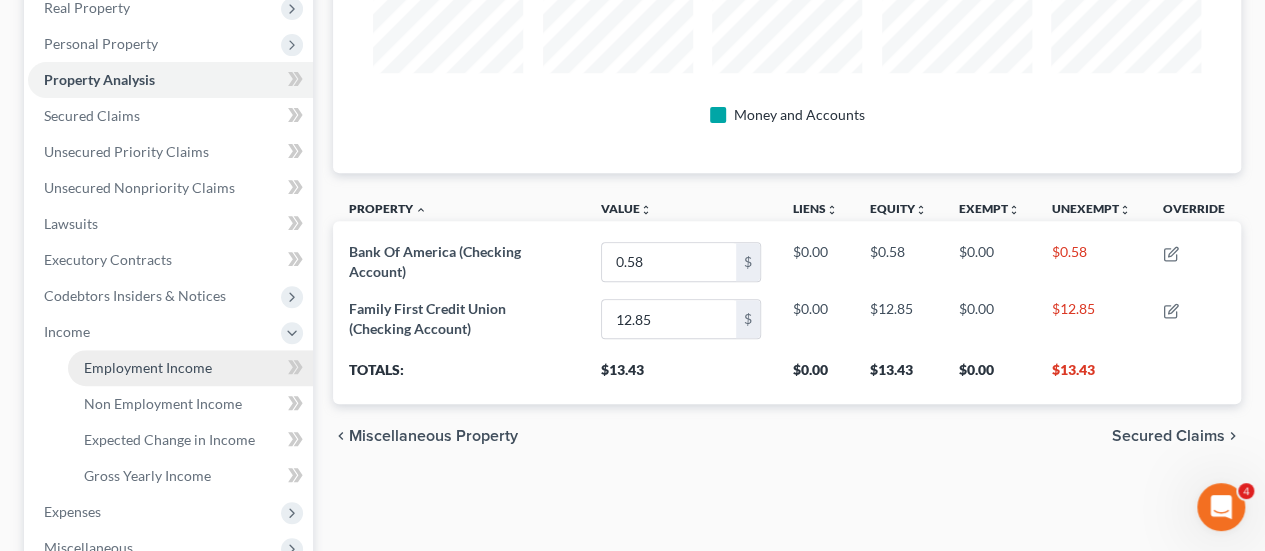 click on "Employment Income" at bounding box center [190, 368] 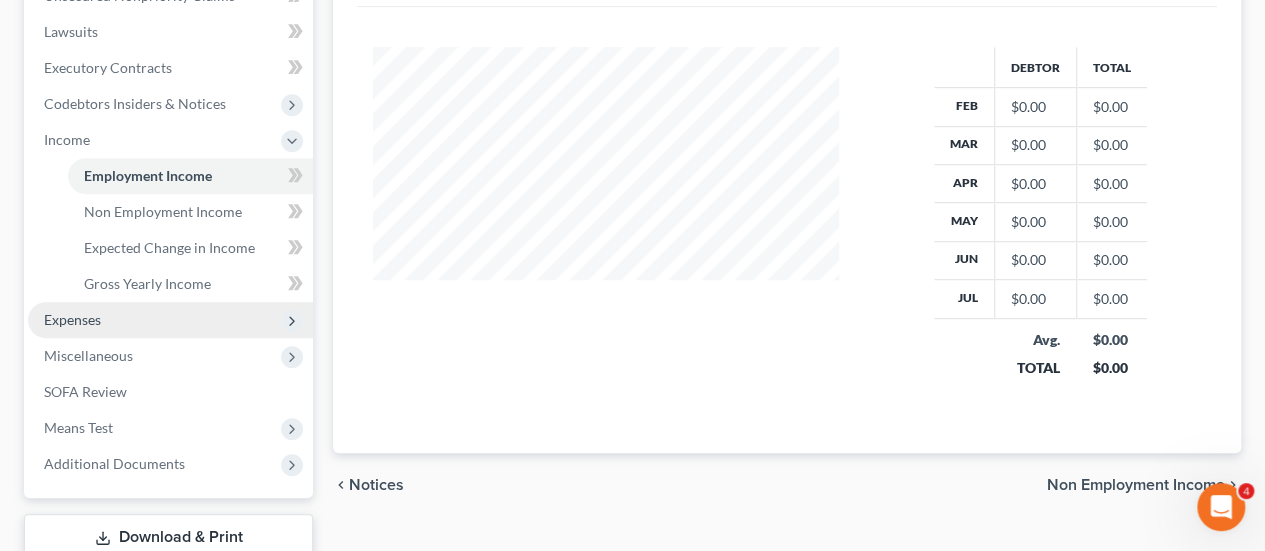 click on "Expenses" at bounding box center [170, 320] 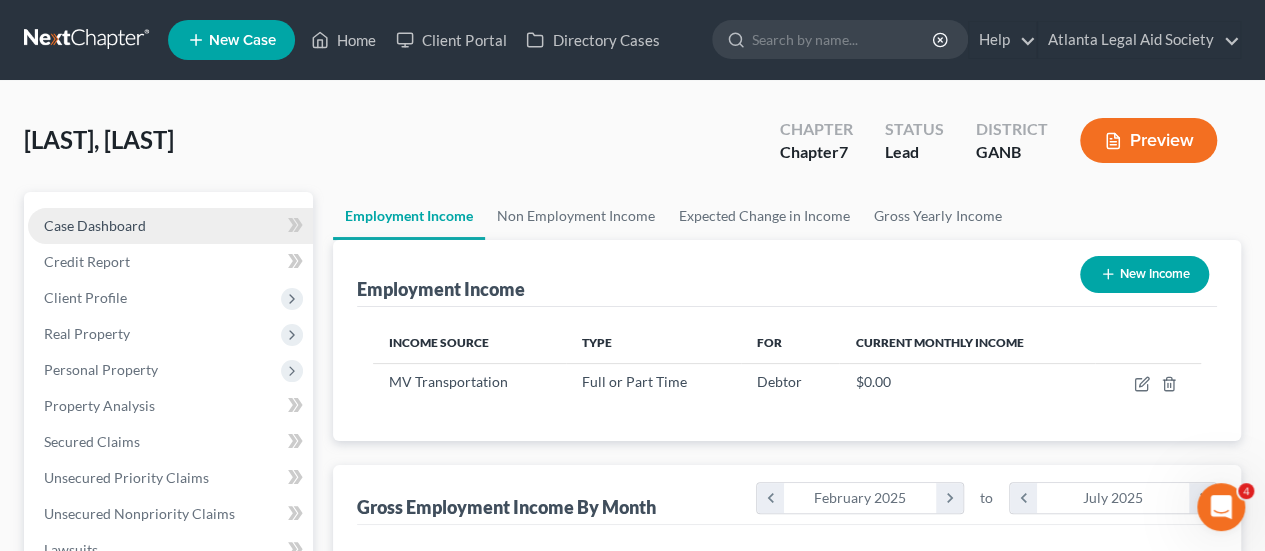 click on "Case Dashboard" at bounding box center (170, 226) 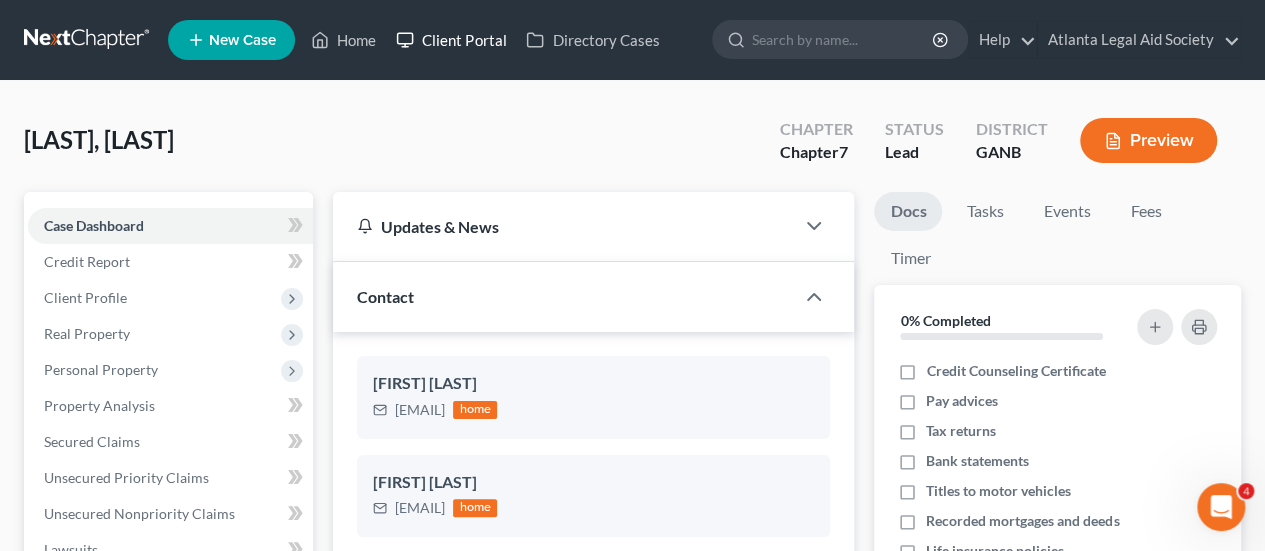 click on "Client Portal" at bounding box center [451, 40] 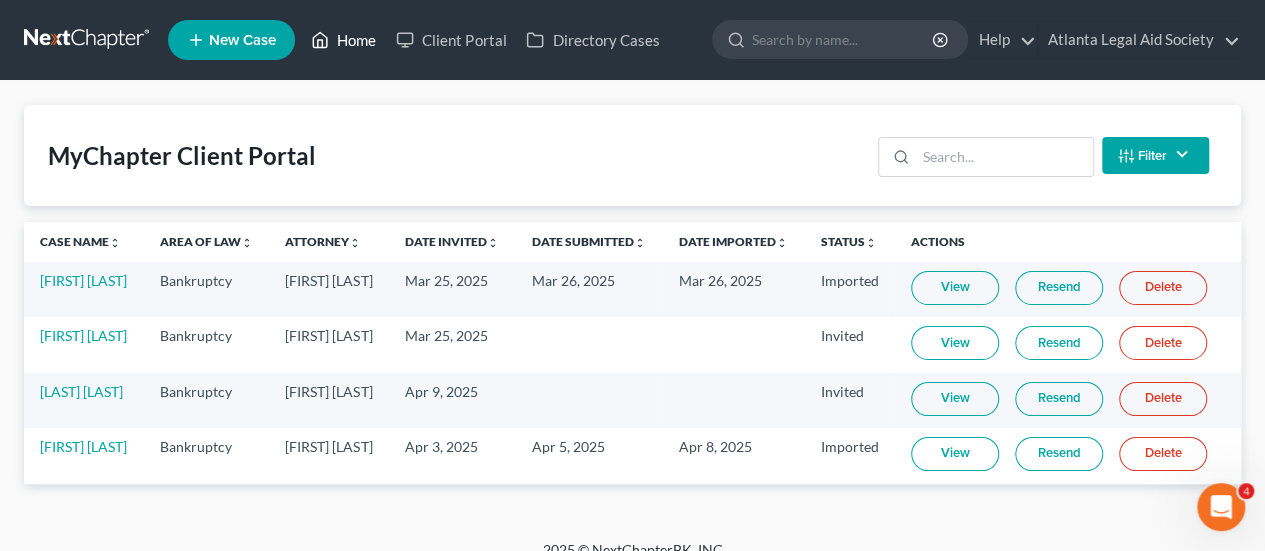 click on "Home" at bounding box center [343, 40] 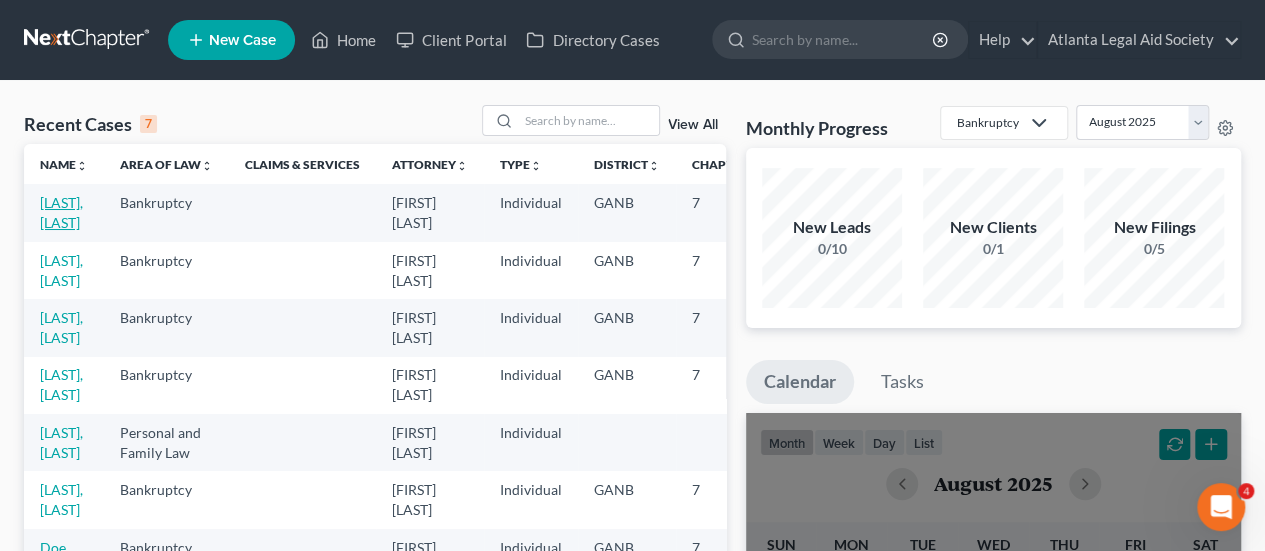 click on "[LAST], [LAST]" at bounding box center (61, 212) 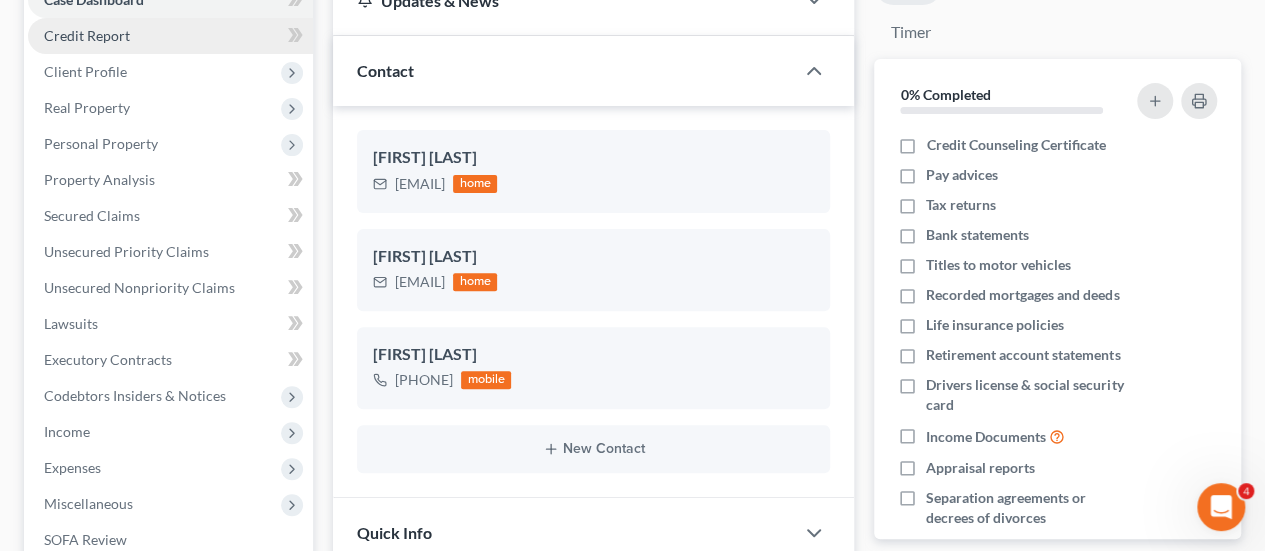 click on "Credit Report" at bounding box center (87, 35) 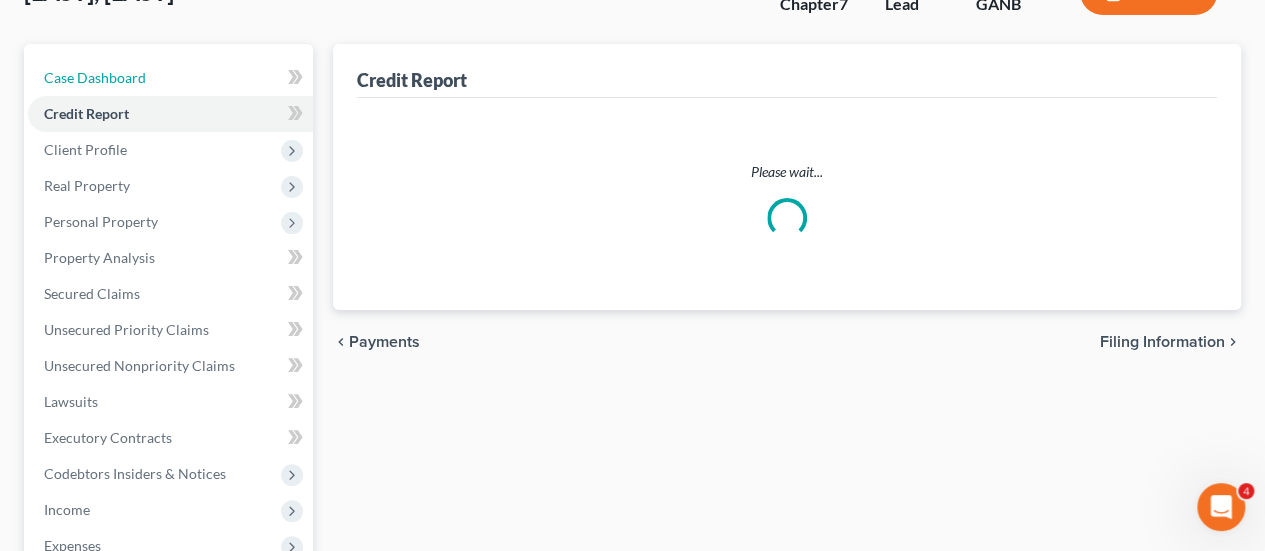 click on "[LAST], [LAST] Upgraded Chapter Chapter  7 Status Lead District GANB Preview Petition Navigation
Case Dashboard
Payments
Invoices
Payments
Payments
Credit Report
Income" at bounding box center [632, 406] 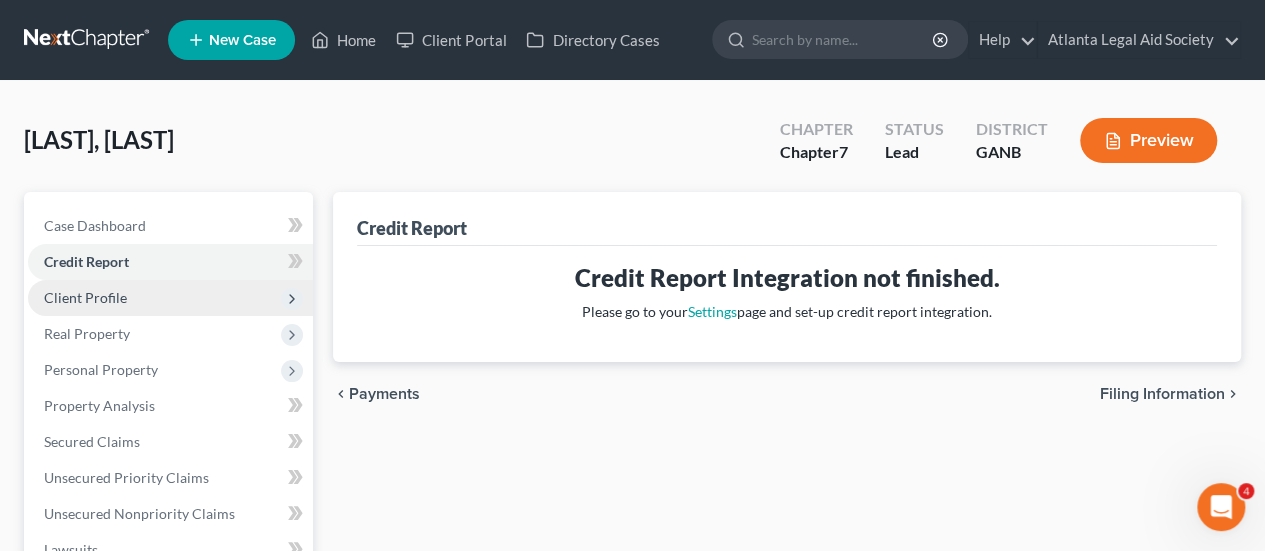 click on "Client Profile" at bounding box center [85, 297] 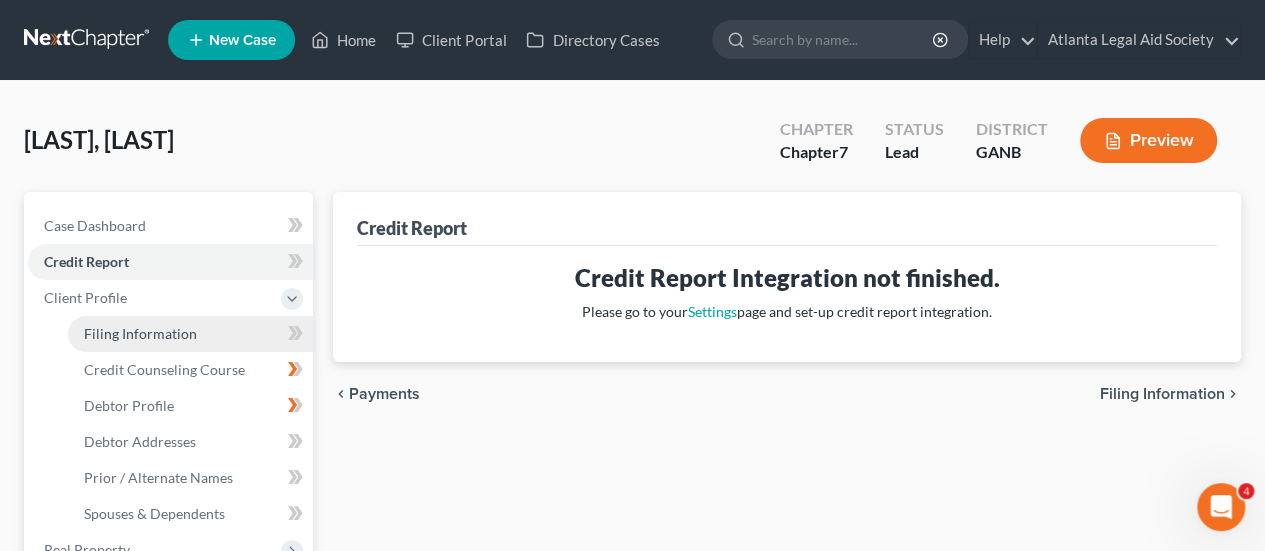 click on "Filing Information" at bounding box center (140, 333) 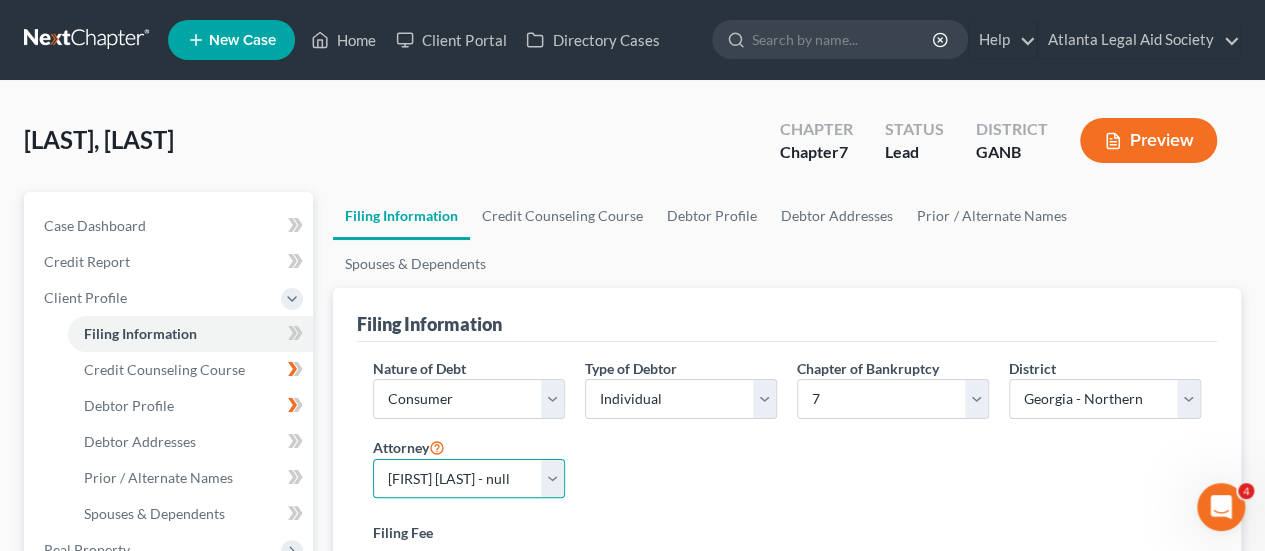 click on "Select [FIRST] [LAST] - null" at bounding box center (469, 479) 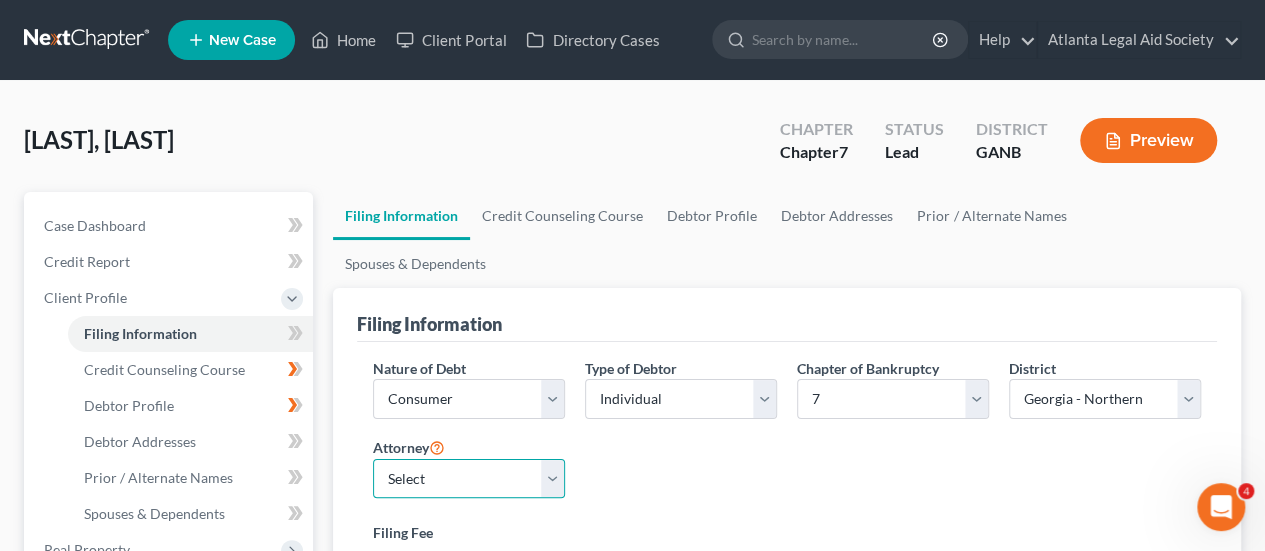click on "Select [FIRST] [LAST] - null" at bounding box center [469, 479] 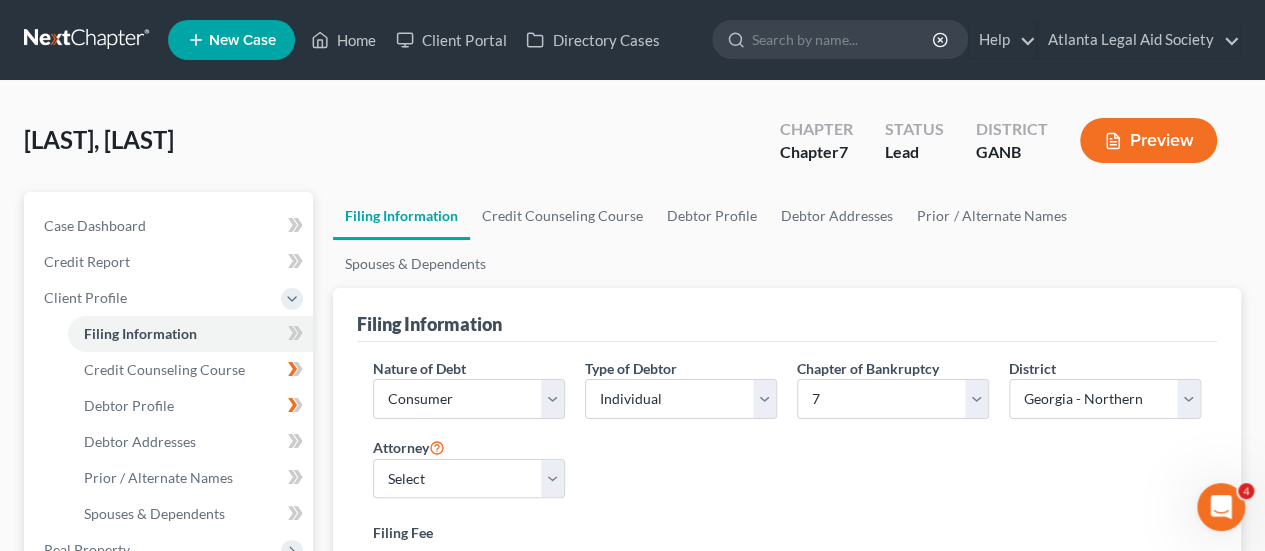 click on "Nature of Debt Select Business Consumer Other Nature of Business Select Clearing Bank Commodity Broker Health Care Business Other Railroad Single Asset Real Estate As Defined In 11 USC § 101(51B) Stockbroker Type of Debtor Select Individual Joint Chapter of Bankruptcy Select 7 11 12 13 District Select Alabama - Middle Alabama - Northern Alabama - Southern Alaska Arizona Arkansas - Eastern Arkansas - Western California - Central California - Eastern California - Northern California - Southern Colorado Connecticut Delaware District of Columbia Florida - Middle Florida - Northern Florida - Southern Georgia - Middle Georgia - Northern Georgia - Southern Guam Hawaii Idaho Illinois - Central Illinois - Northern Illinois - Southern Indiana - Northern Indiana - Southern Iowa - Northern Iowa - Southern Kansas Kentucky - Eastern Kentucky - Western Louisiana - Eastern Louisiana - Middle Louisiana - Western Maine Maryland Massachusetts Michigan - Eastern Michigan - Western Minnesota Mississippi - Northern Montana Nevada" at bounding box center [787, 473] 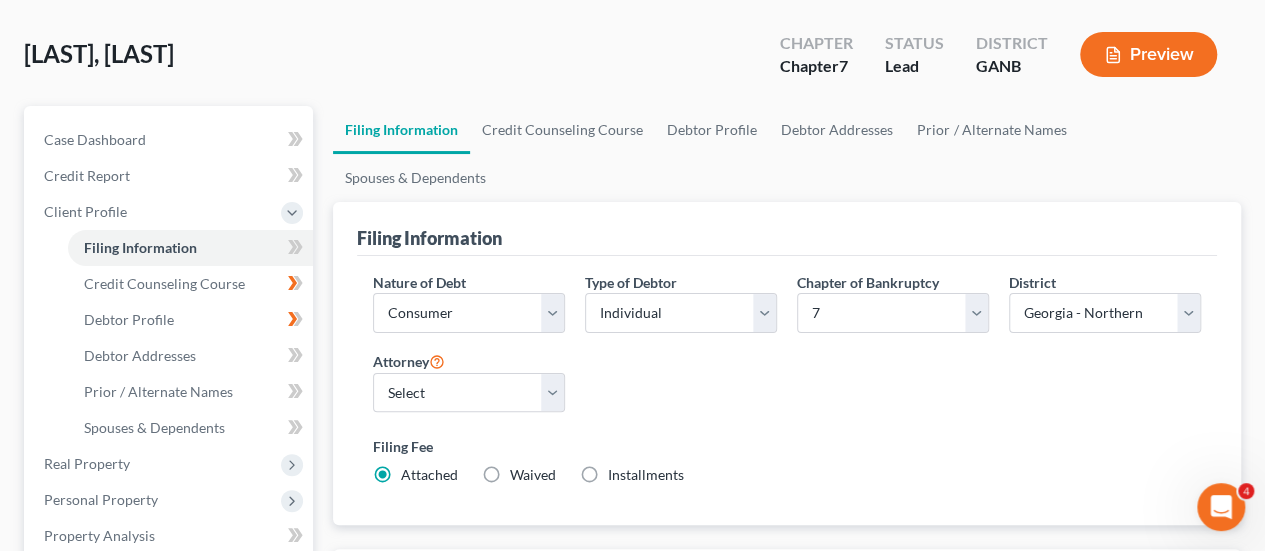 scroll, scrollTop: 88, scrollLeft: 0, axis: vertical 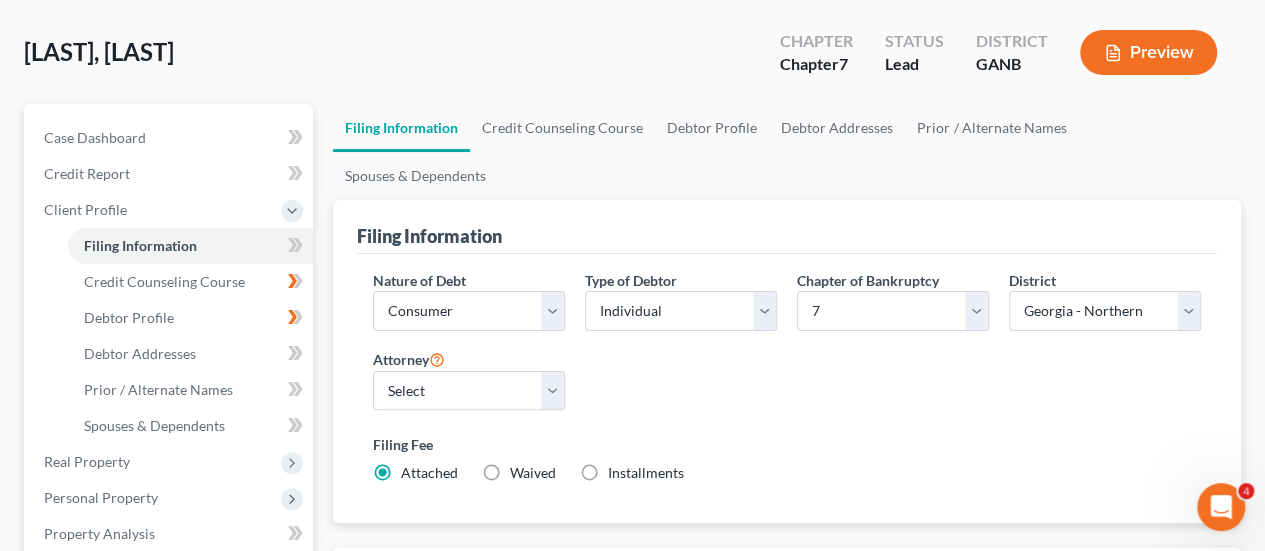 click on "Nature of Debt Select Business Consumer Other Nature of Business Select Clearing Bank Commodity Broker Health Care Business Other Railroad Single Asset Real Estate As Defined In 11 USC § 101(51B) Stockbroker Type of Debtor Select Individual Joint Chapter of Bankruptcy Select 7 11 12 13 District Select Alabama - Middle Alabama - Northern Alabama - Southern Alaska Arizona Arkansas - Eastern Arkansas - Western California - Central California - Eastern California - Northern California - Southern Colorado Connecticut Delaware District of Columbia Florida - Middle Florida - Northern Florida - Southern Georgia - Middle Georgia - Northern Georgia - Southern Guam Hawaii Idaho Illinois - Central Illinois - Northern Illinois - Southern Indiana - Northern Indiana - Southern Iowa - Northern Iowa - Southern Kansas Kentucky - Eastern Kentucky - Western Louisiana - Eastern Louisiana - Middle Louisiana - Western Maine Maryland Massachusetts Michigan - Eastern Michigan - Western Minnesota Mississippi - Northern Montana Nevada" at bounding box center [787, 385] 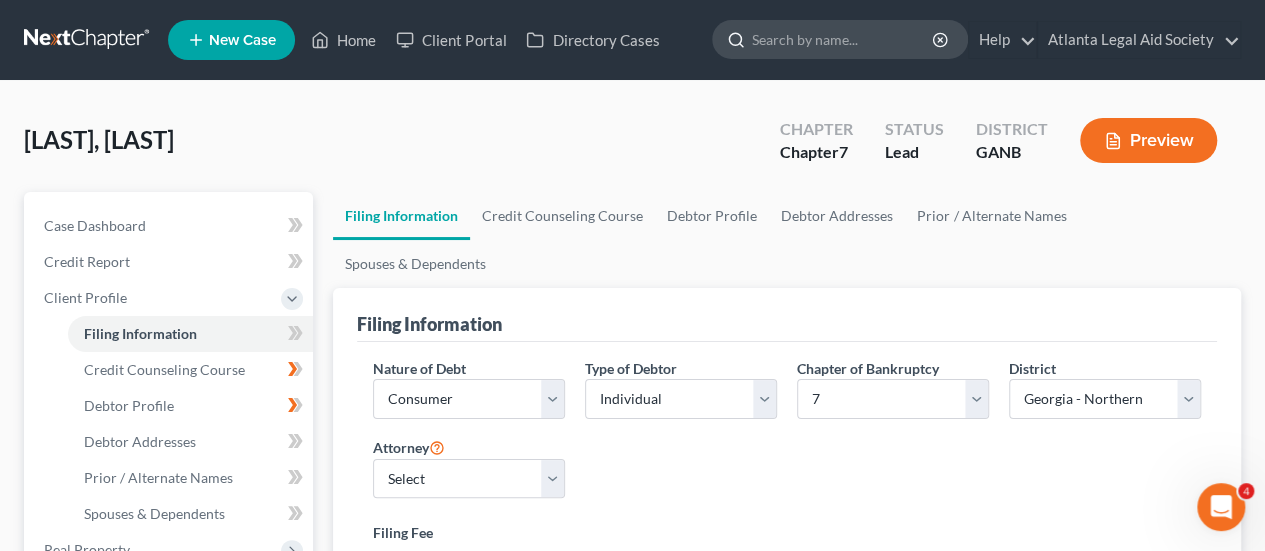 click at bounding box center [843, 39] 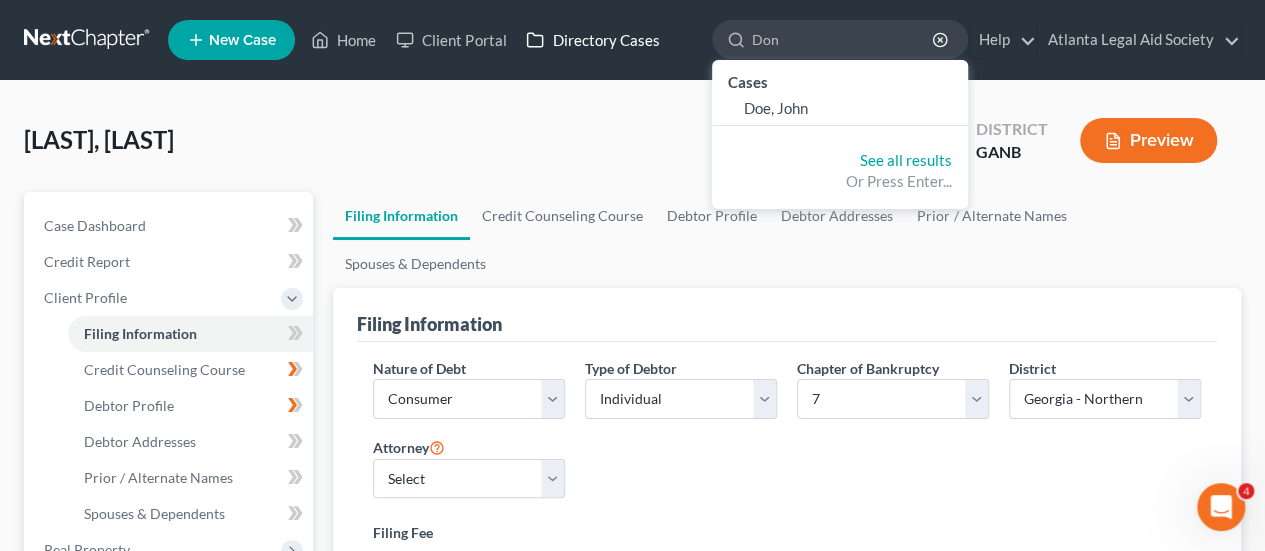 type on "Don" 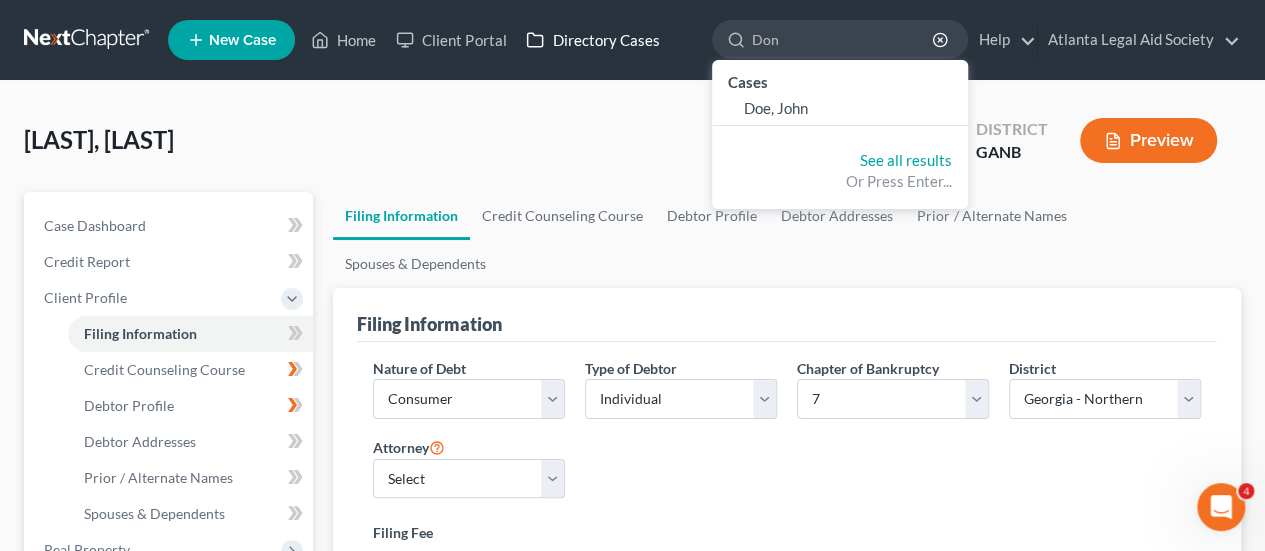 click on "Directory Cases" at bounding box center (592, 40) 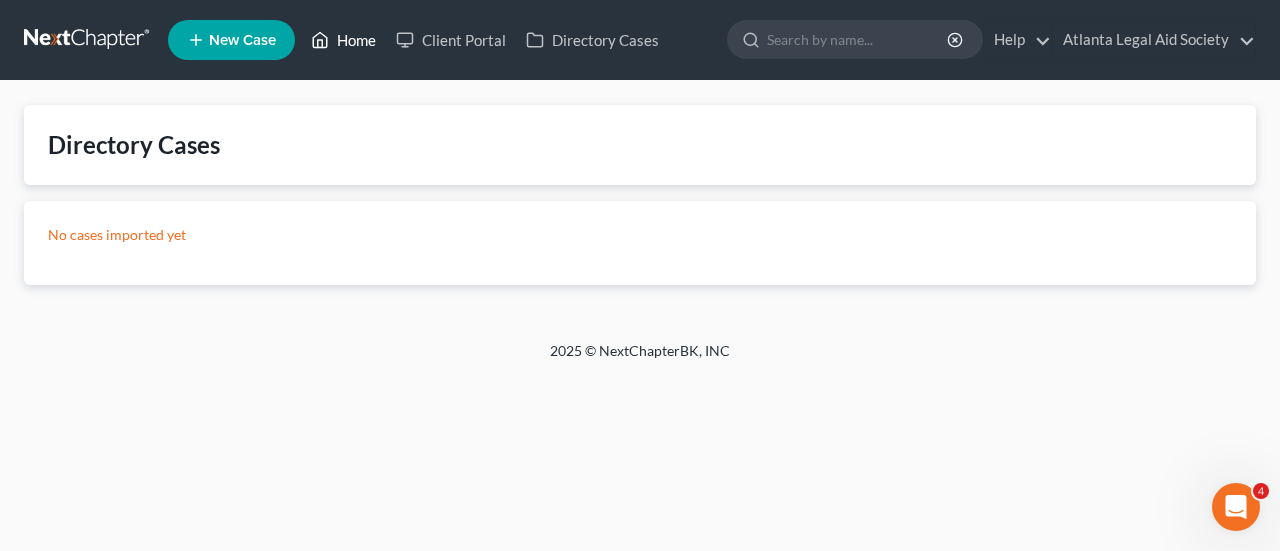click on "Home" at bounding box center (343, 40) 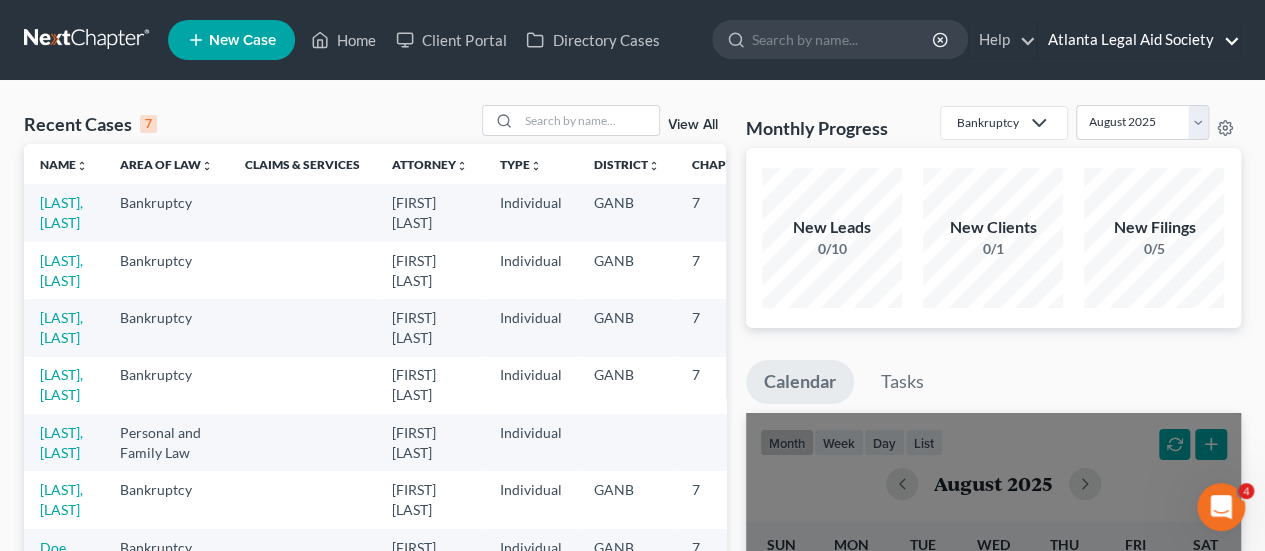 click on "Atlanta Legal Aid Society" at bounding box center (1139, 40) 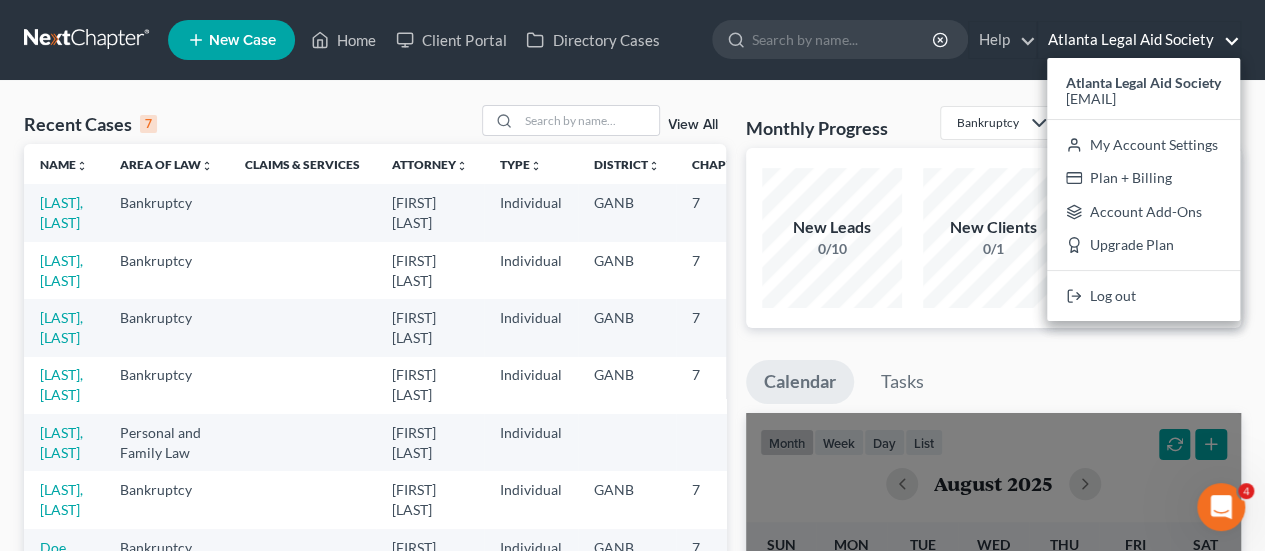 scroll, scrollTop: 482, scrollLeft: 0, axis: vertical 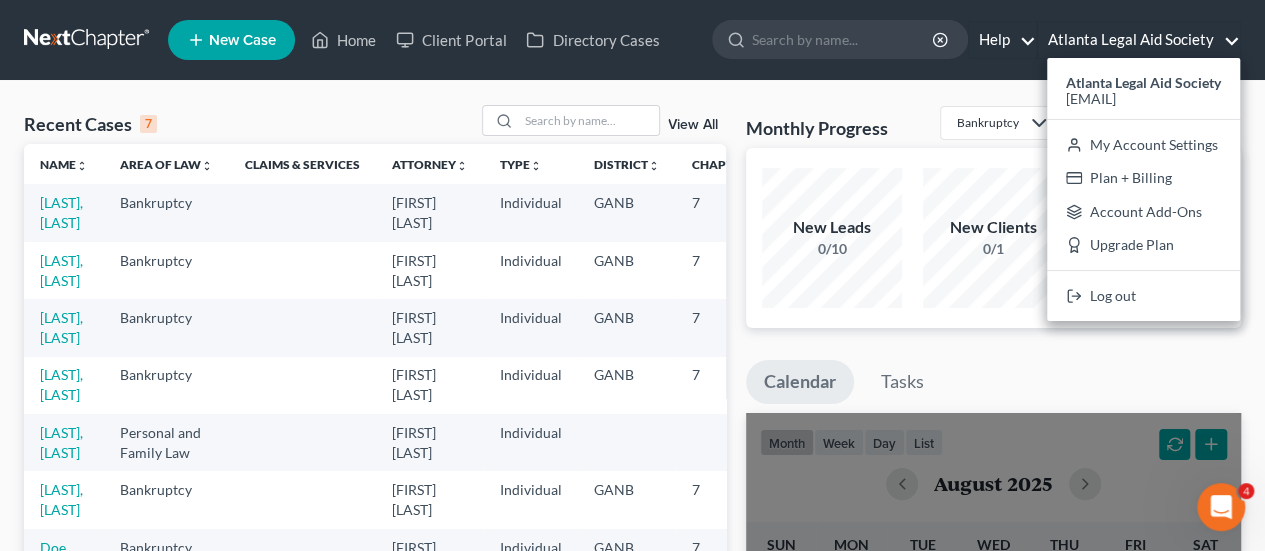 click on "Help" at bounding box center [1002, 40] 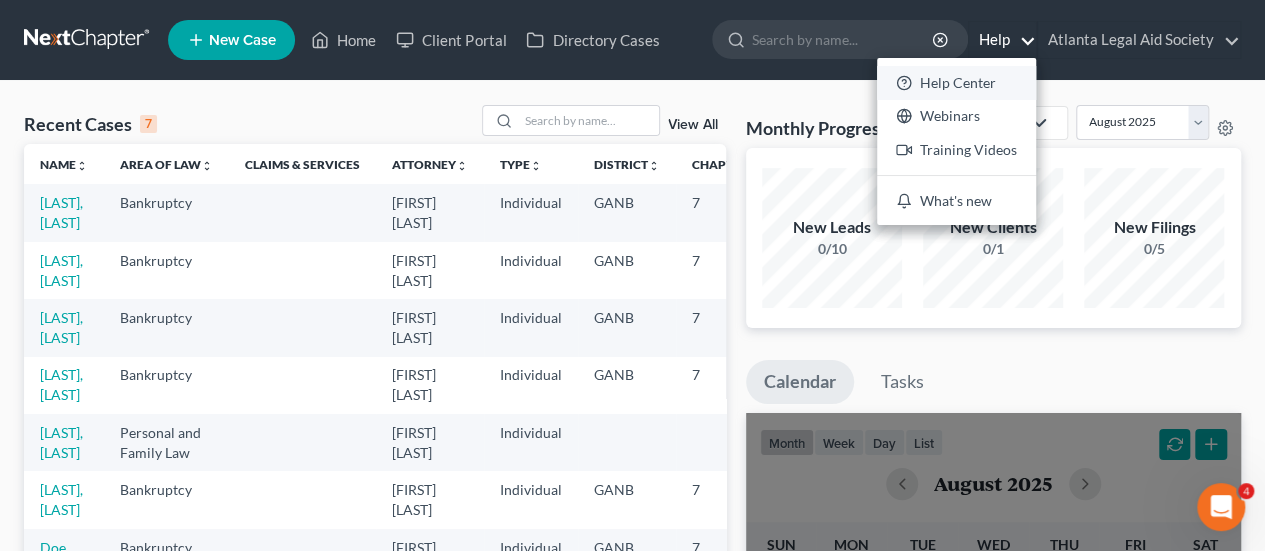 click on "Help Center" at bounding box center [956, 83] 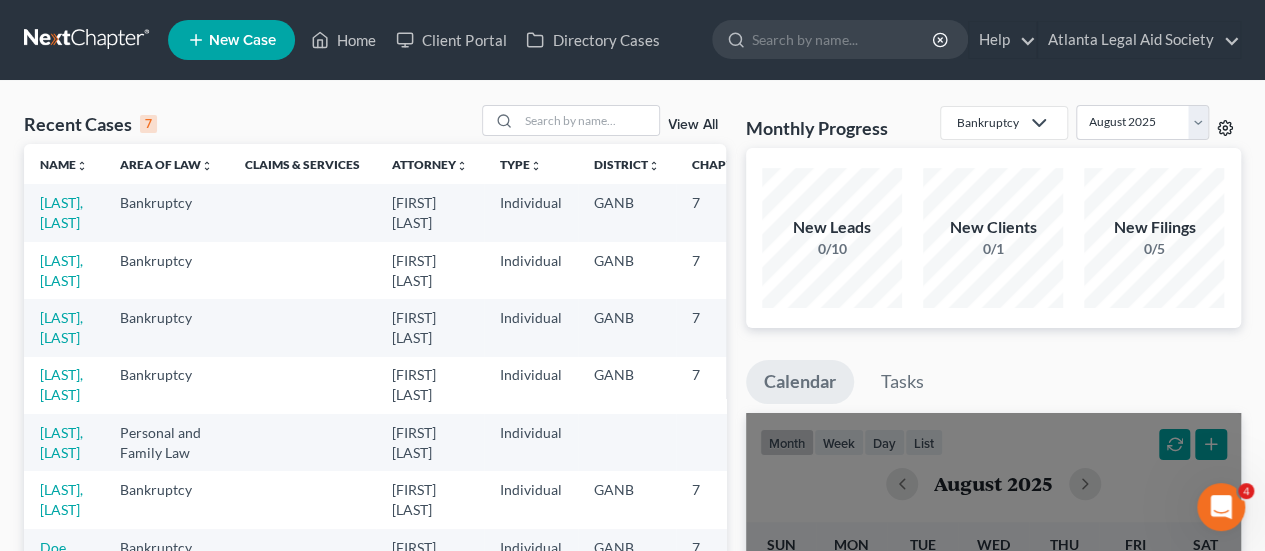 click 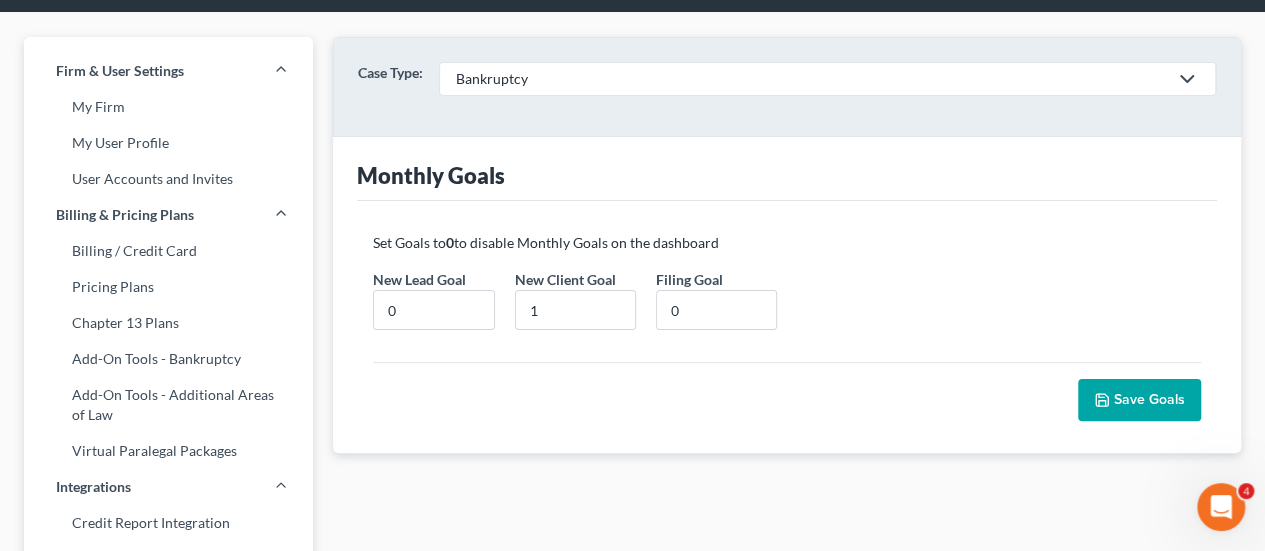 scroll, scrollTop: 86, scrollLeft: 0, axis: vertical 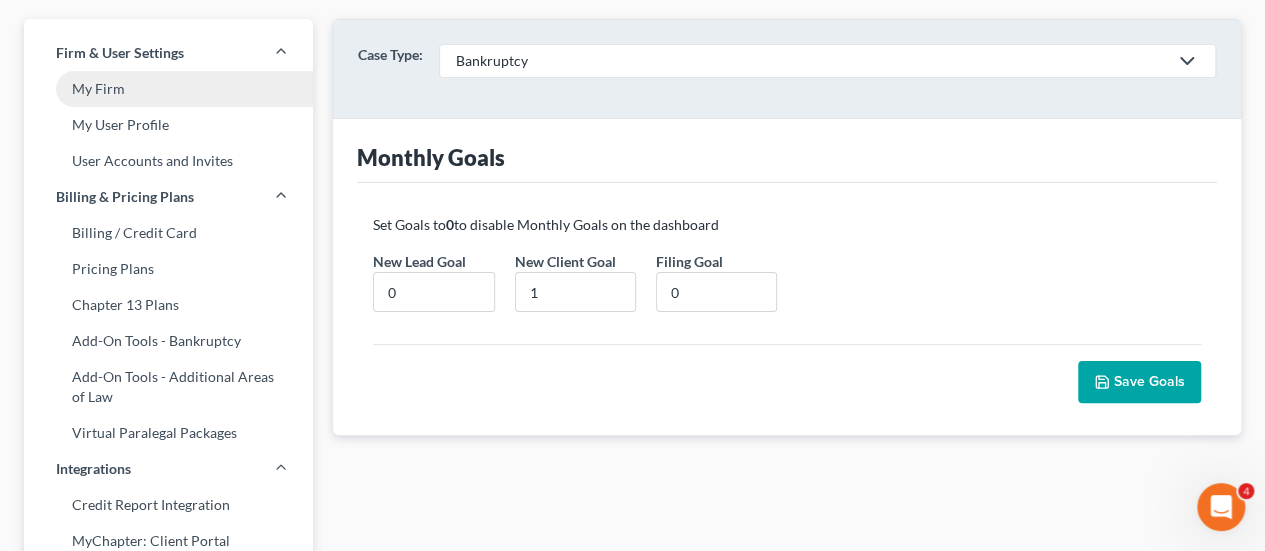 click on "My Firm" at bounding box center [168, 89] 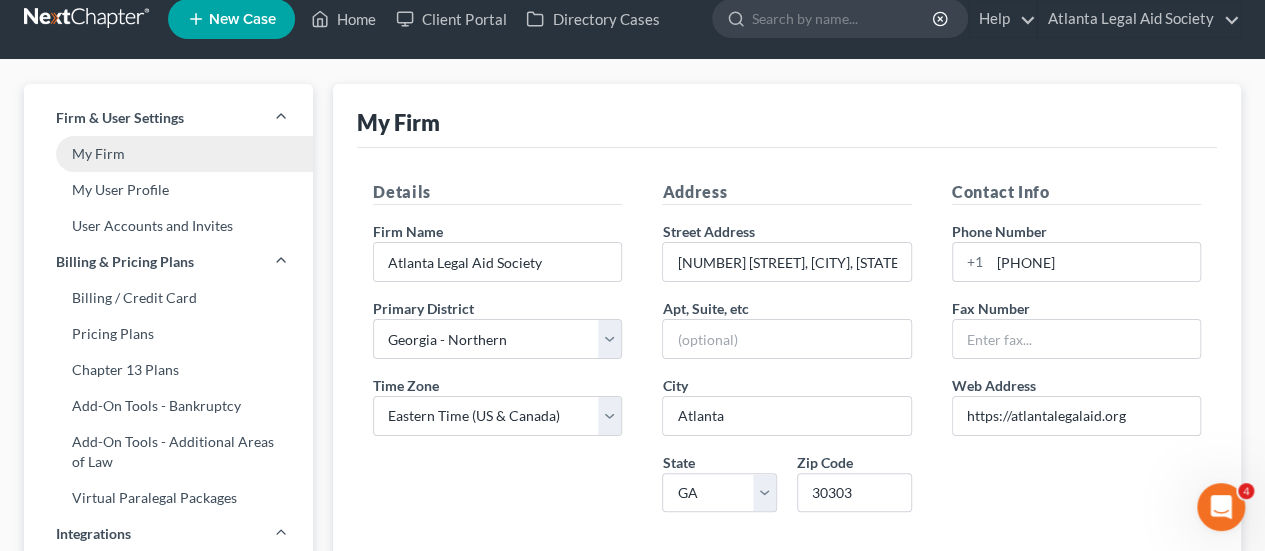 scroll, scrollTop: 0, scrollLeft: 0, axis: both 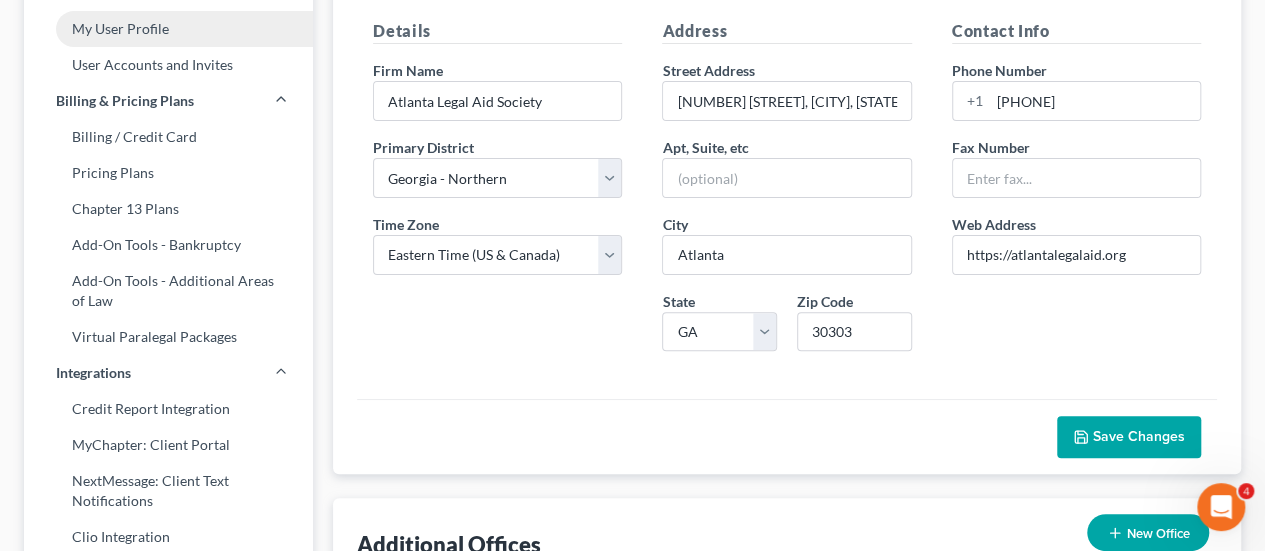 click on "My User Profile" at bounding box center [168, 29] 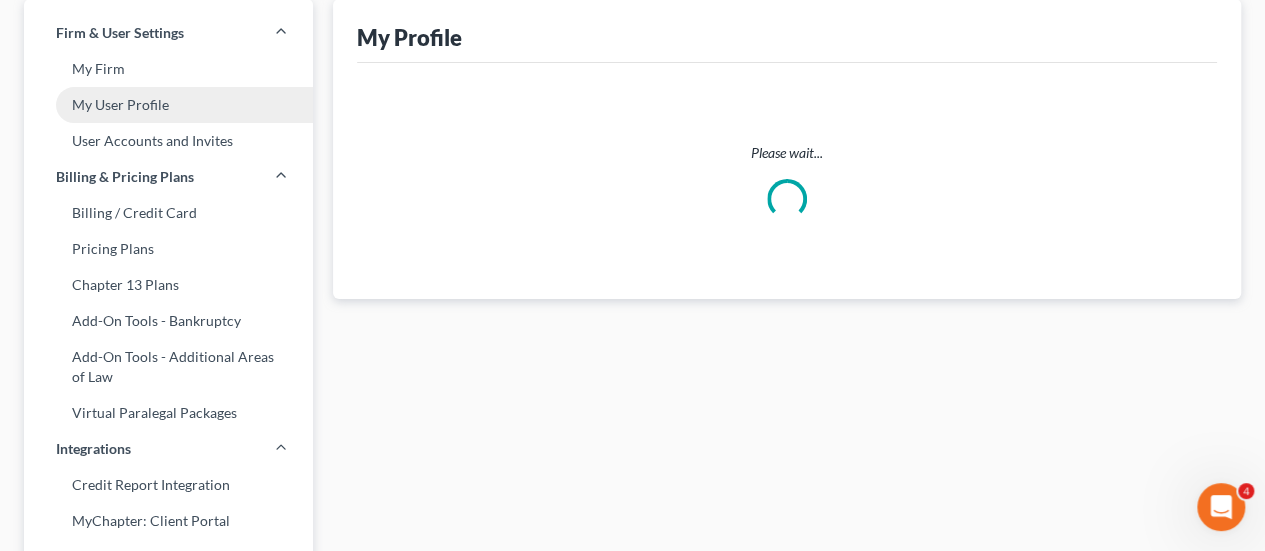 select on "10" 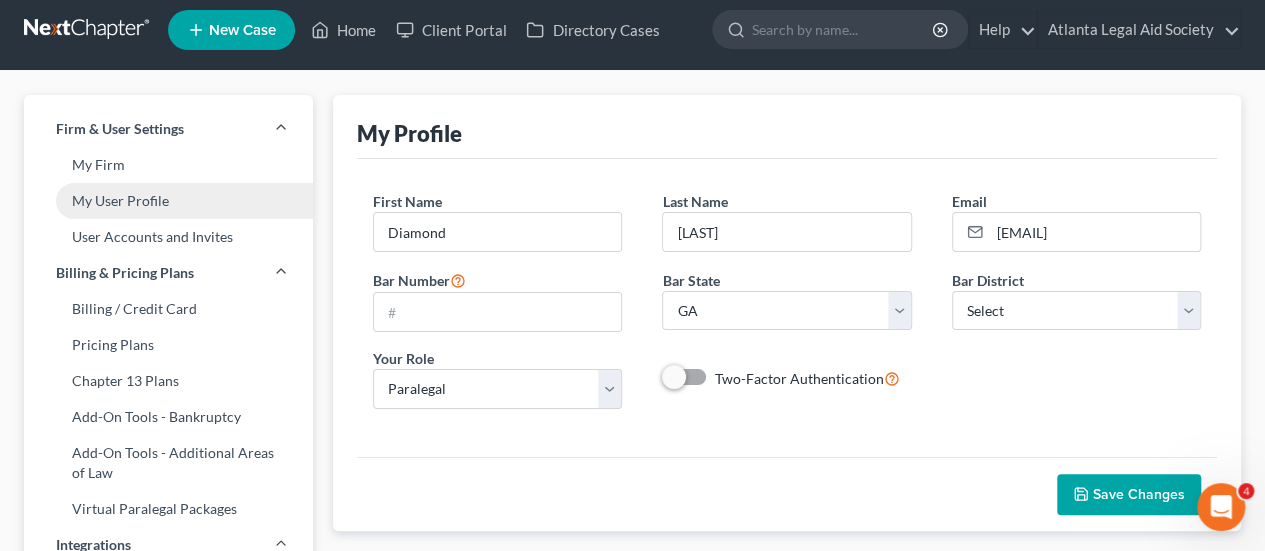 scroll, scrollTop: 0, scrollLeft: 0, axis: both 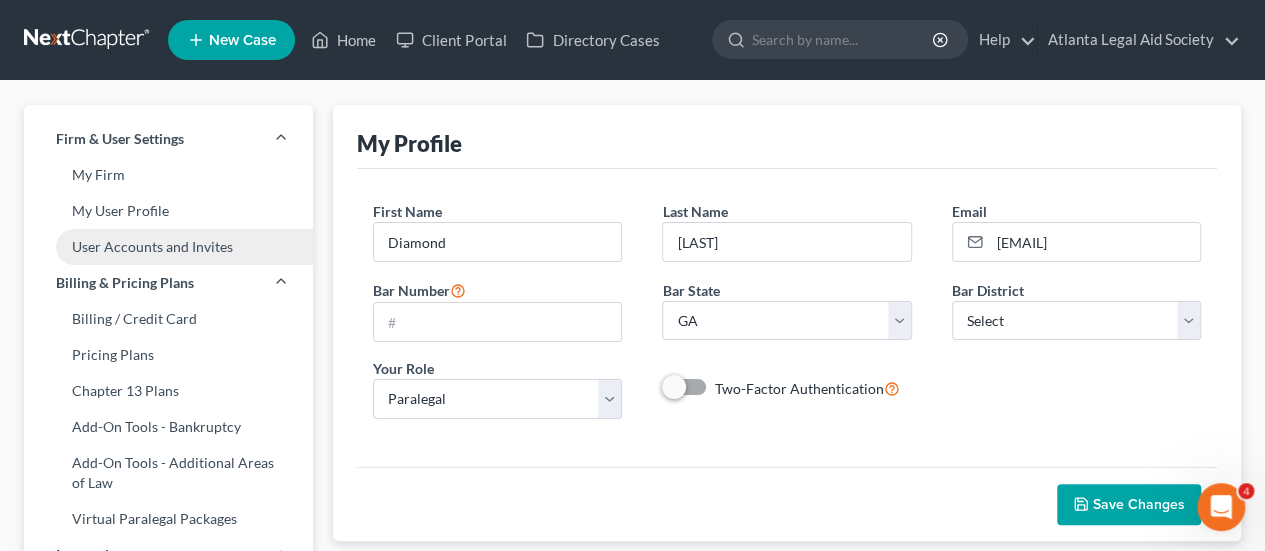 click on "User Accounts and Invites" at bounding box center [168, 247] 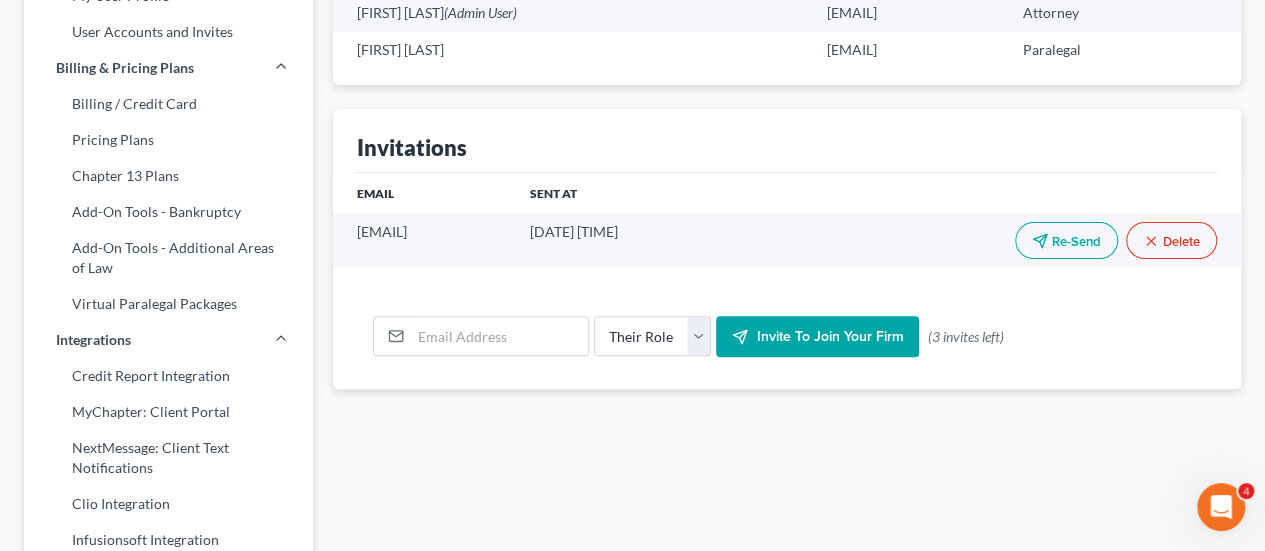 scroll, scrollTop: 217, scrollLeft: 0, axis: vertical 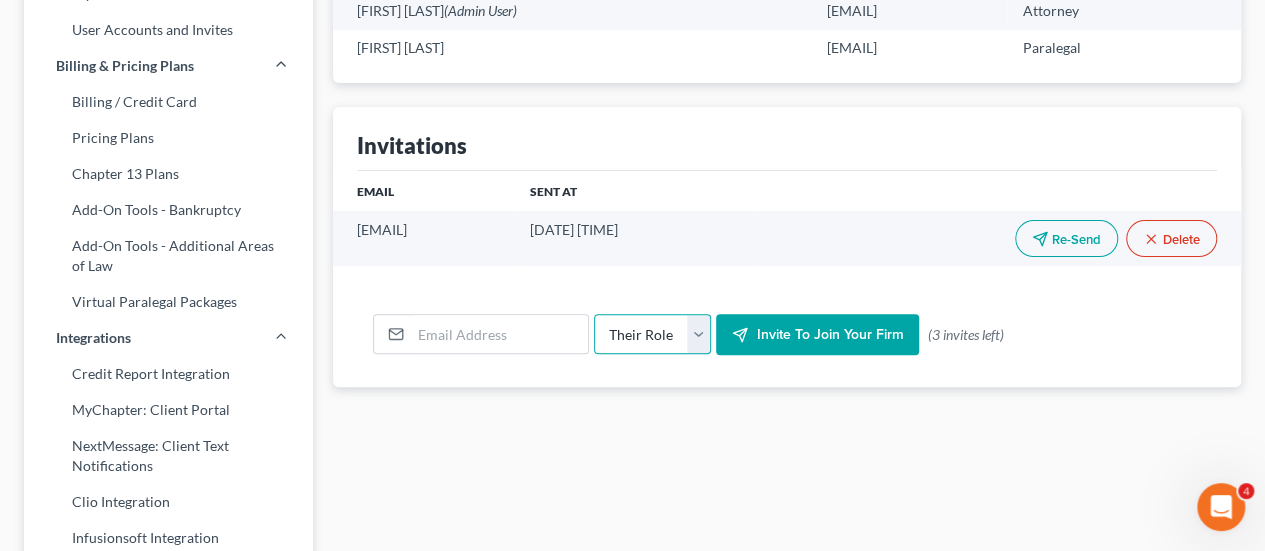 click on "Their Role Attorney Paralegal Assistant" at bounding box center (652, 334) 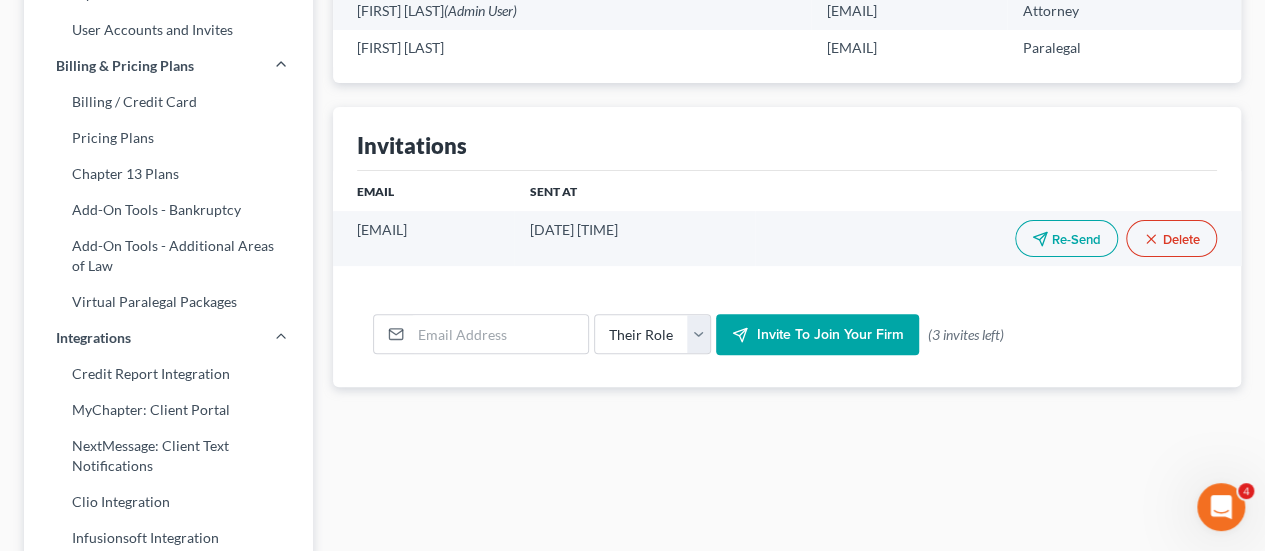 click on "Firm User Accounts
Name Email Role [FIRST] [LAST]  (Admin User) [EMAIL] Attorney [FIRST] [LAST]  [EMAIL] Paralegal
Invitations Email Sent At [EMAIL] [DATE] [TIME] Re-Send Delete         Their Role Attorney Paralegal Assistant Invite to join your firm (3 invites left)" at bounding box center (787, 594) 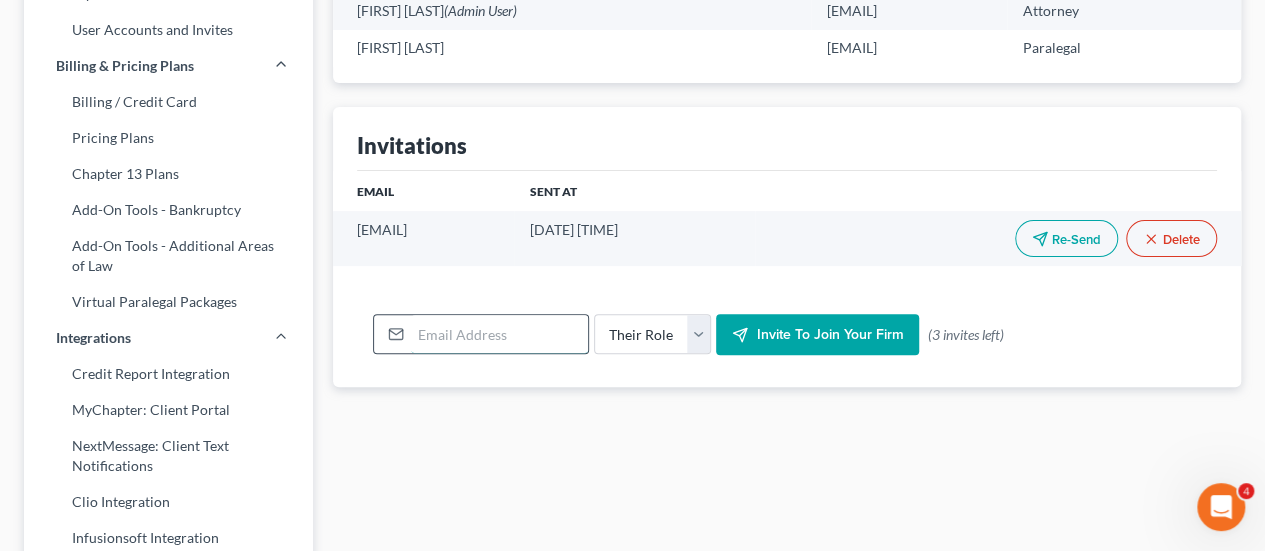 click at bounding box center [499, 334] 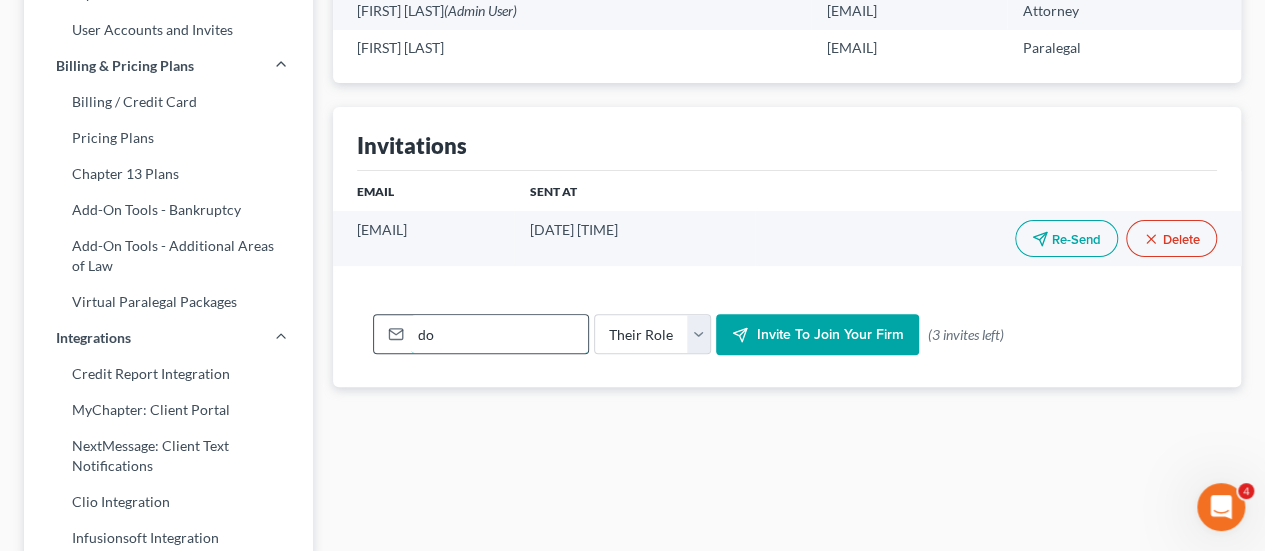 type on "d" 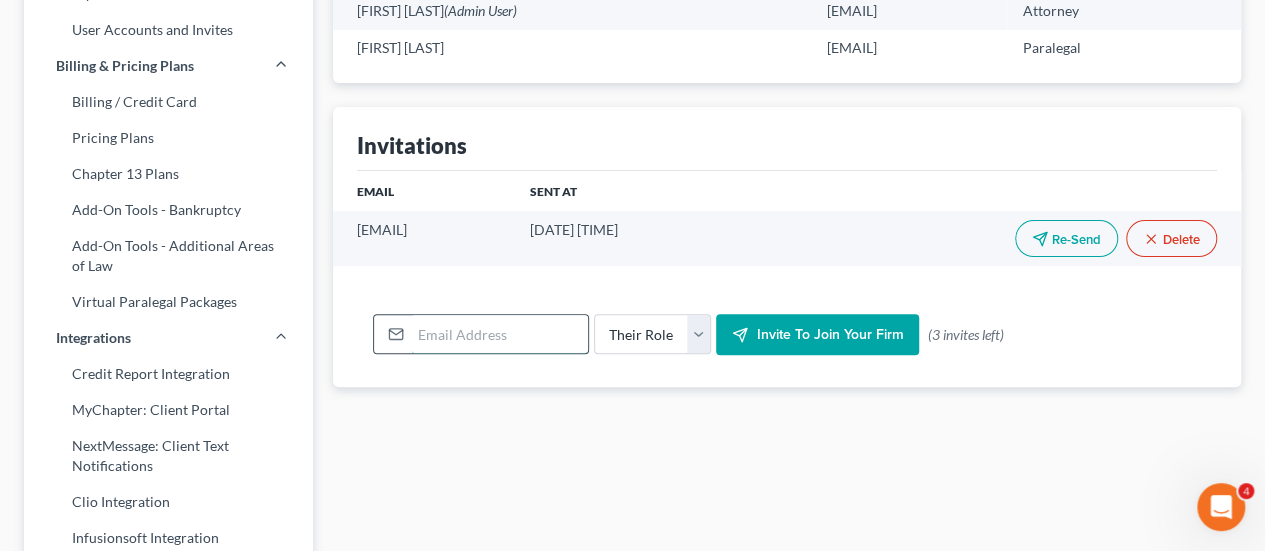 paste on "[EMAIL]" 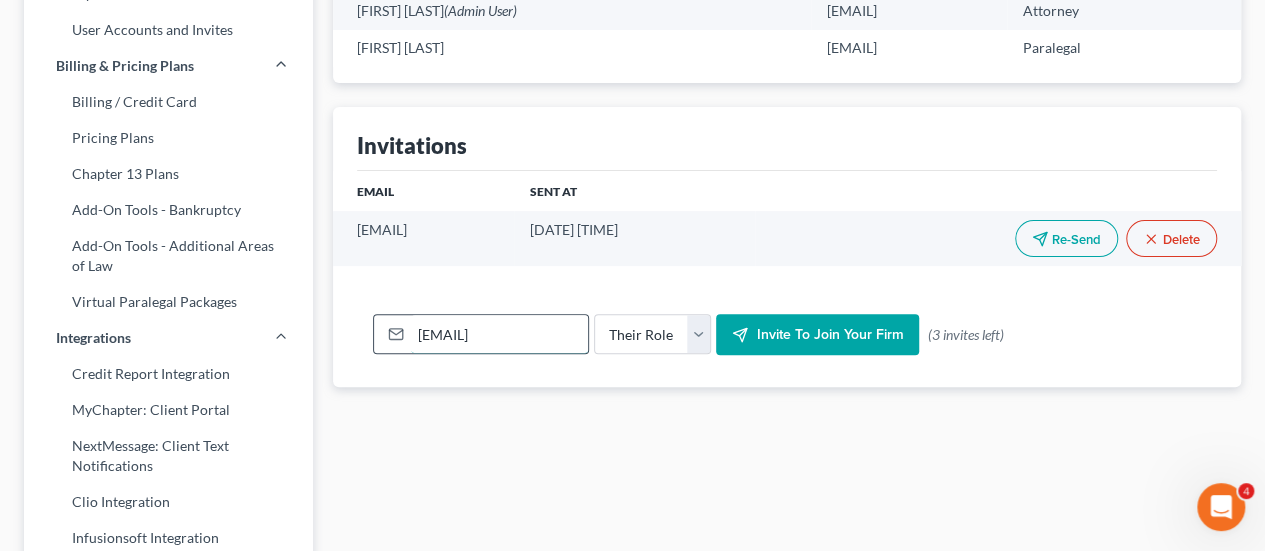 scroll, scrollTop: 0, scrollLeft: 40, axis: horizontal 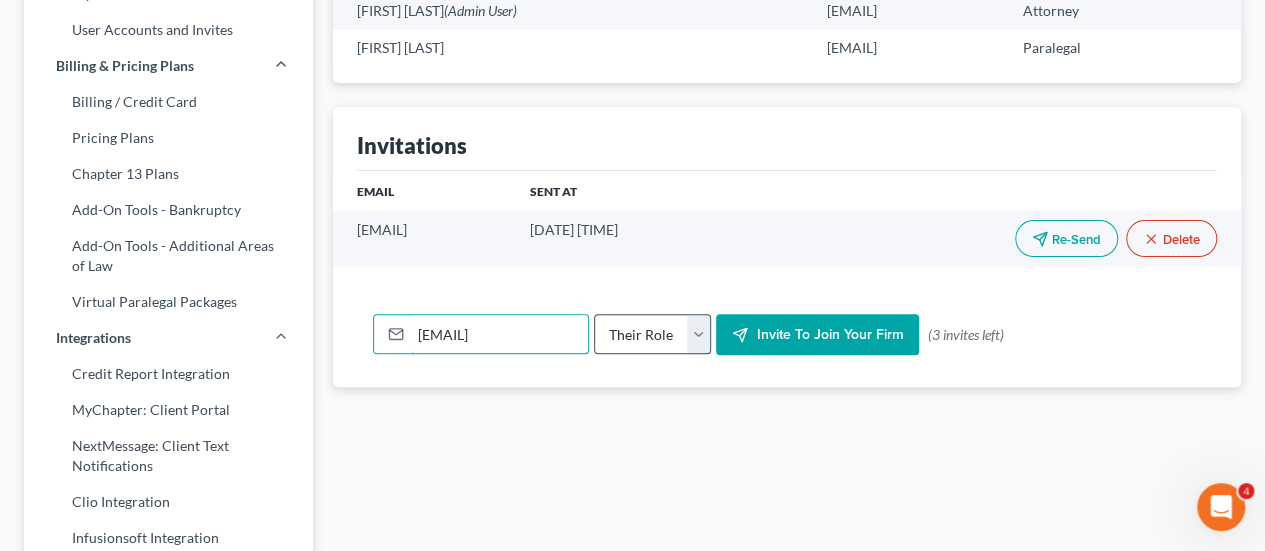type on "[EMAIL]" 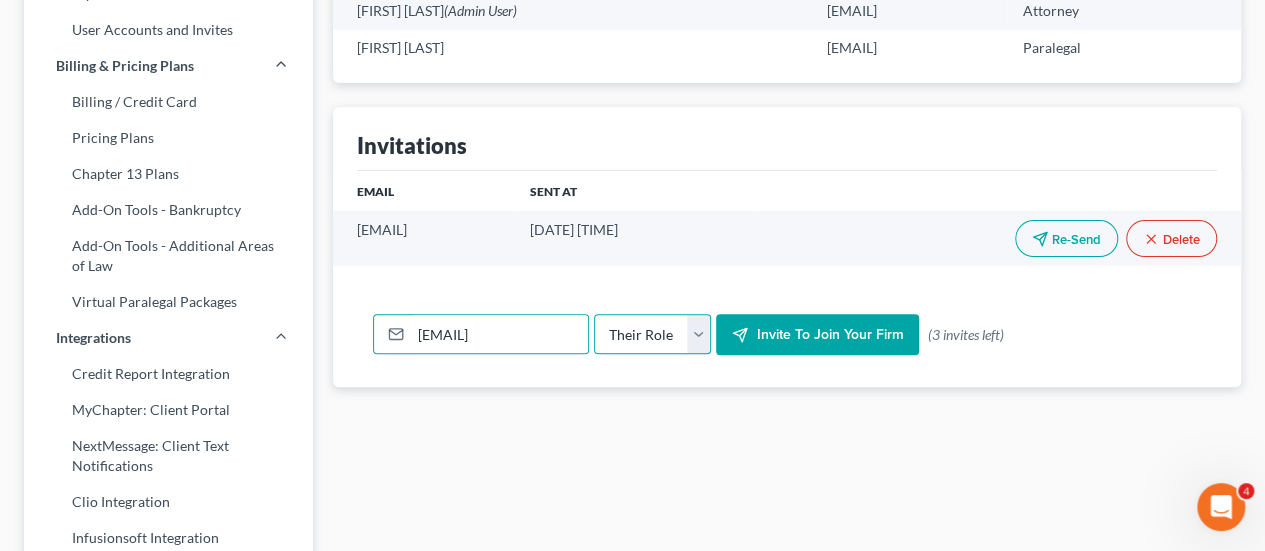 click on "Their Role Attorney Paralegal Assistant" at bounding box center (652, 334) 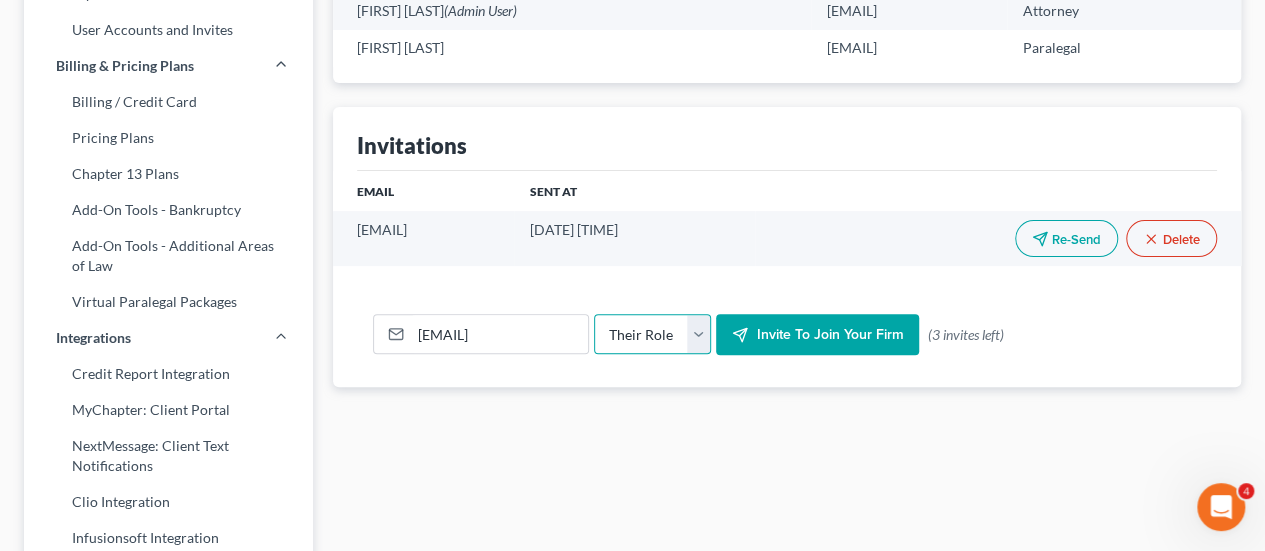scroll, scrollTop: 0, scrollLeft: 0, axis: both 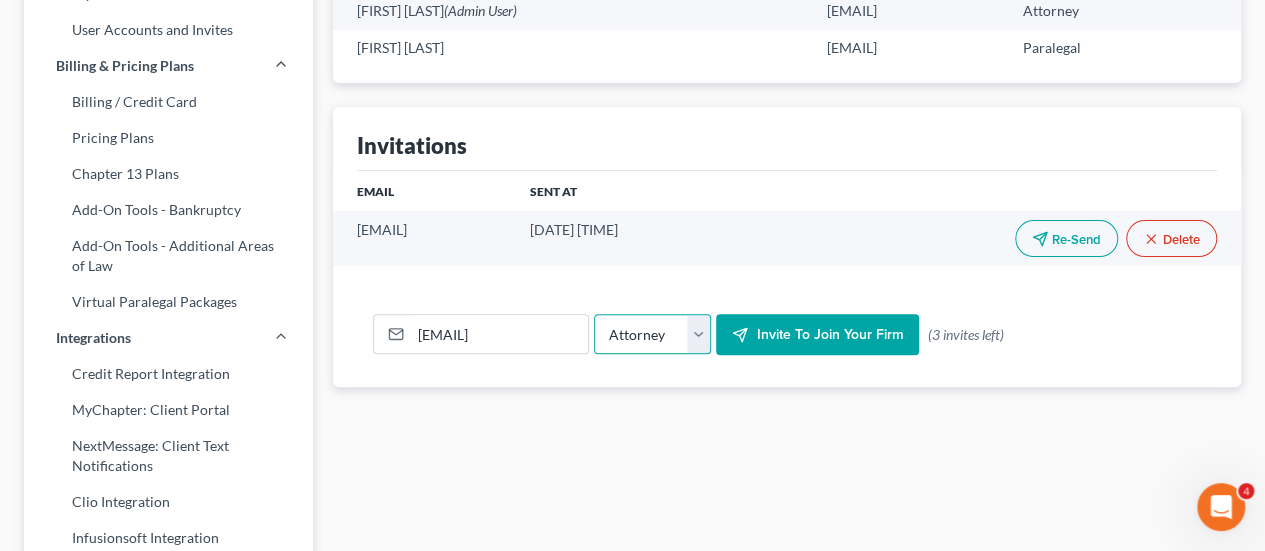 click on "Their Role Attorney Paralegal Assistant" at bounding box center (652, 334) 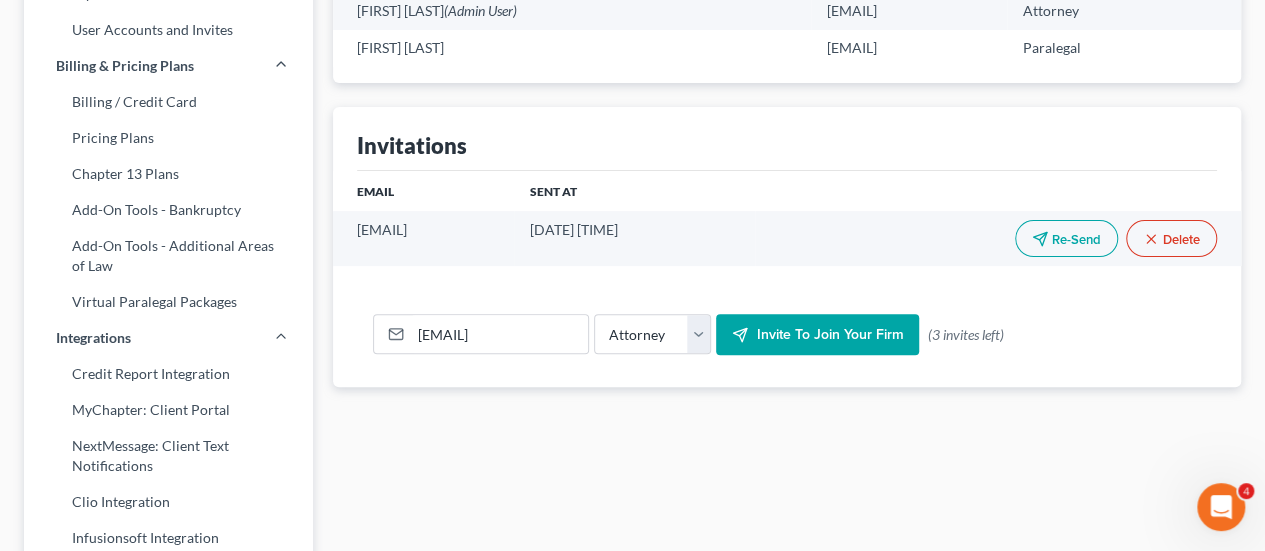 click on "Invite to join your firm" at bounding box center (817, 335) 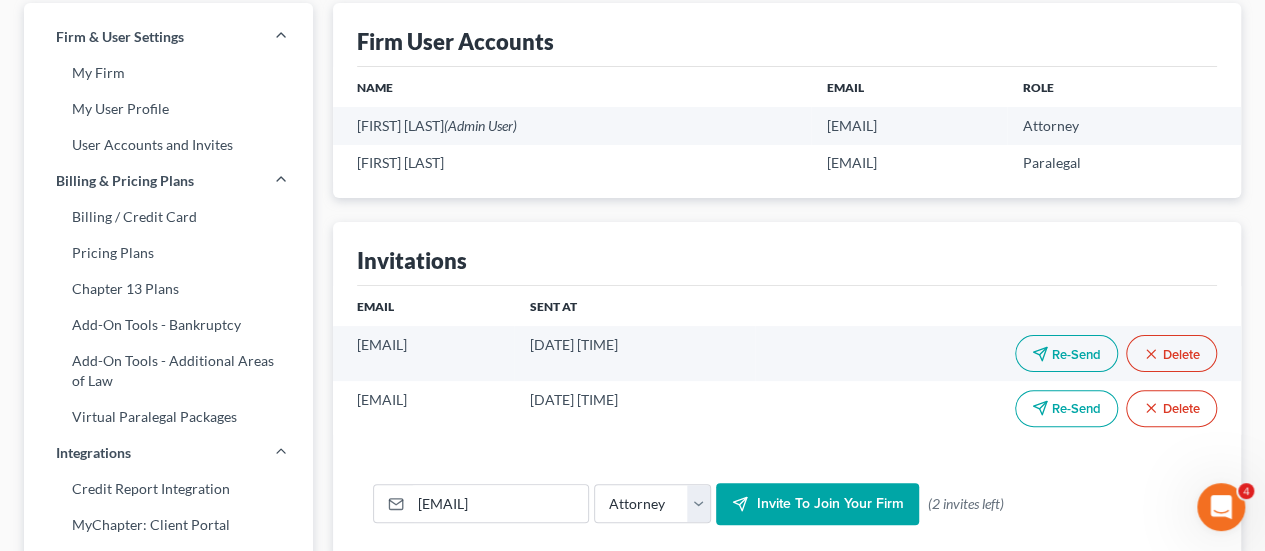 scroll, scrollTop: 116, scrollLeft: 0, axis: vertical 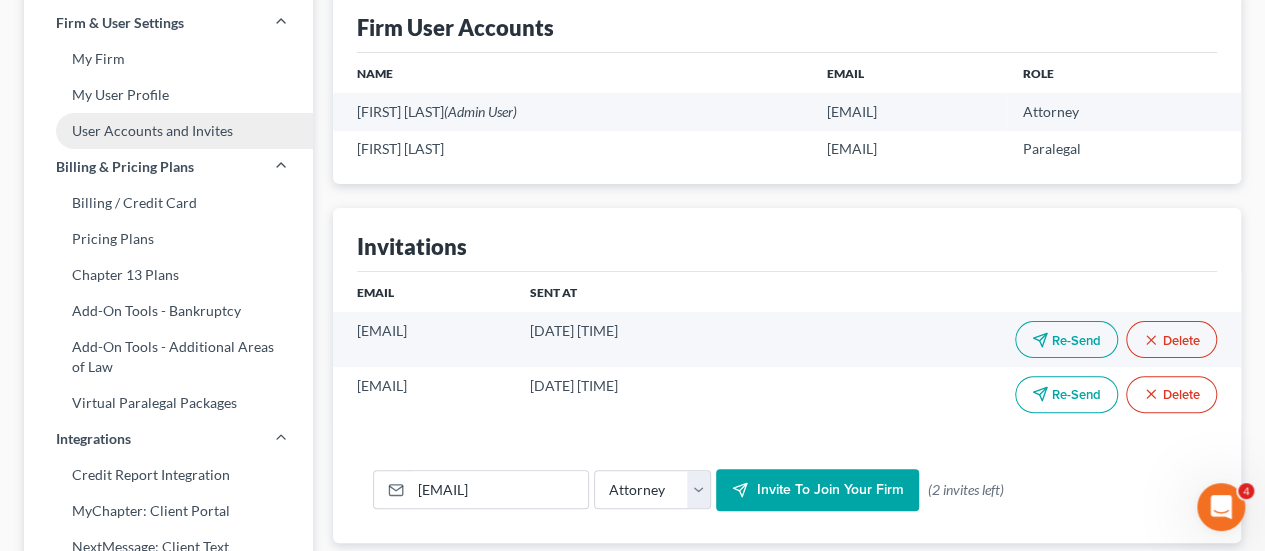 click on "User Accounts and Invites" at bounding box center (168, 131) 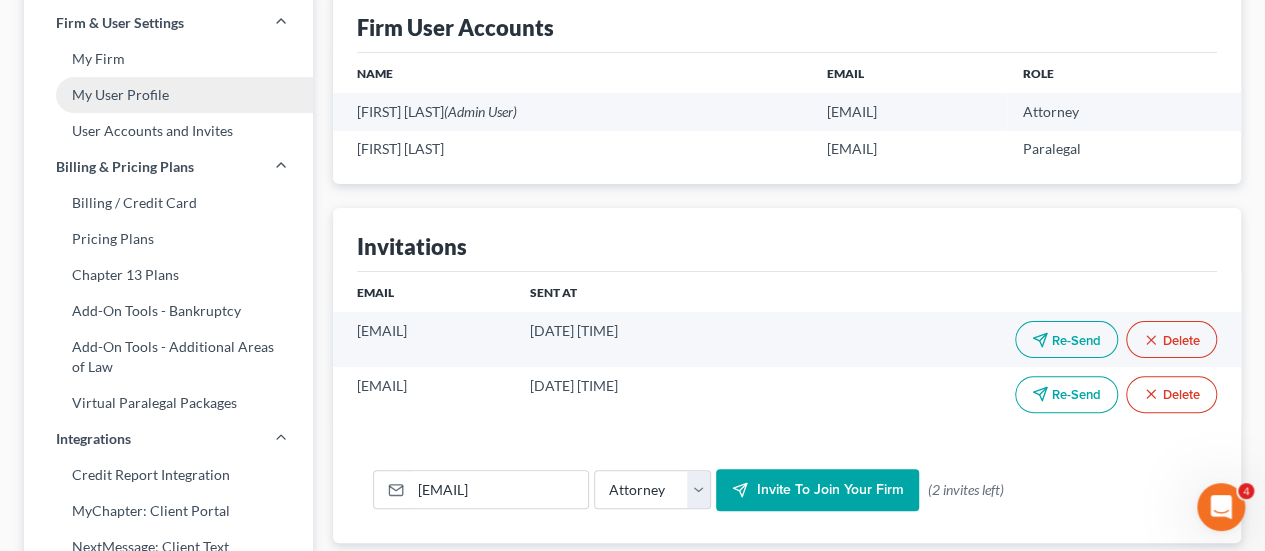 click on "My User Profile" at bounding box center [168, 95] 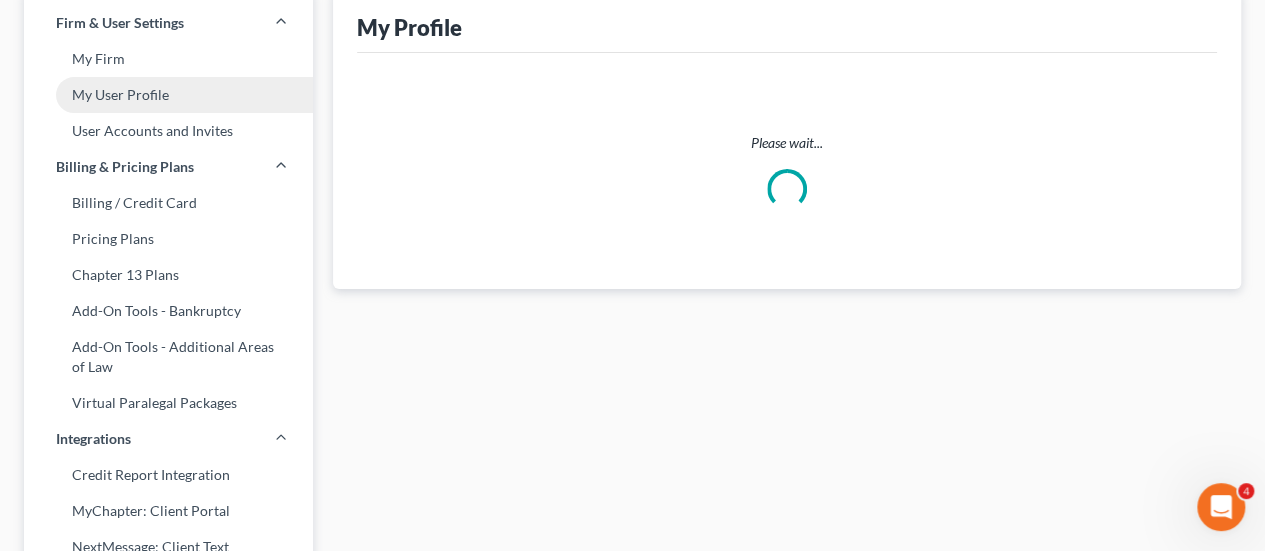 scroll, scrollTop: 0, scrollLeft: 0, axis: both 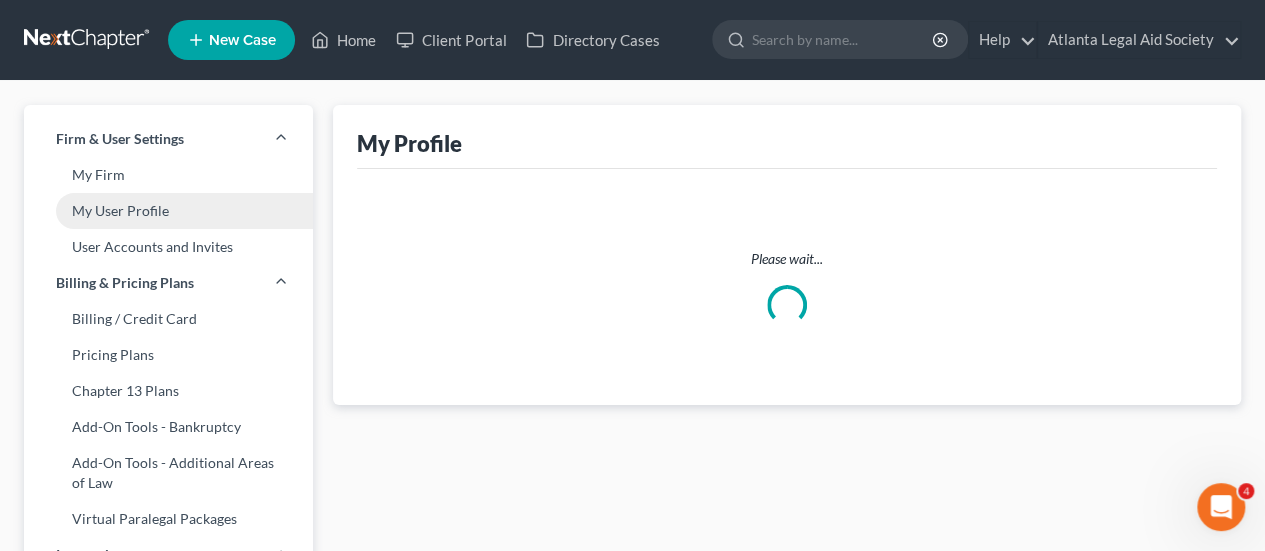 select on "10" 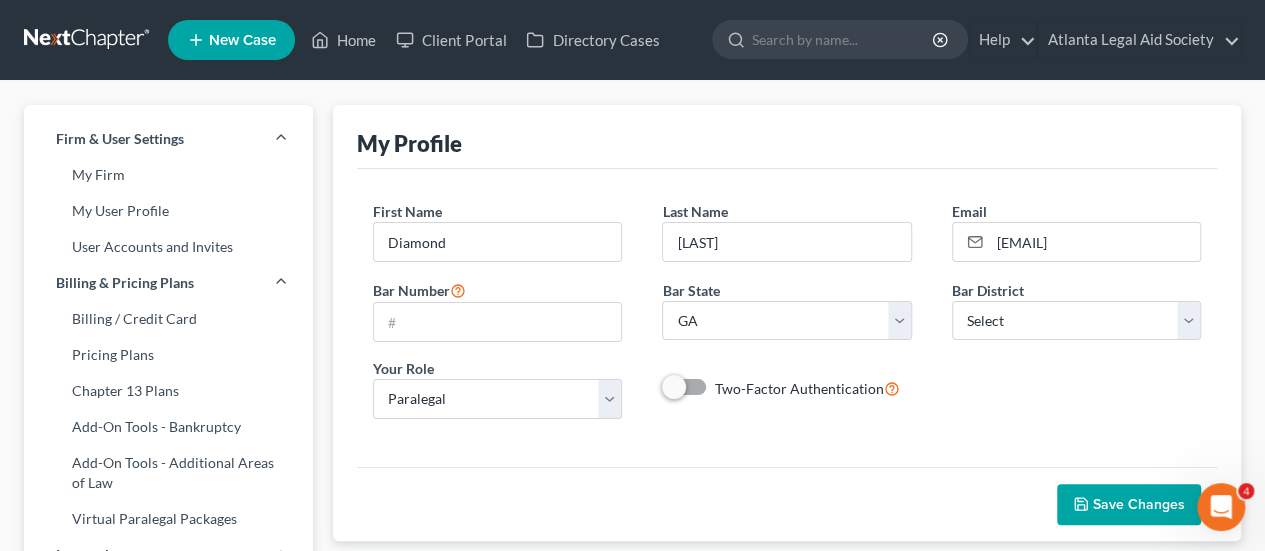 click on "First Name
*
[FIRST]
Last Name
*
[LAST]
Email
*
[EMAIL] Bar Number  Bar State State AL AK AR AZ CA CO CT DE DC FL GA GU HI ID IL IN IA KS KY LA ME MD MA MI MN MS MO MT NC ND NE NV NH NJ NM NY OH OK OR PA PR RI SC SD TN TX UT VI VA VT WA WV WI WY Bar District Select Alabama - Middle Alabama - Northern Alabama - Southern Alaska Arizona Arkansas - Eastern Arkansas - Western California - Central California - Eastern California - Northern California - Southern Colorado Connecticut Delaware District of Columbia Florida - Middle Florida - Northern Florida - Southern Georgia - Middle Georgia - Northern Georgia - Southern Guam Hawaii Idaho Illinois - Central Illinois - Northern Illinois - Southern Indiana - Northern Indiana - Southern Iowa - Northern Iowa - Southern Kansas Kentucky - Eastern Kentucky - Western Louisiana - Eastern Louisiana - Middle Louisiana - Western Maine Maryland Massachusetts Michigan - Eastern *" at bounding box center (787, 317) 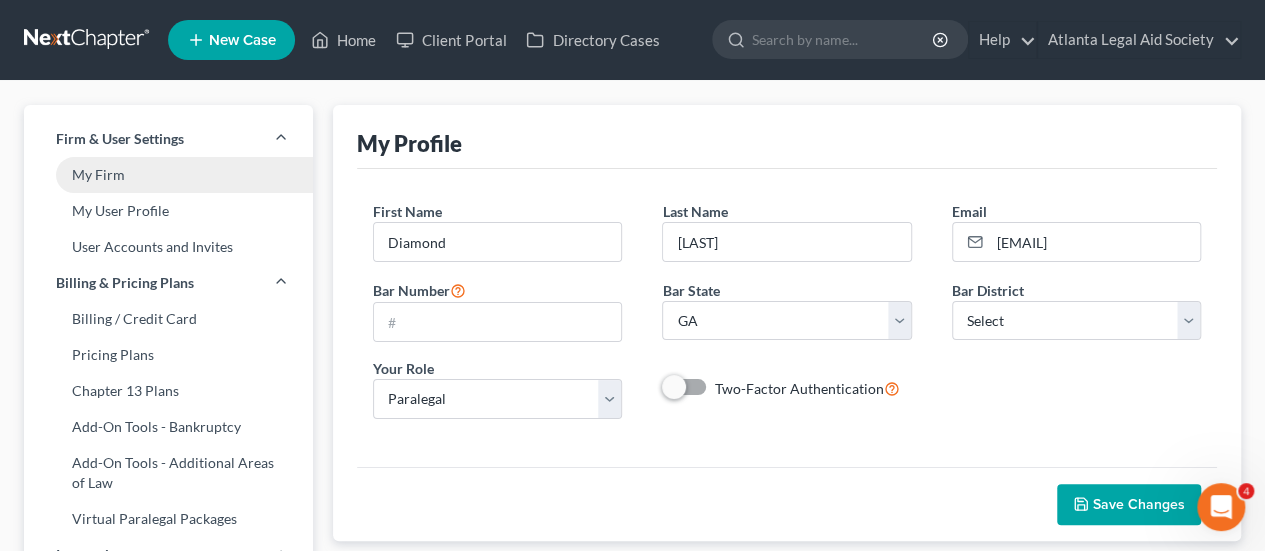 click on "My Firm" at bounding box center [168, 175] 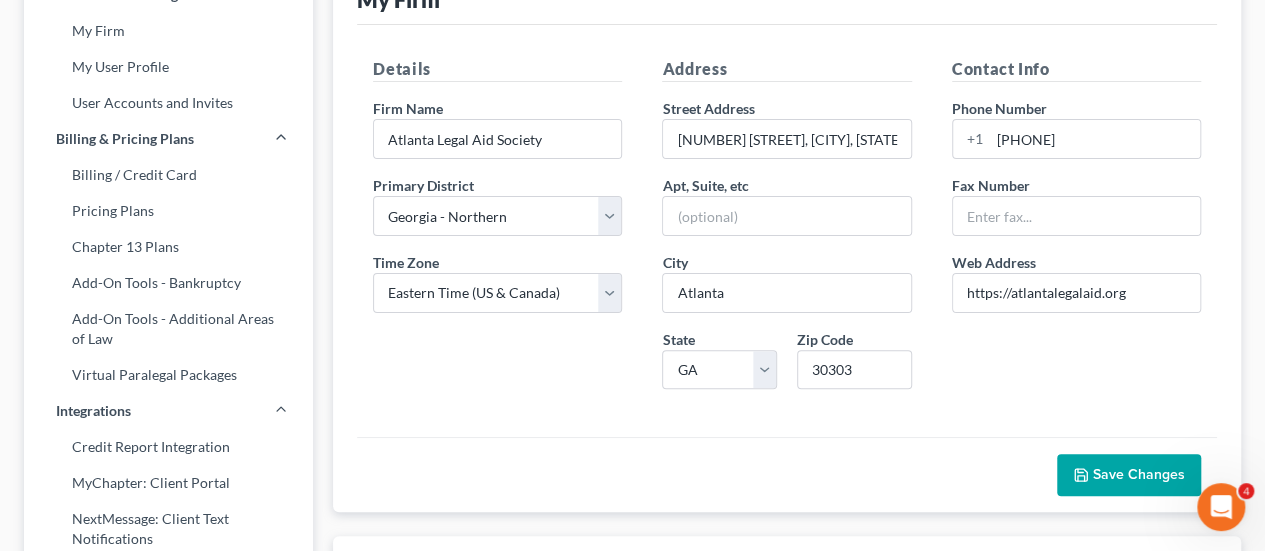 scroll, scrollTop: 0, scrollLeft: 0, axis: both 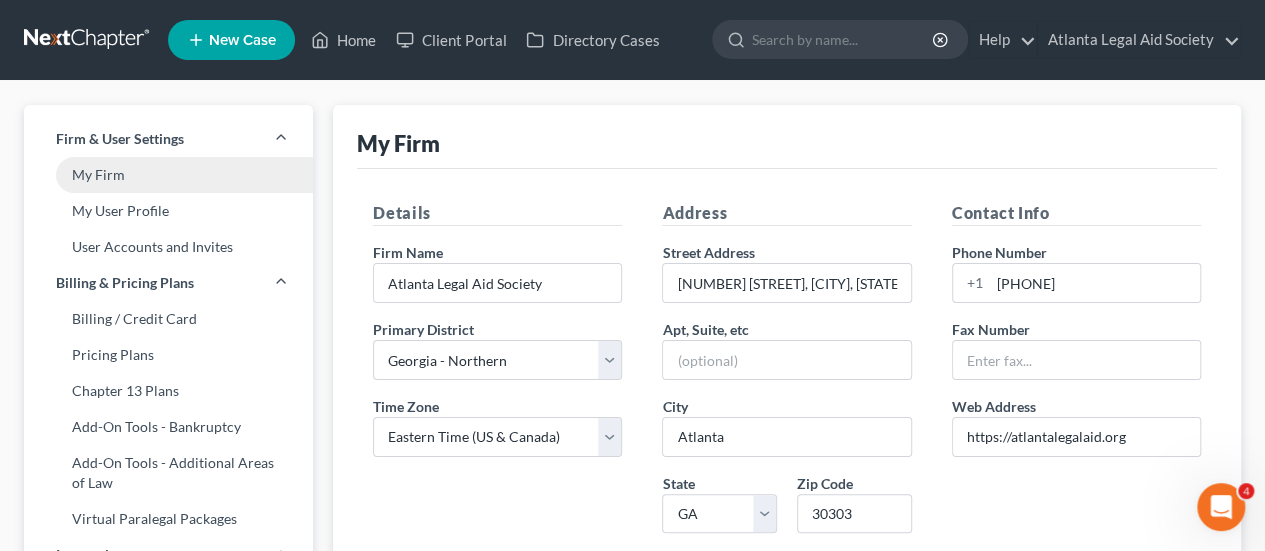 click on "My Firm" at bounding box center (168, 175) 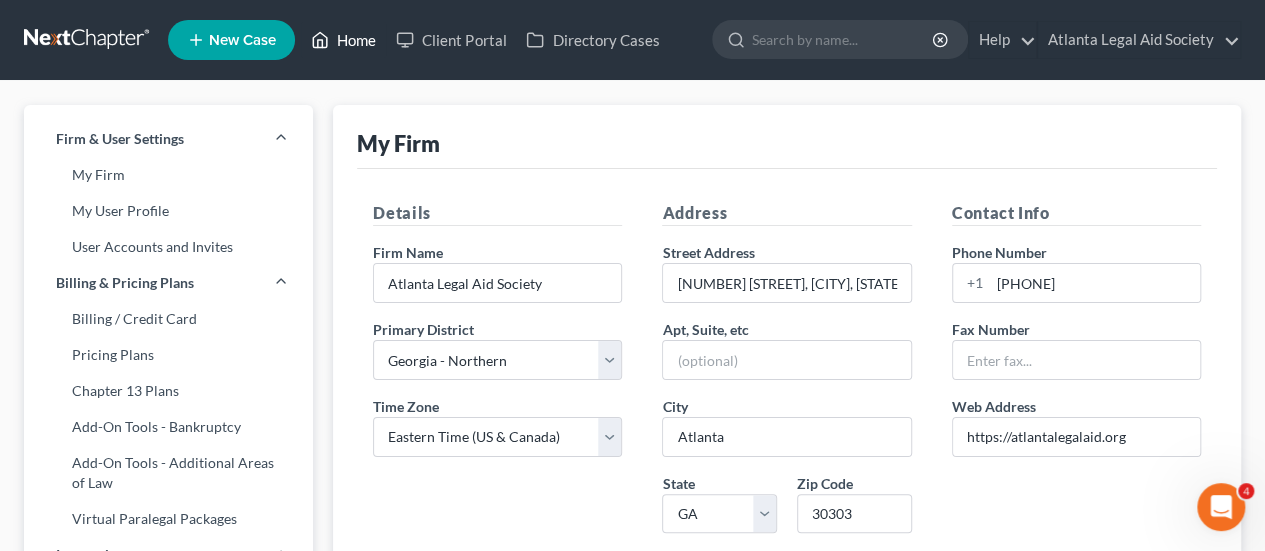 click on "Home" at bounding box center [343, 40] 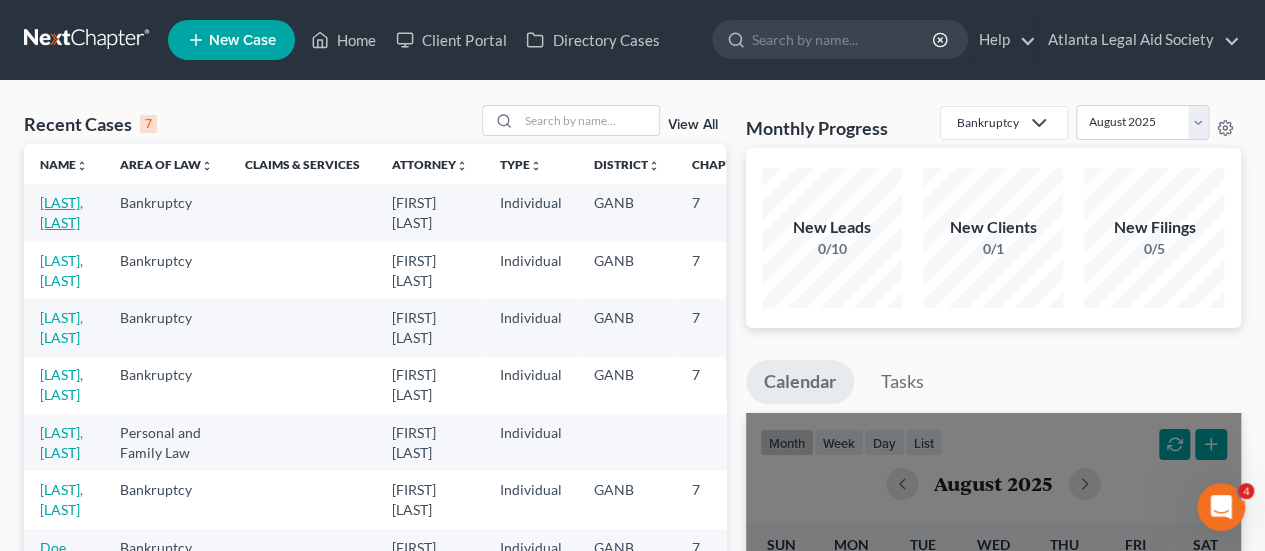 click on "[LAST], [LAST]" at bounding box center [61, 212] 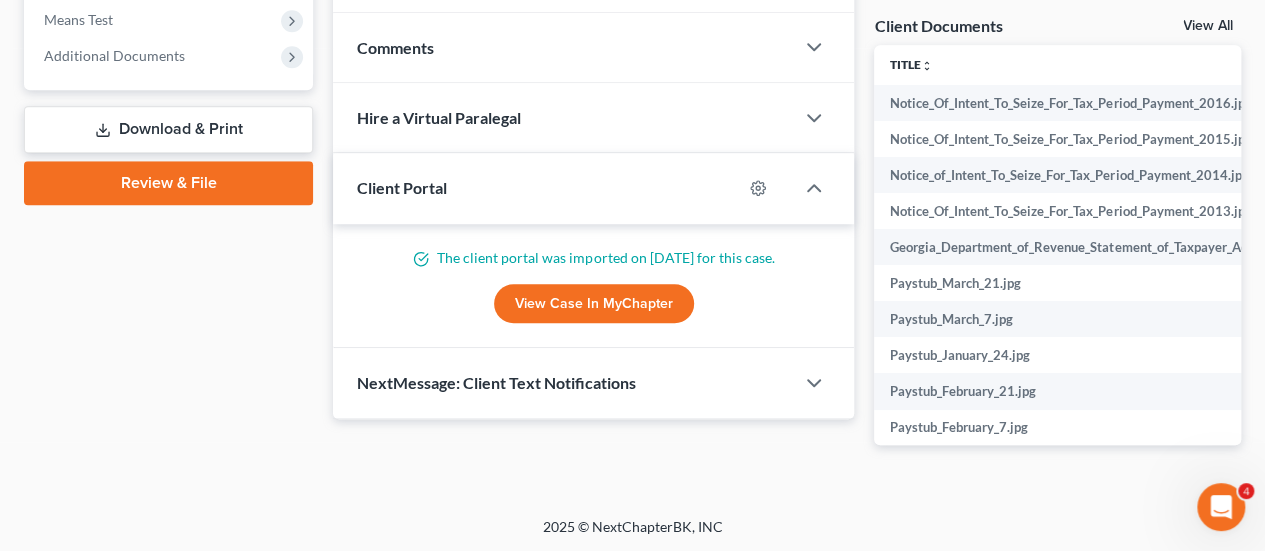 scroll, scrollTop: 0, scrollLeft: 0, axis: both 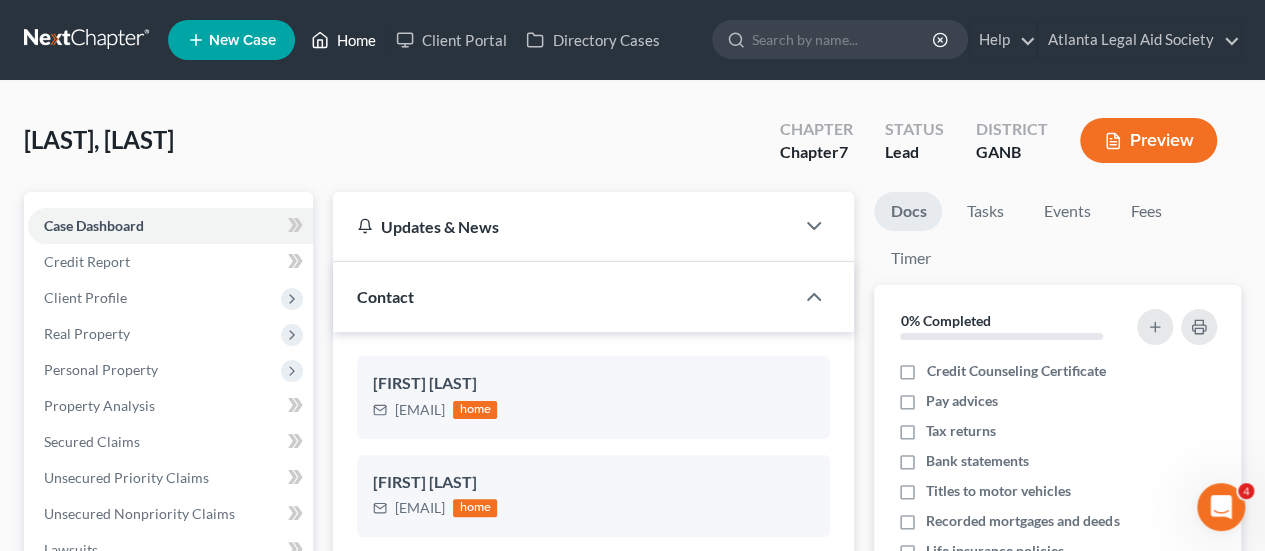 click on "Home" at bounding box center (343, 40) 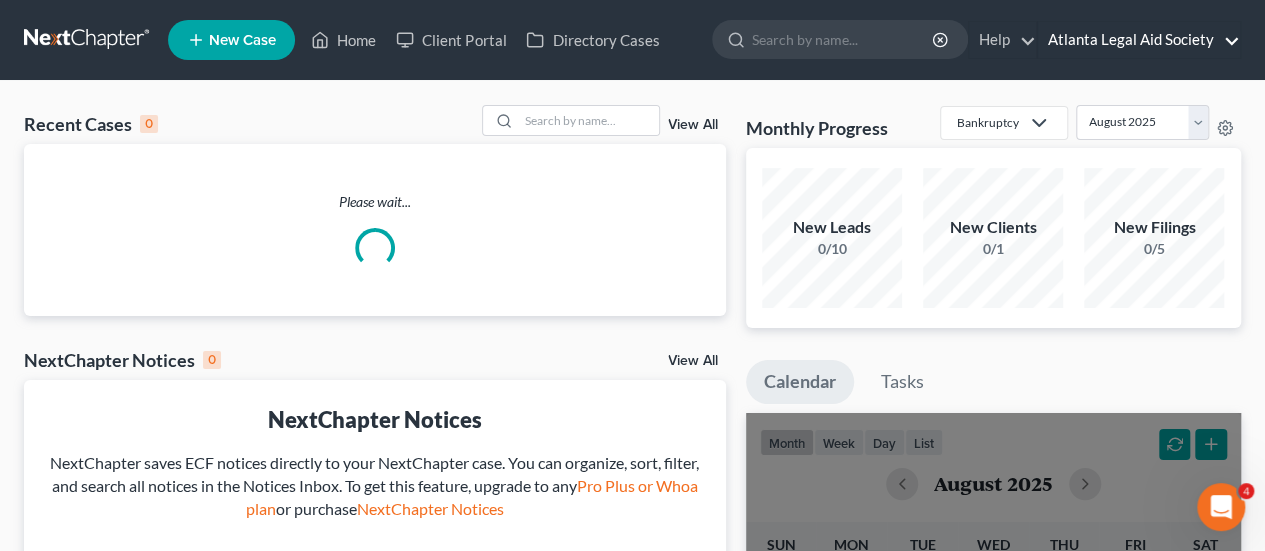 click on "Atlanta Legal Aid Society" at bounding box center [1139, 40] 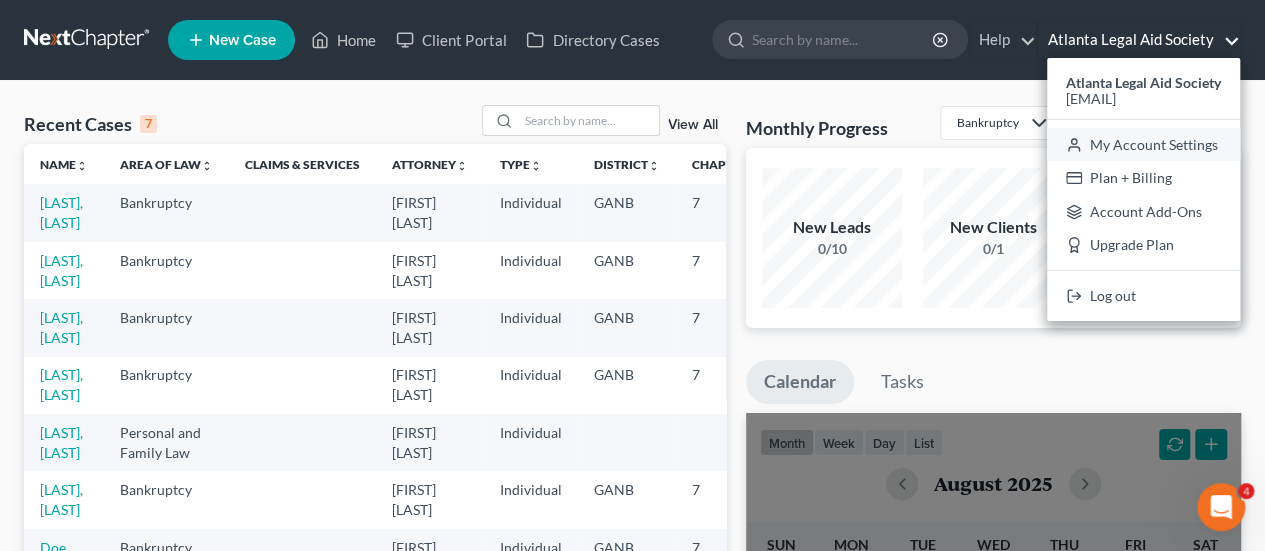 click on "My Account Settings" at bounding box center [1143, 145] 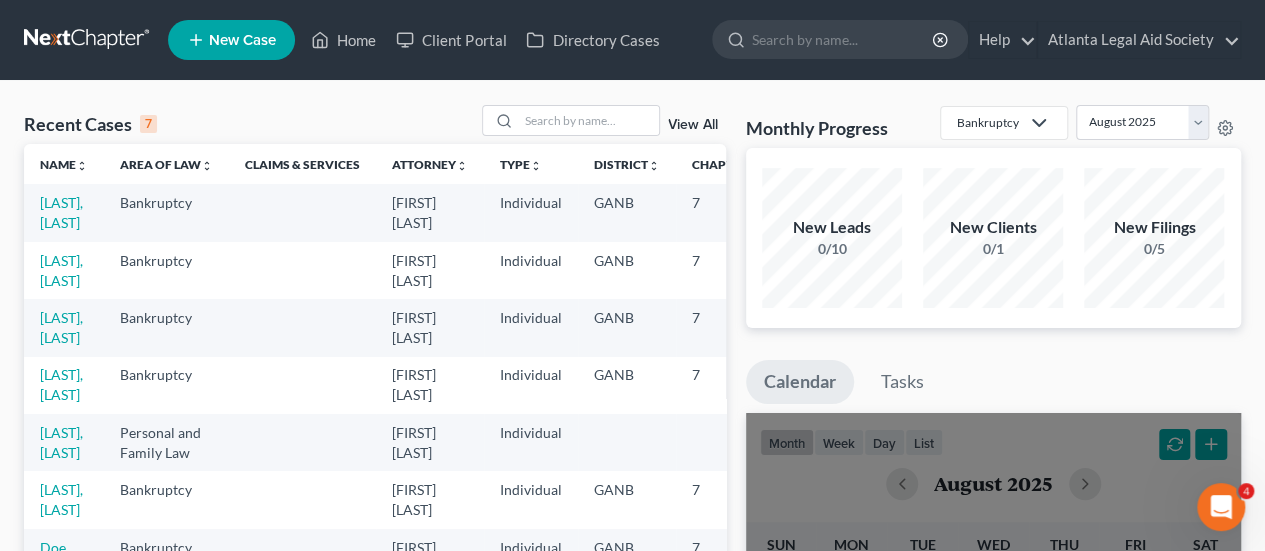 select on "19" 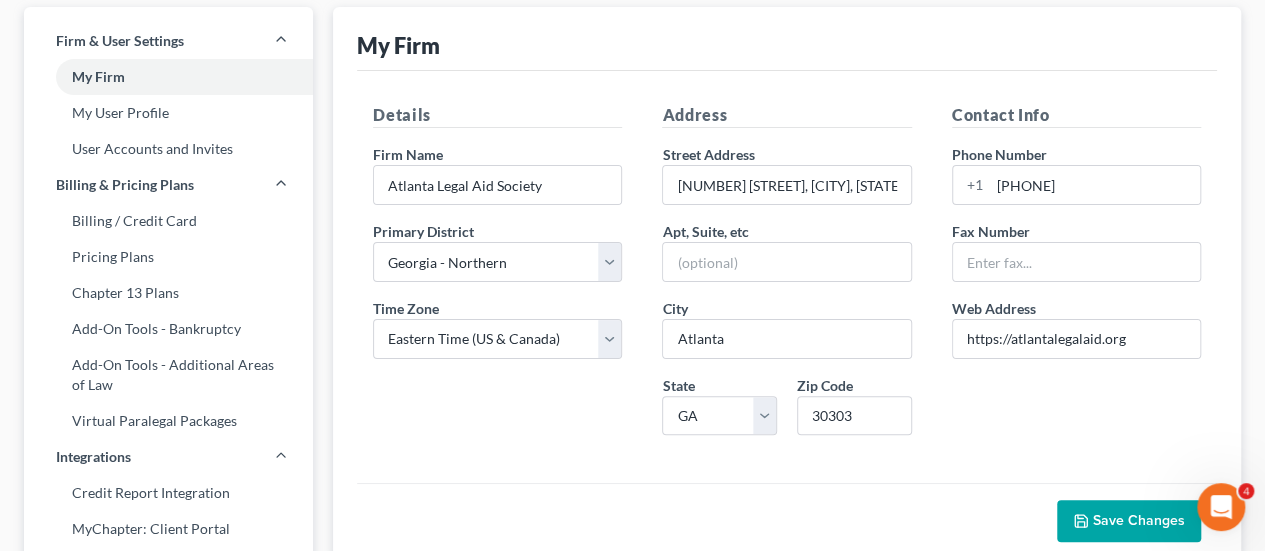 scroll, scrollTop: 96, scrollLeft: 0, axis: vertical 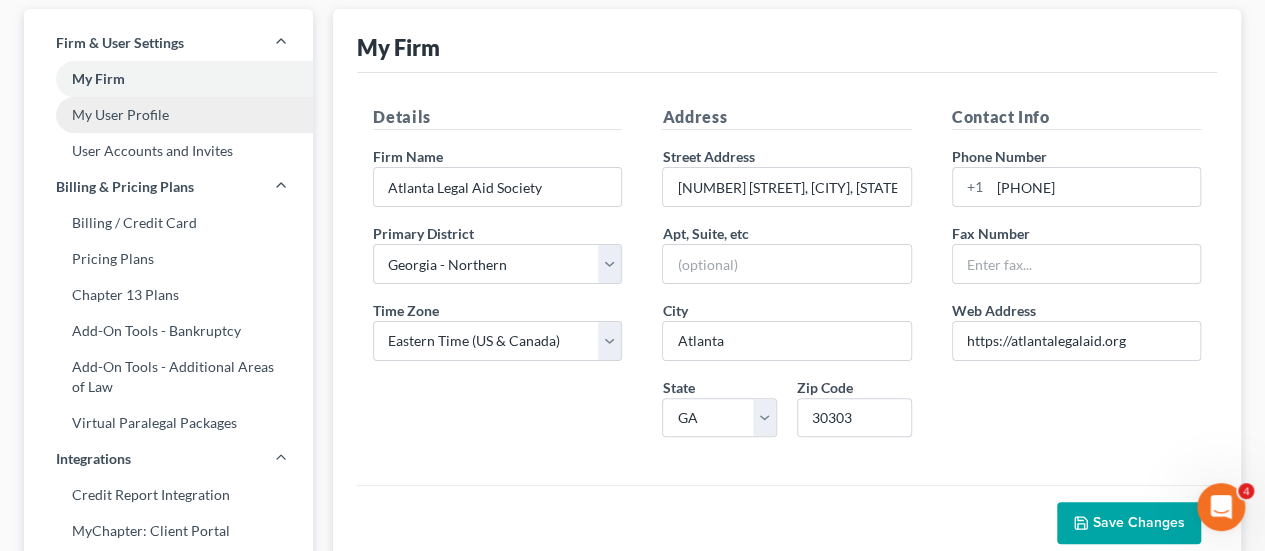 click on "My User Profile" at bounding box center [168, 115] 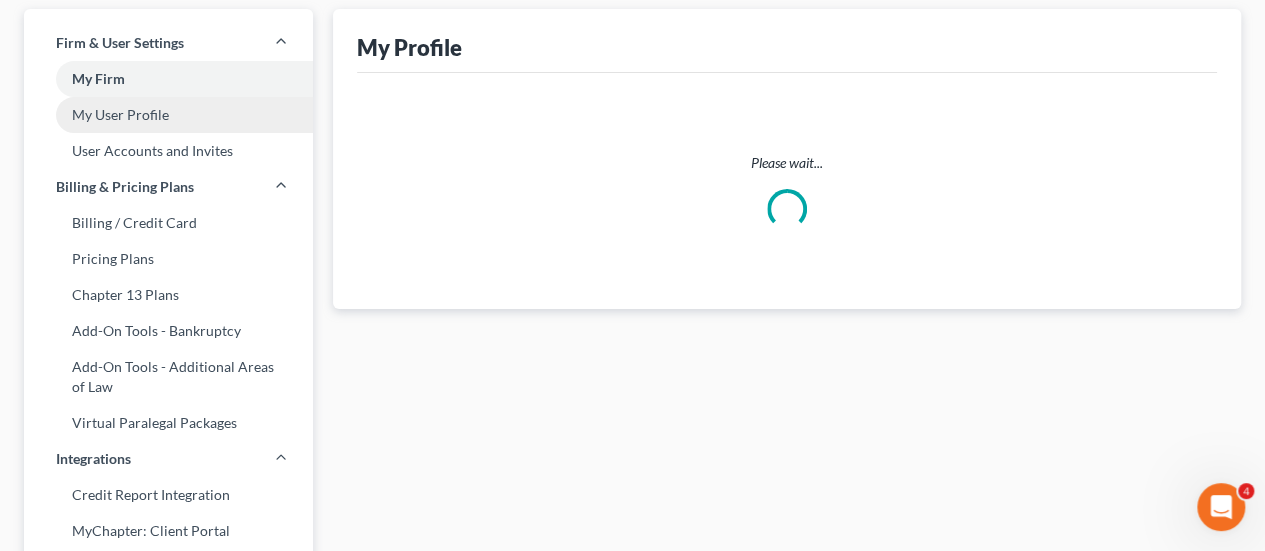 scroll, scrollTop: 0, scrollLeft: 0, axis: both 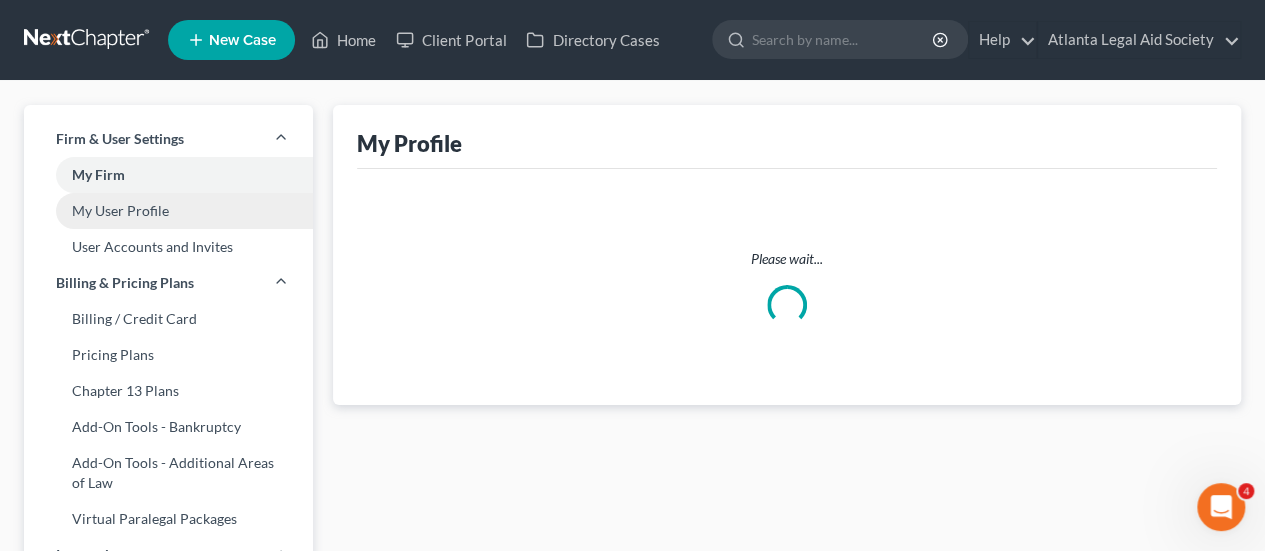 select on "10" 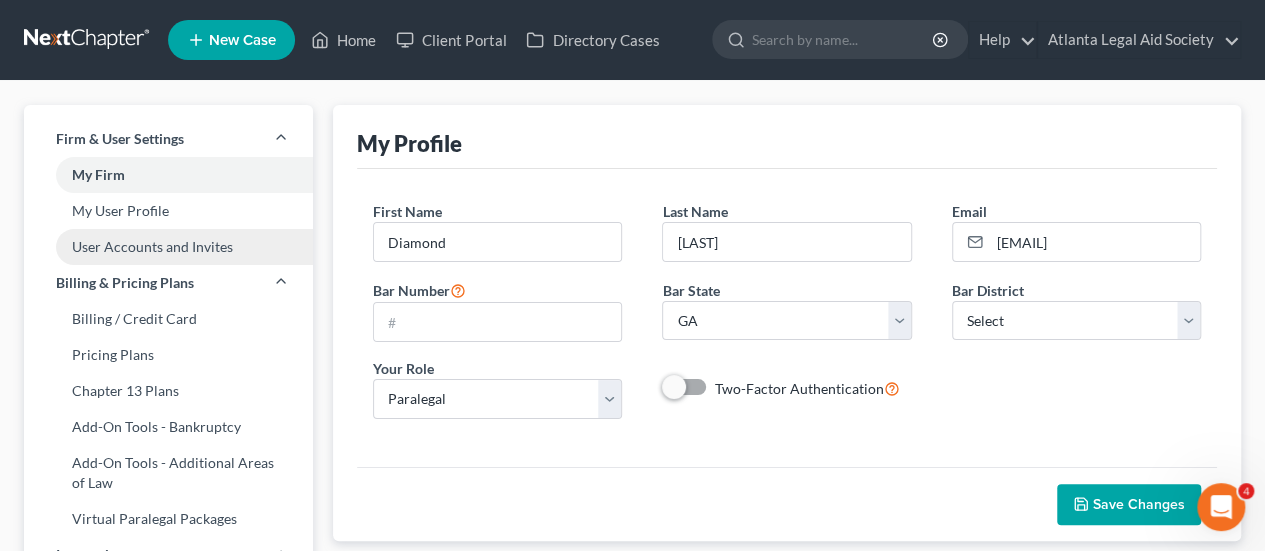 click on "User Accounts and Invites" at bounding box center [168, 247] 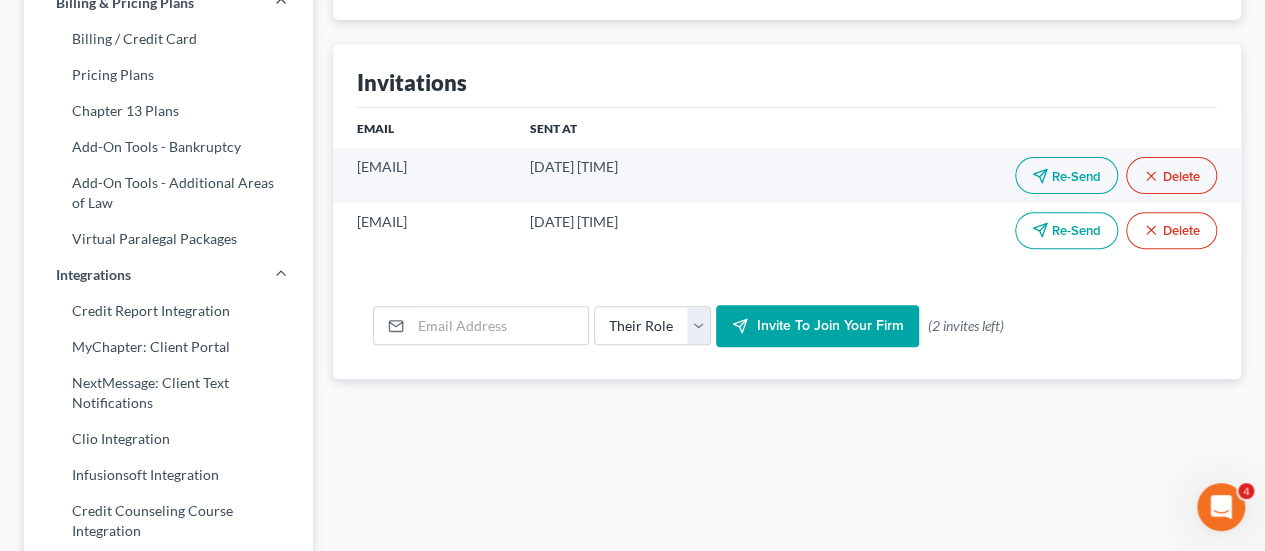 scroll, scrollTop: 0, scrollLeft: 0, axis: both 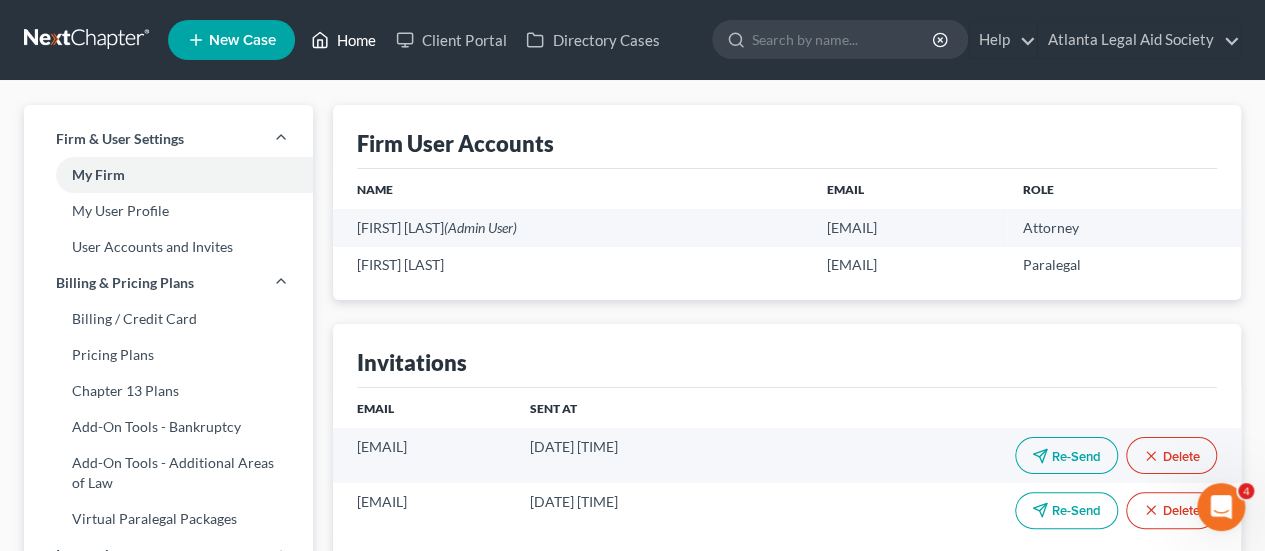 click on "Home" at bounding box center (343, 40) 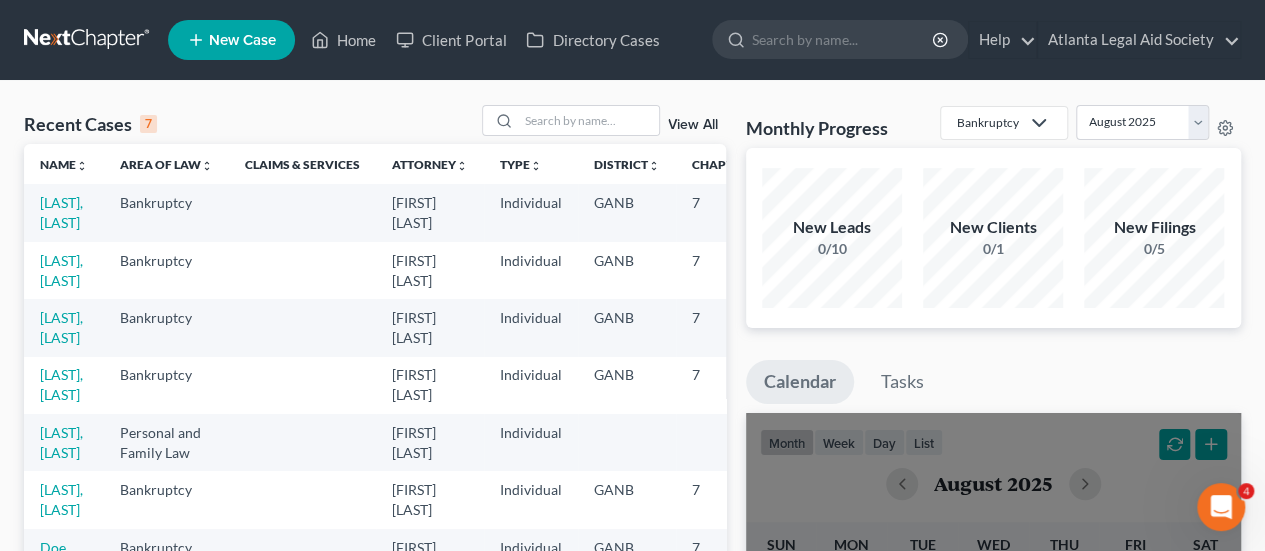 click on "View All" at bounding box center (693, 125) 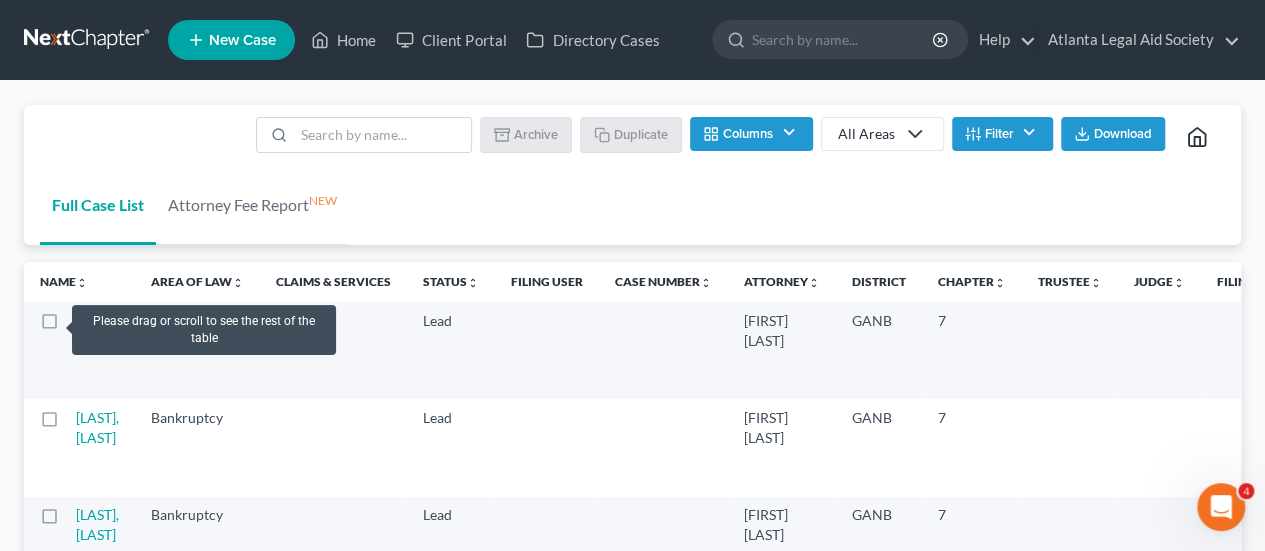 click at bounding box center (68, 326) 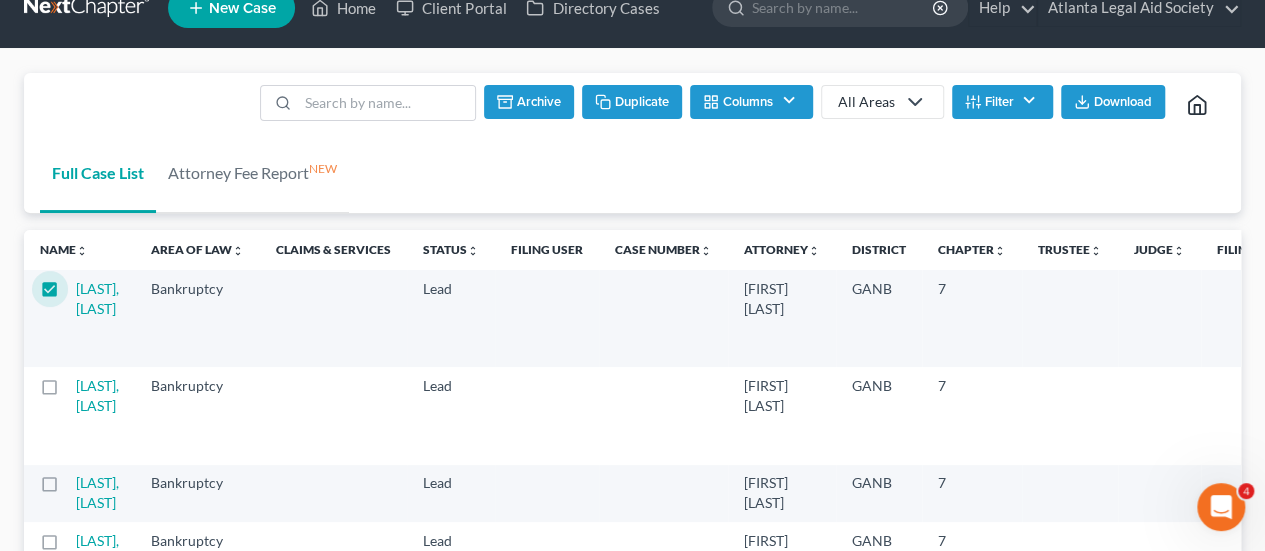 scroll, scrollTop: 0, scrollLeft: 0, axis: both 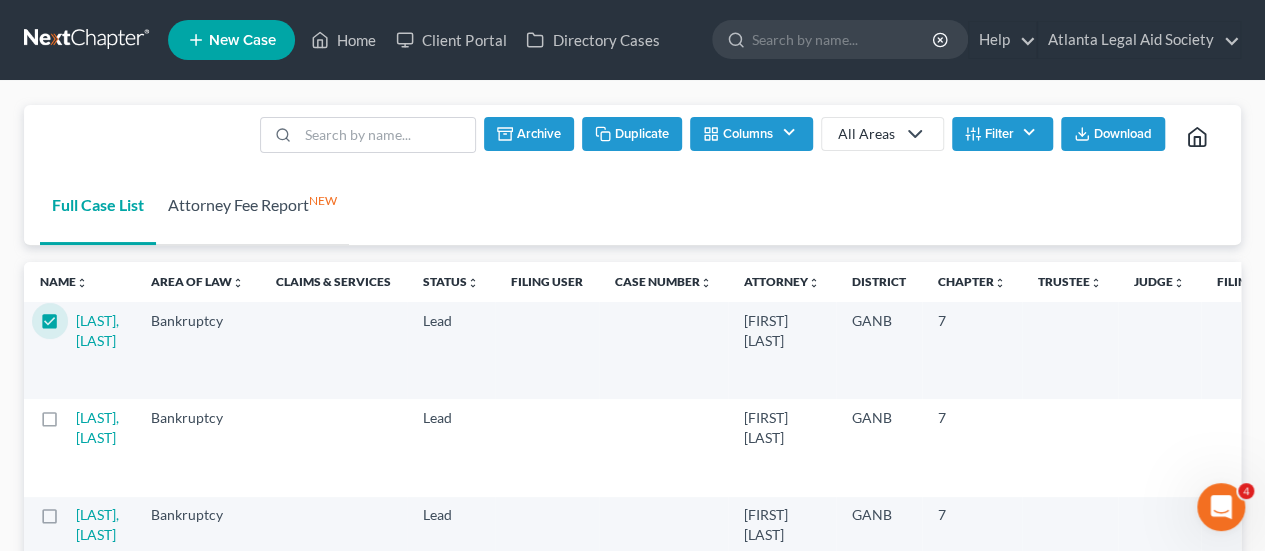click on "Attorney Fee Report NEW" at bounding box center [252, 205] 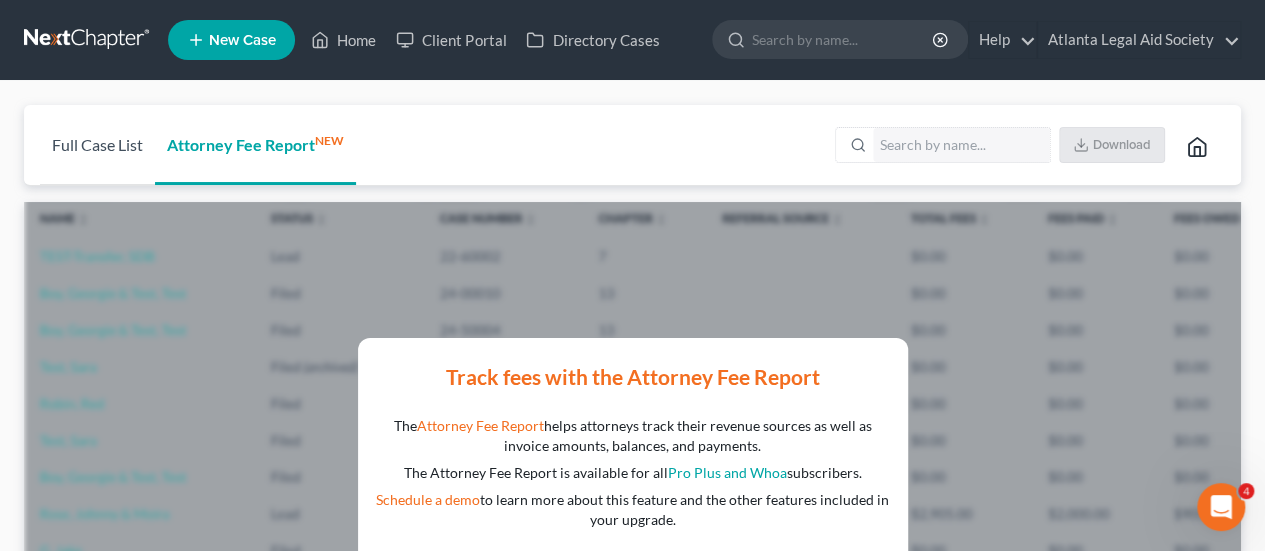 click on "Full Case List" at bounding box center [97, 145] 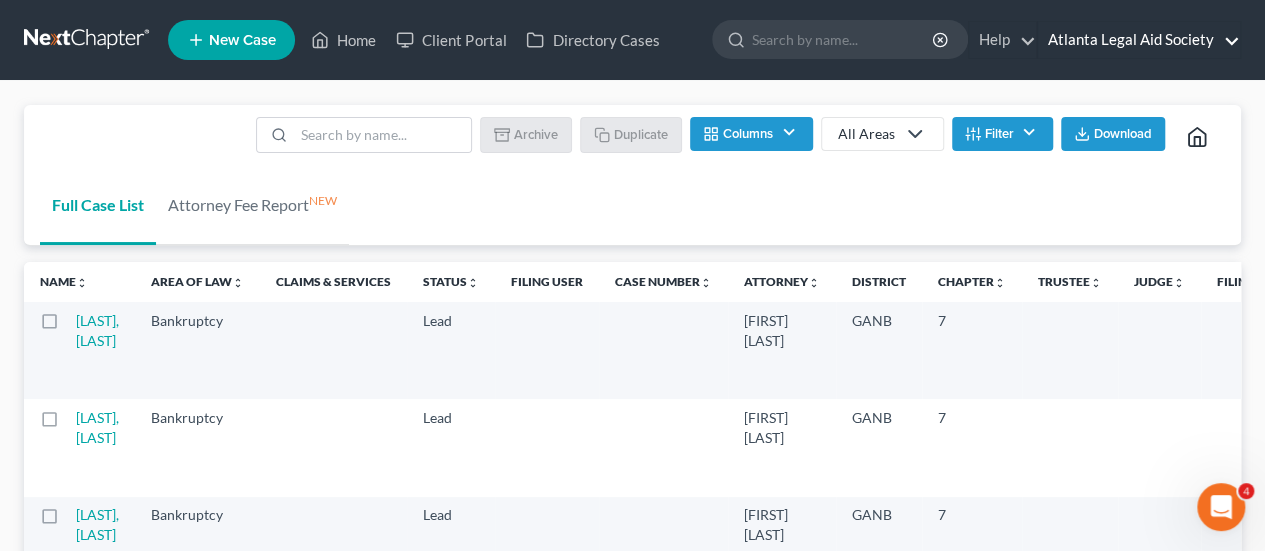click on "Atlanta Legal Aid Society" at bounding box center (1139, 40) 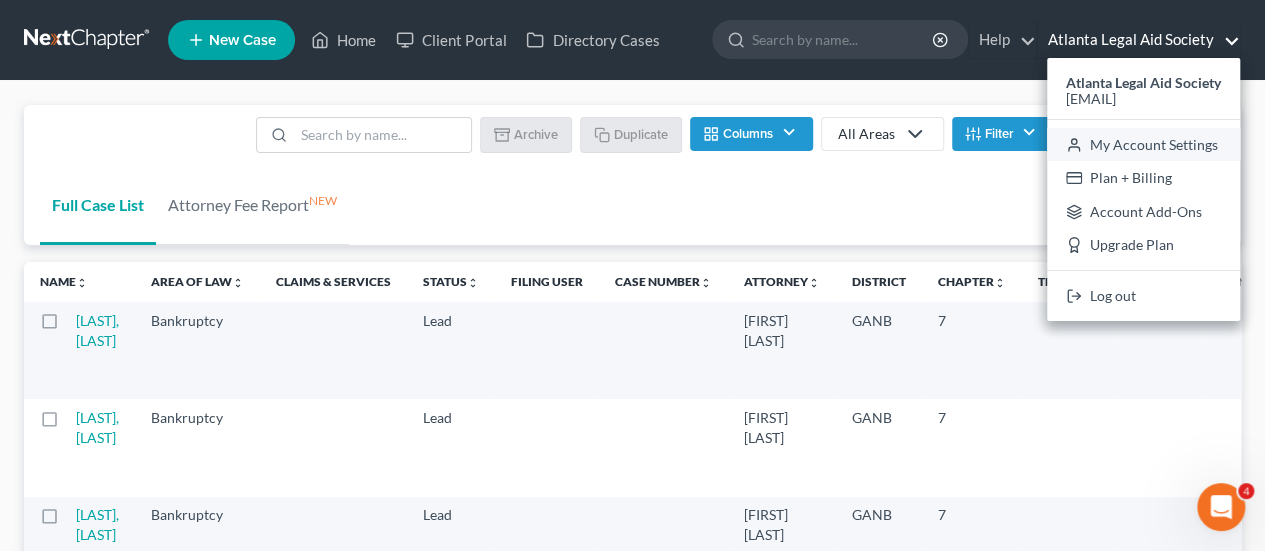 click on "My Account Settings" at bounding box center [1143, 145] 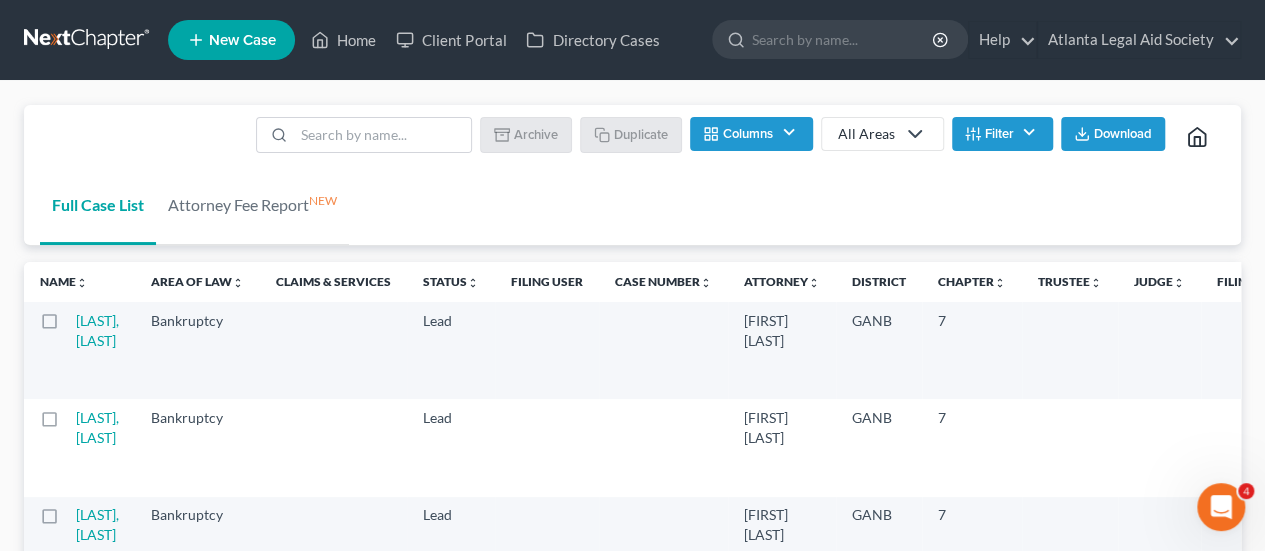 select on "19" 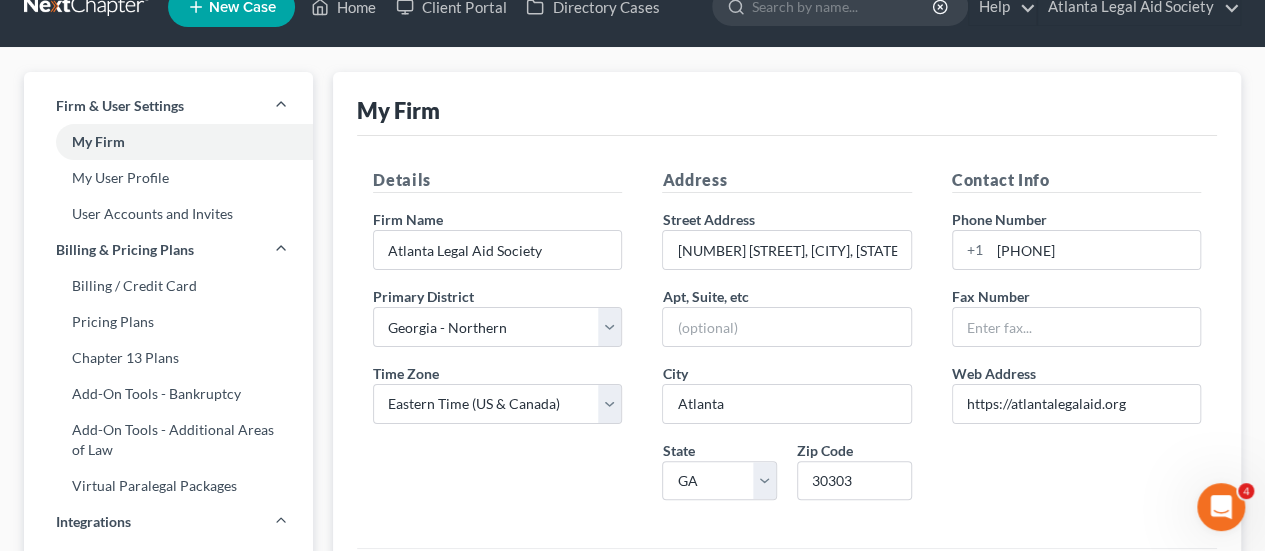 scroll, scrollTop: 0, scrollLeft: 0, axis: both 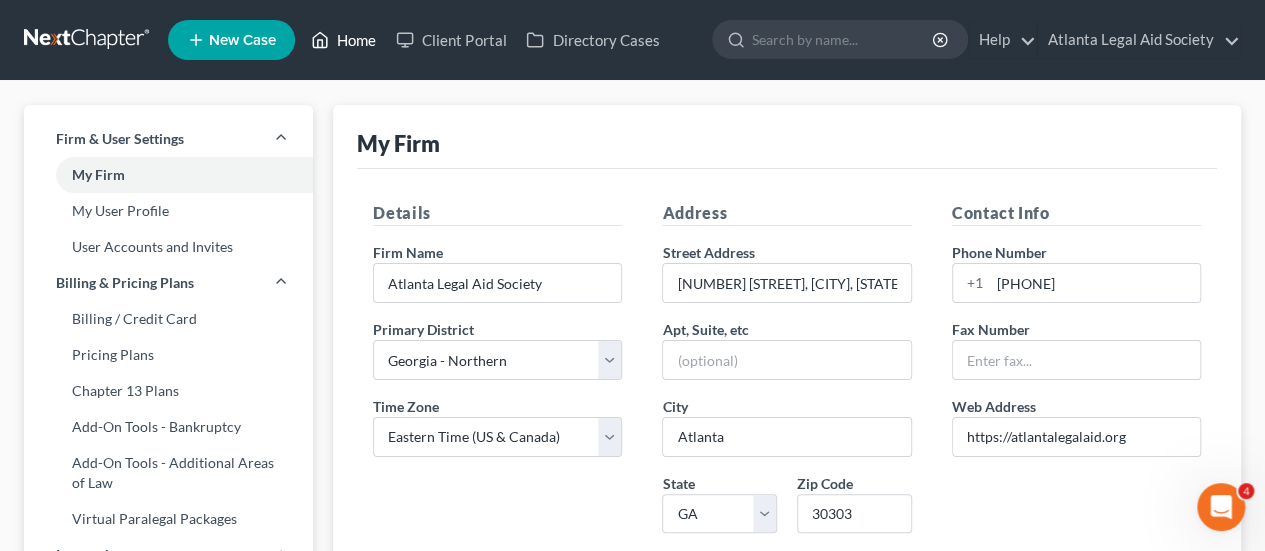 click on "Home" at bounding box center [343, 40] 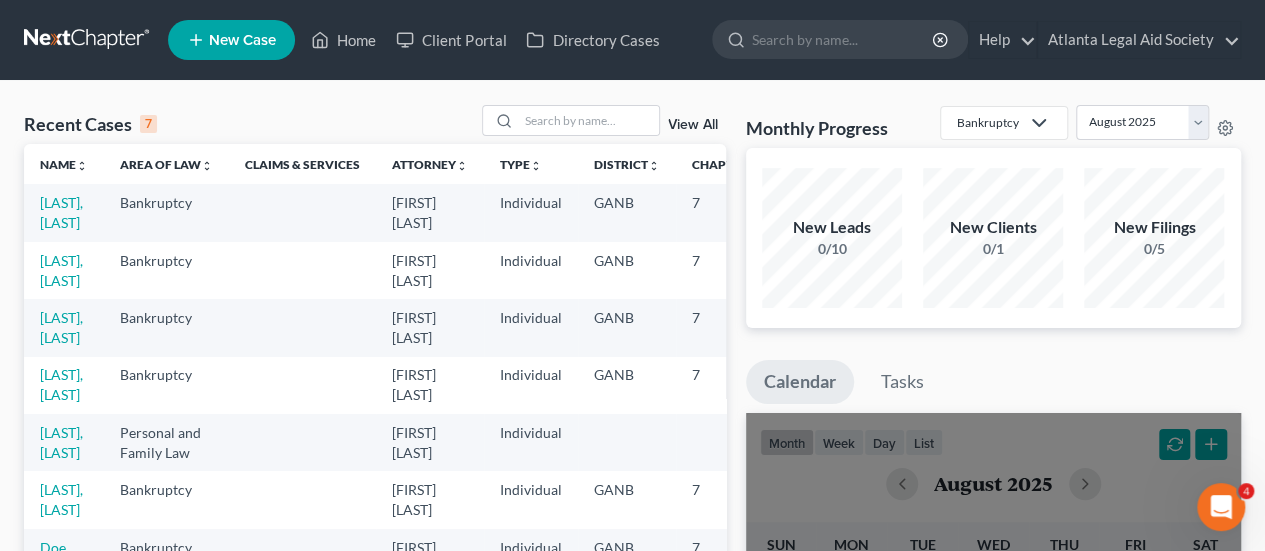 click on "View All" at bounding box center (693, 125) 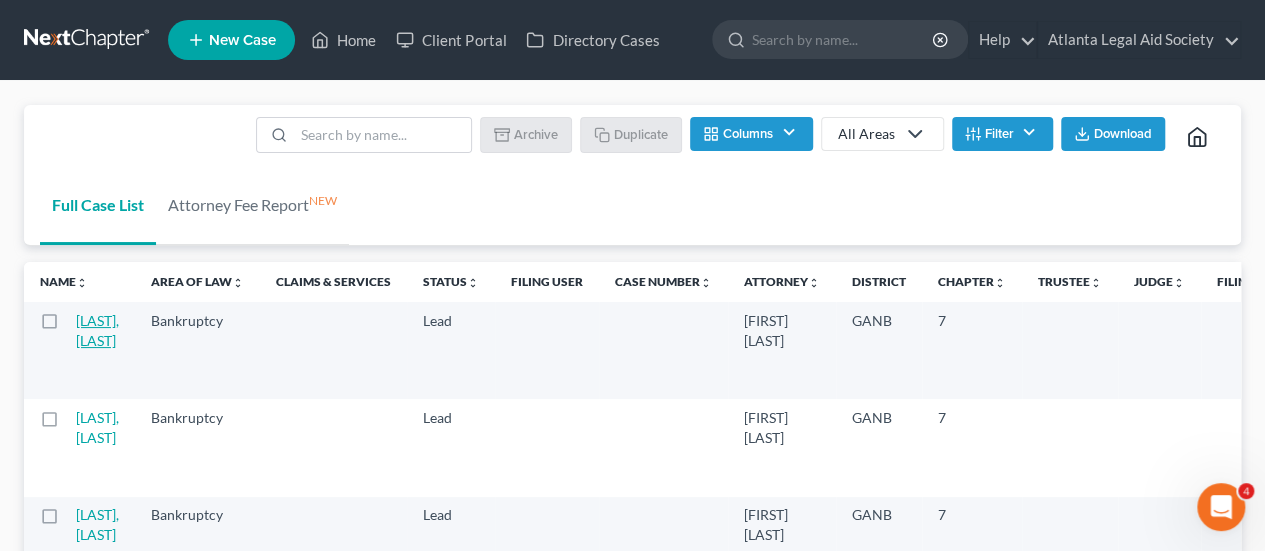 click on "[LAST], [LAST]" at bounding box center [97, 330] 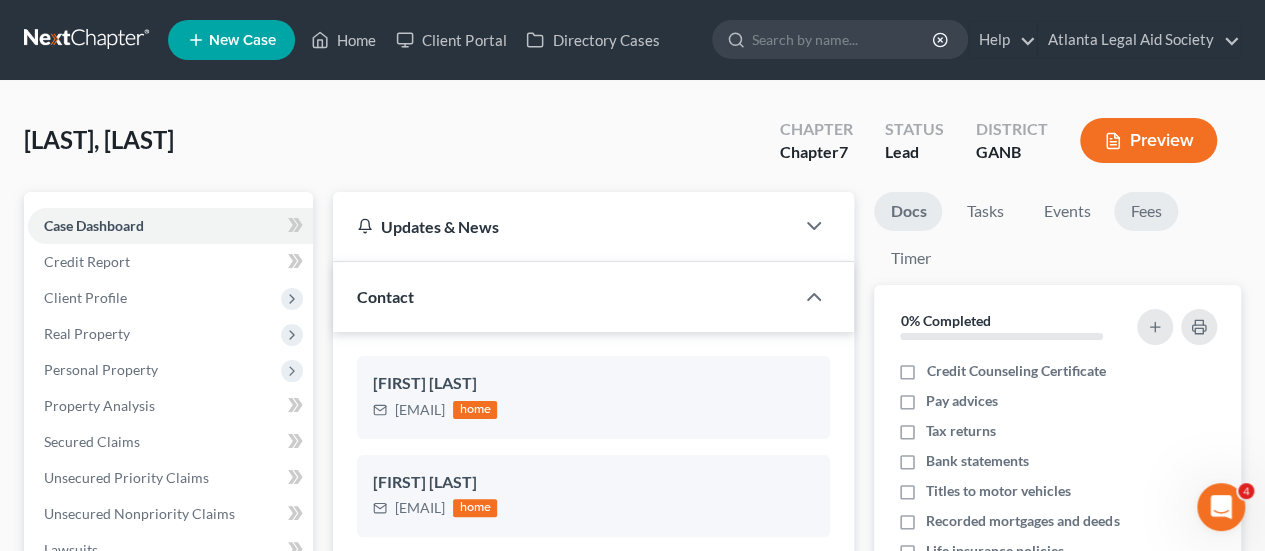 click on "Fees" at bounding box center [1146, 211] 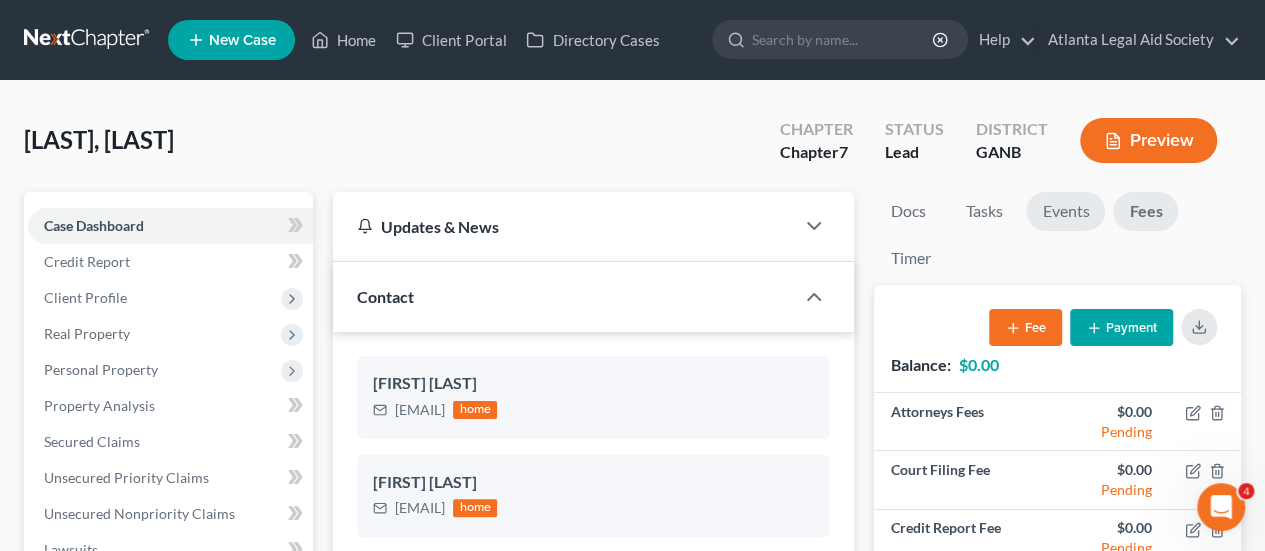 click on "Events" at bounding box center [1065, 211] 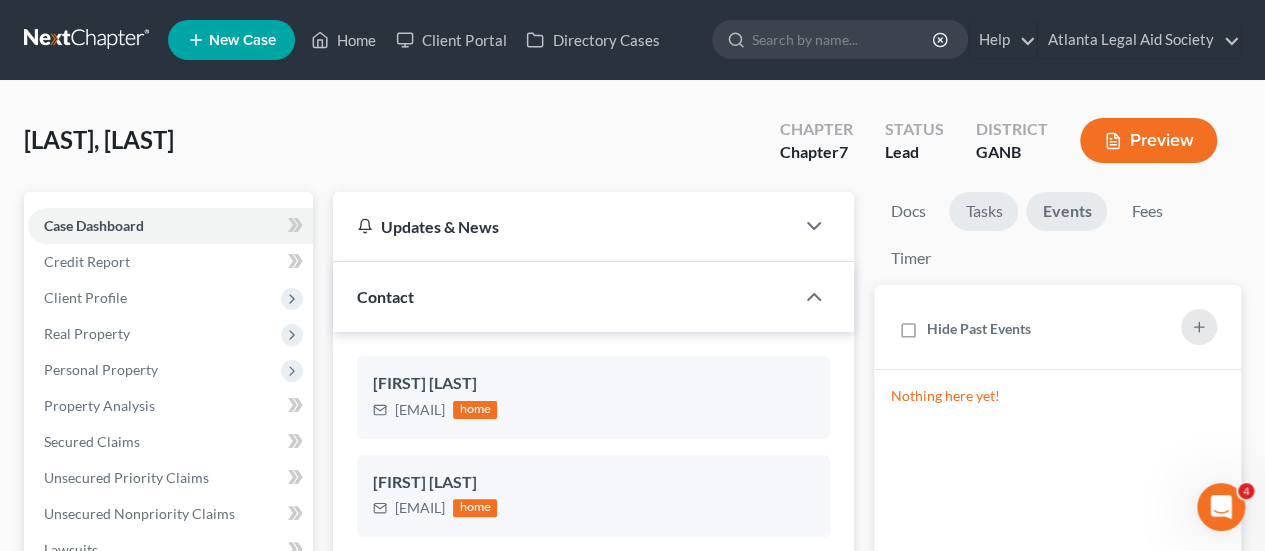 click on "Tasks" at bounding box center [983, 211] 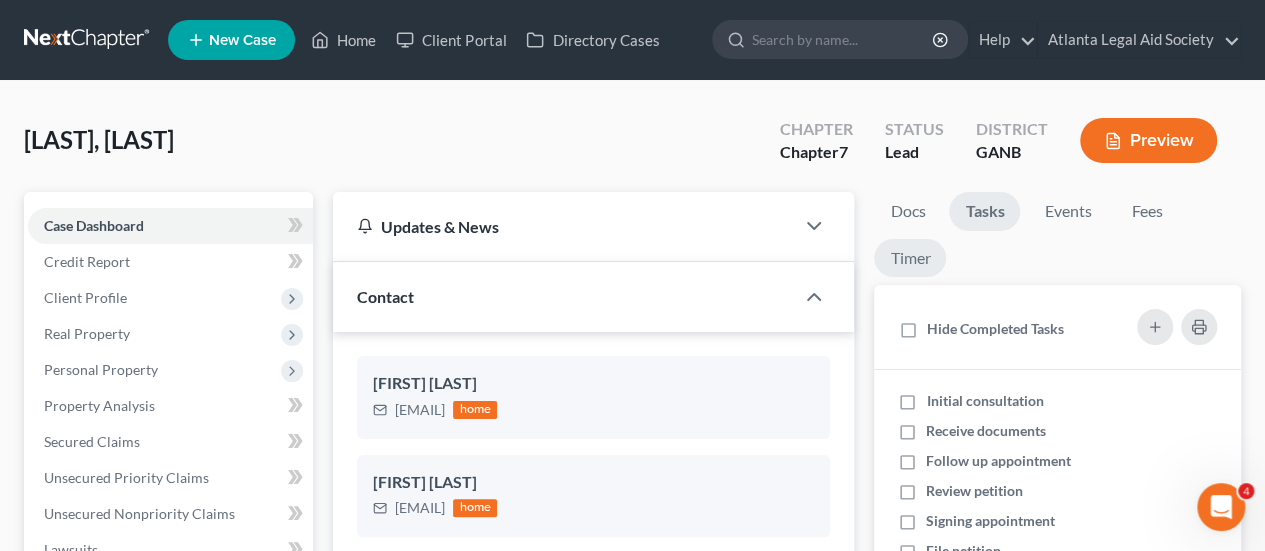 click on "Timer" at bounding box center (910, 258) 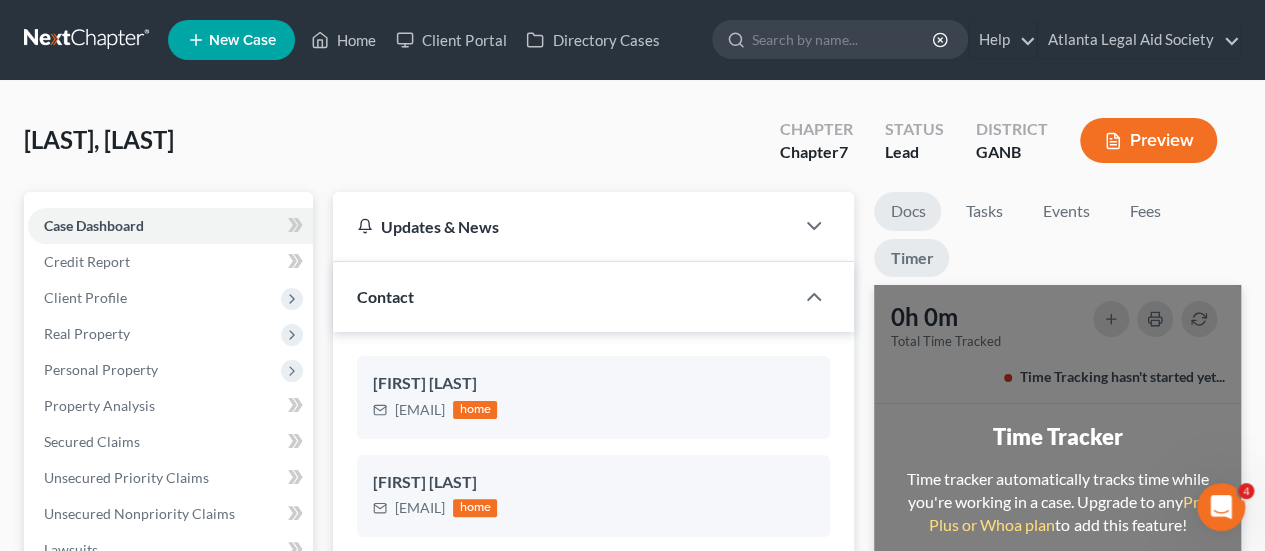 click on "Docs" at bounding box center [907, 211] 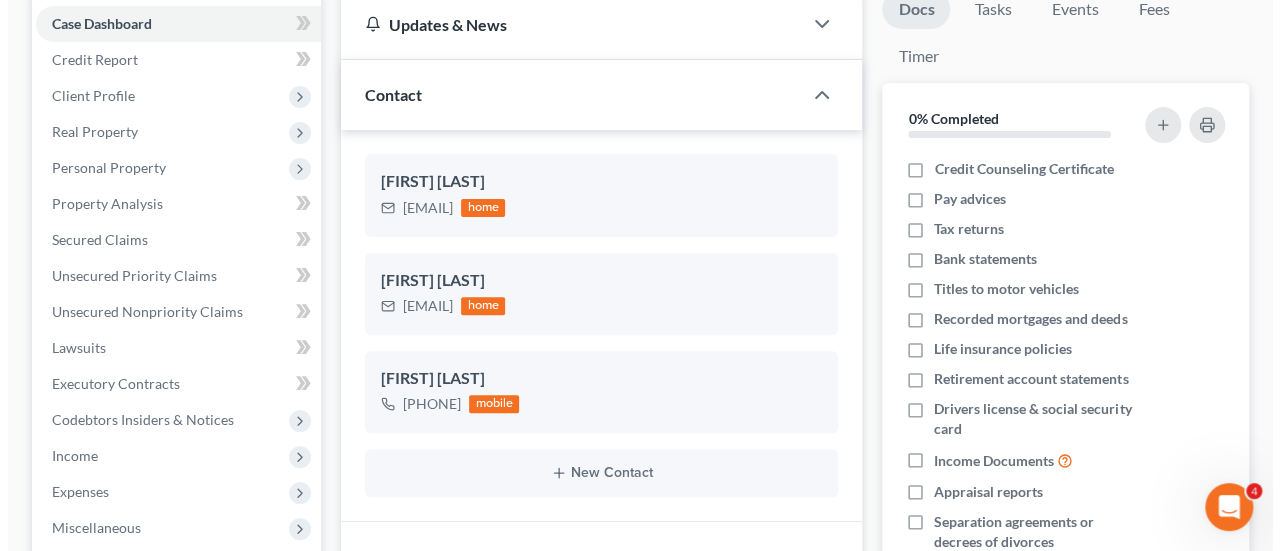 scroll, scrollTop: 21, scrollLeft: 0, axis: vertical 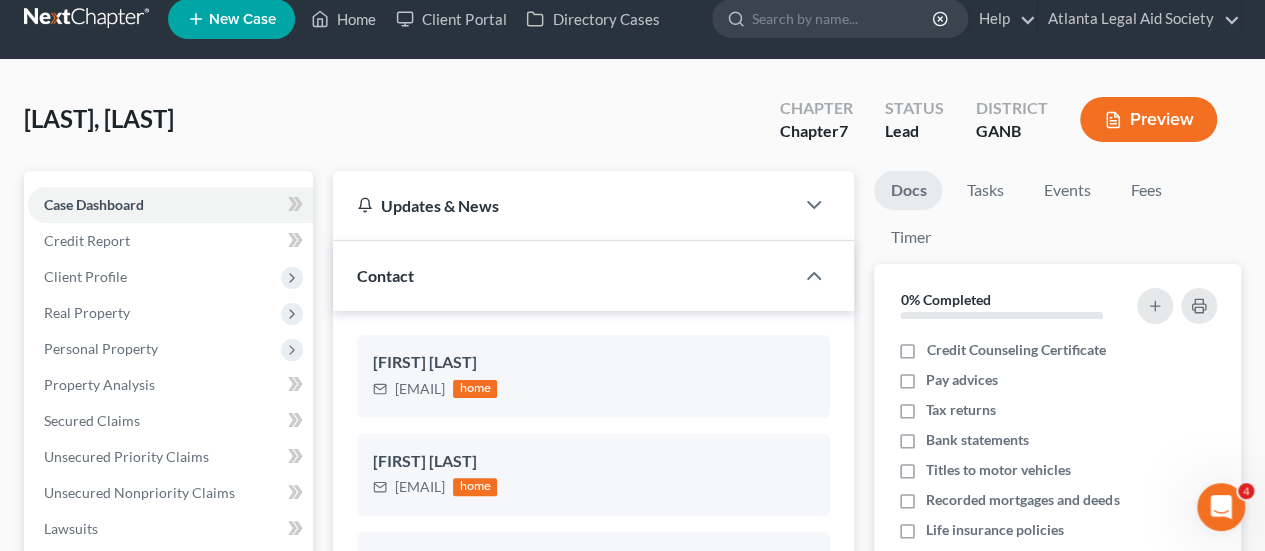 click 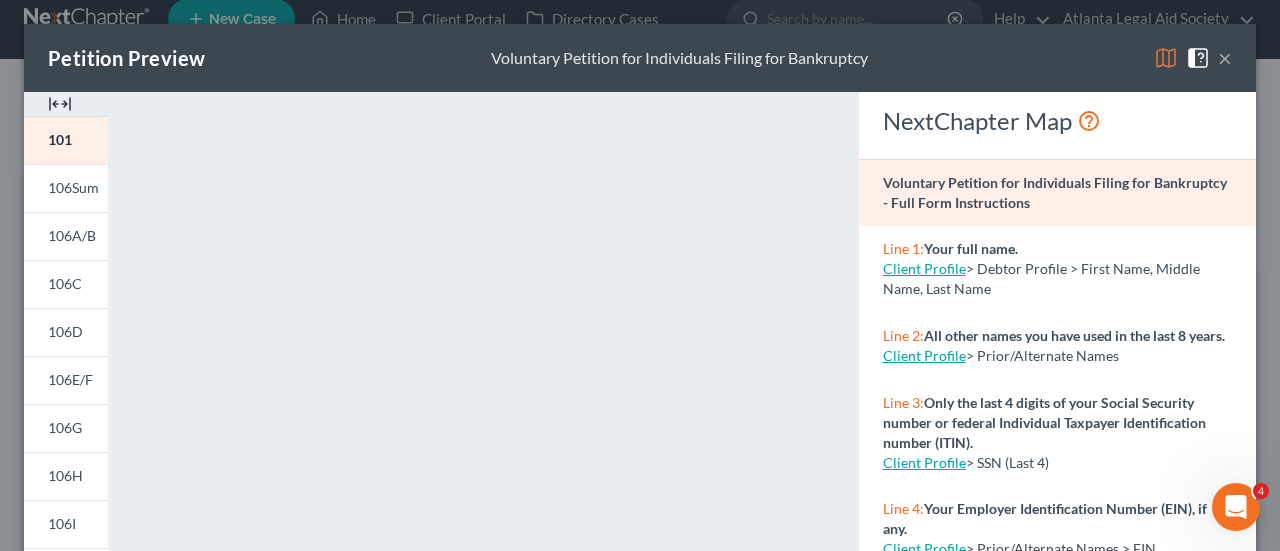 click on "×" at bounding box center (1225, 58) 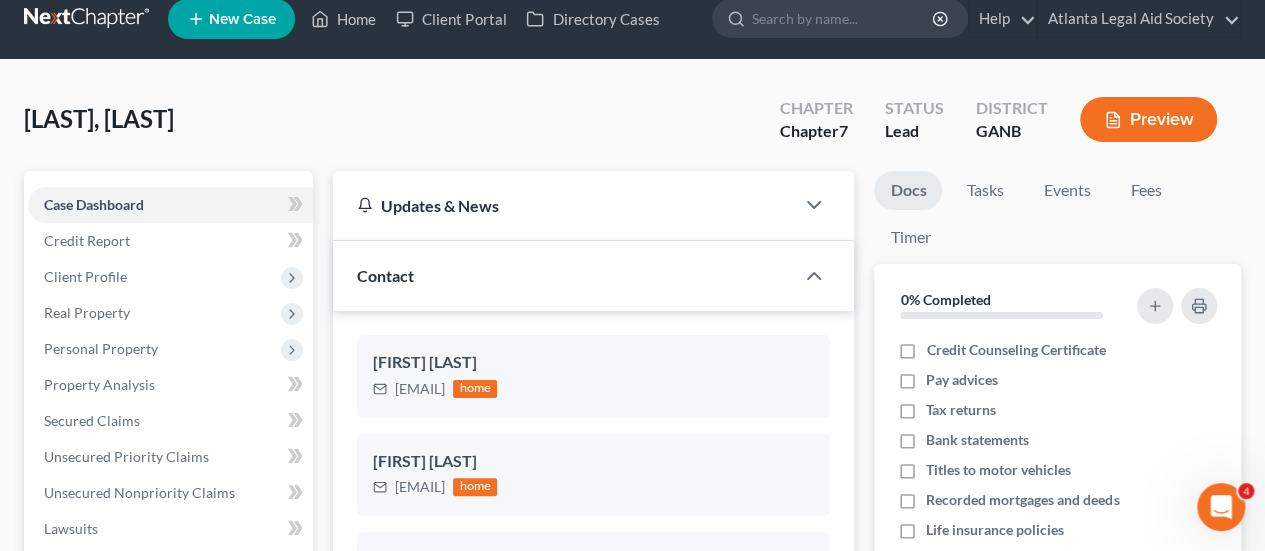 click on "Preview" at bounding box center [1148, 119] 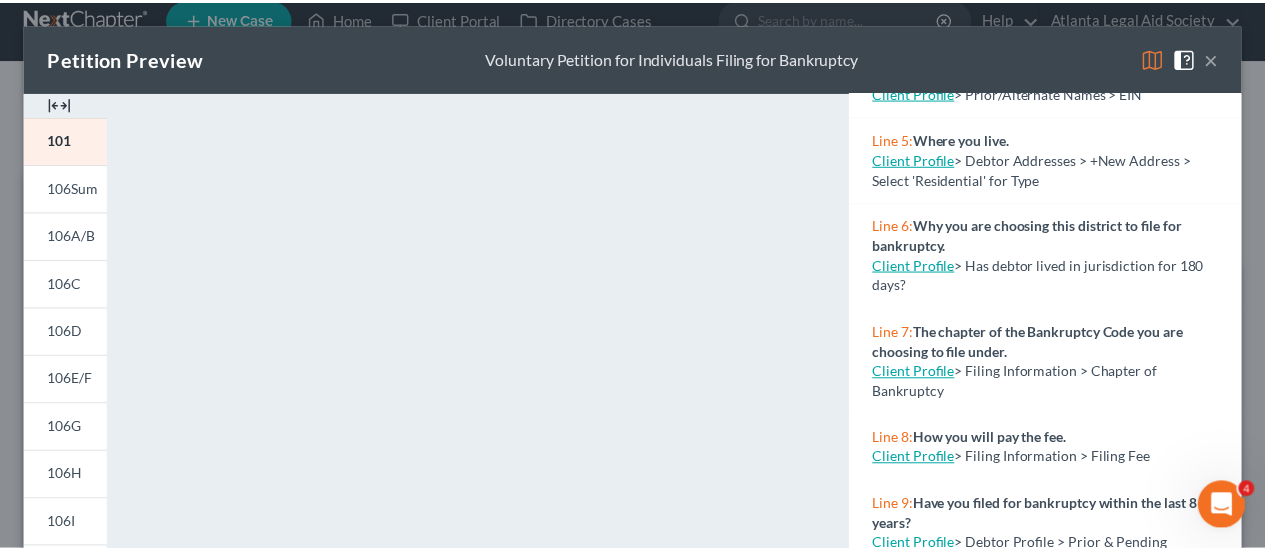 scroll, scrollTop: 472, scrollLeft: 0, axis: vertical 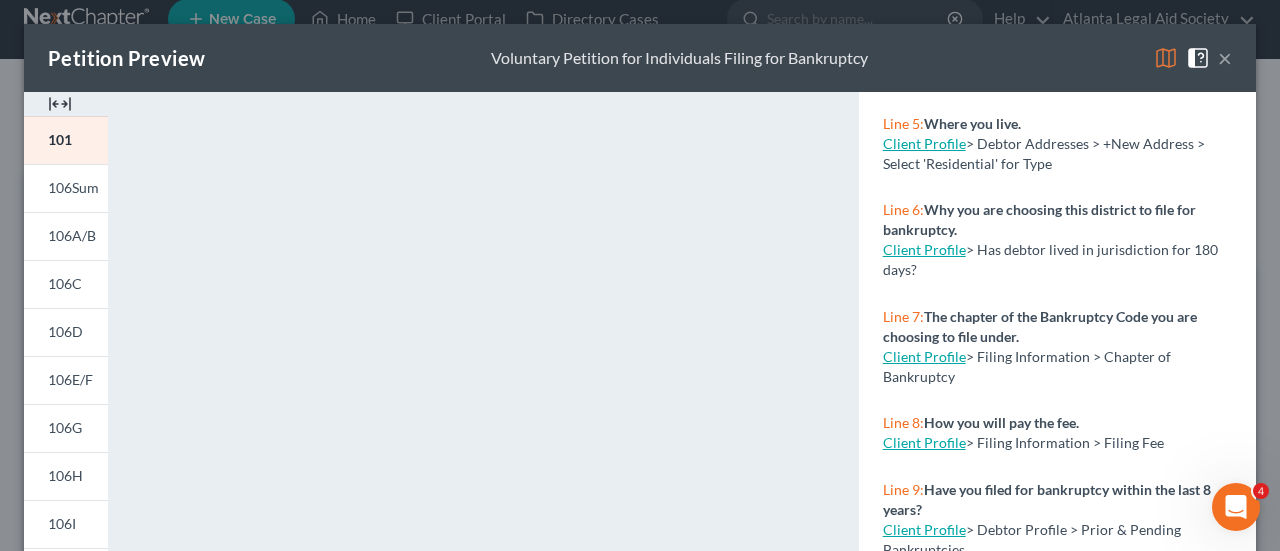 click on "×" at bounding box center (1225, 58) 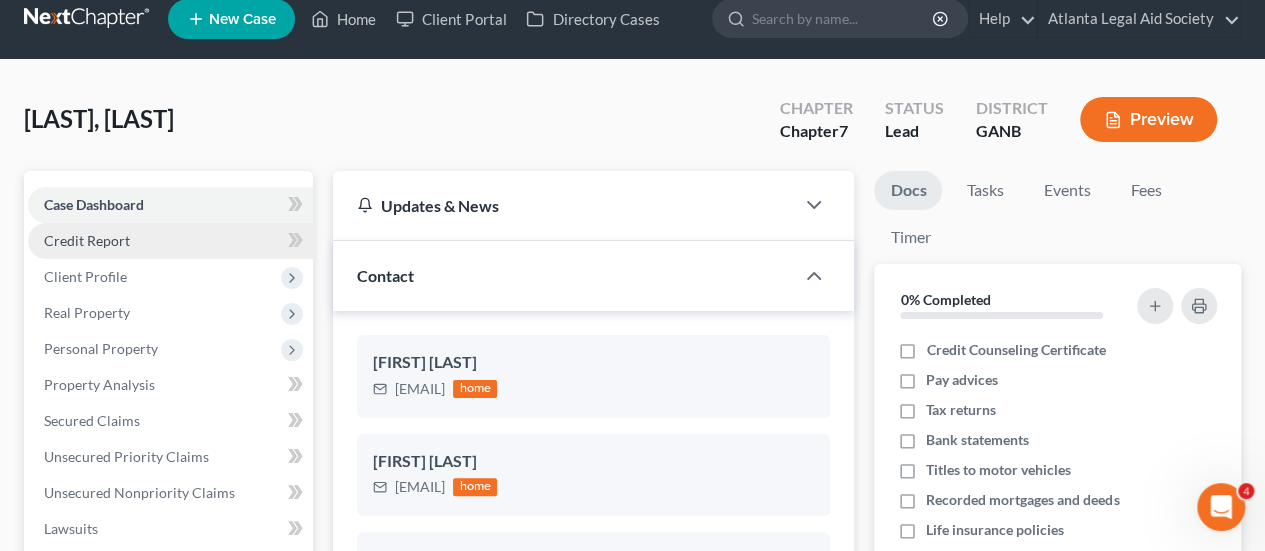 click on "Credit Report" at bounding box center (170, 241) 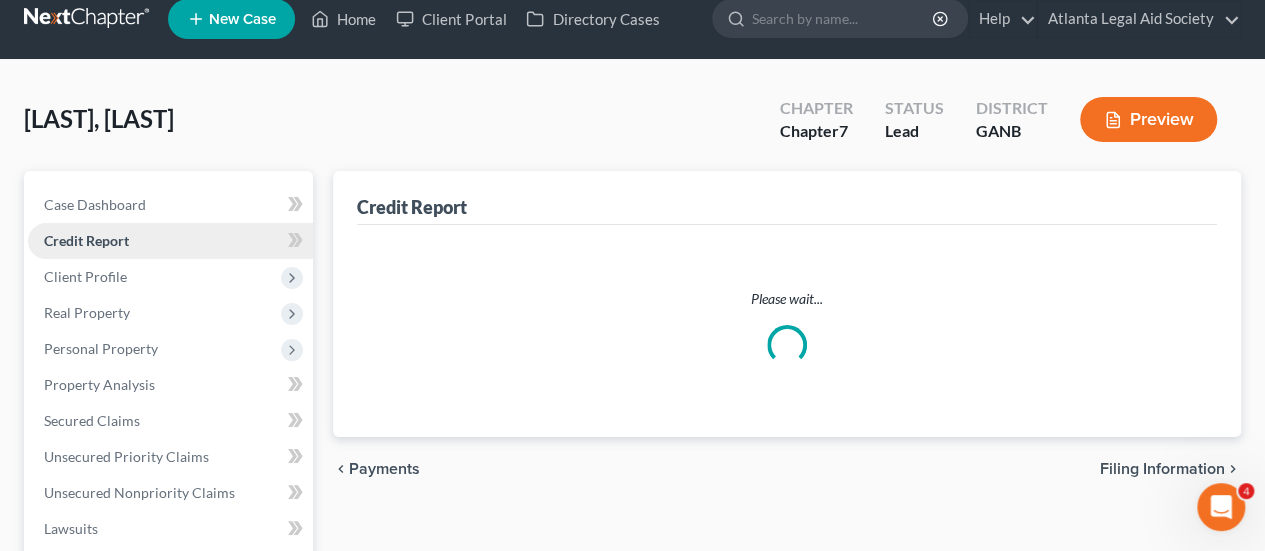 scroll, scrollTop: 0, scrollLeft: 0, axis: both 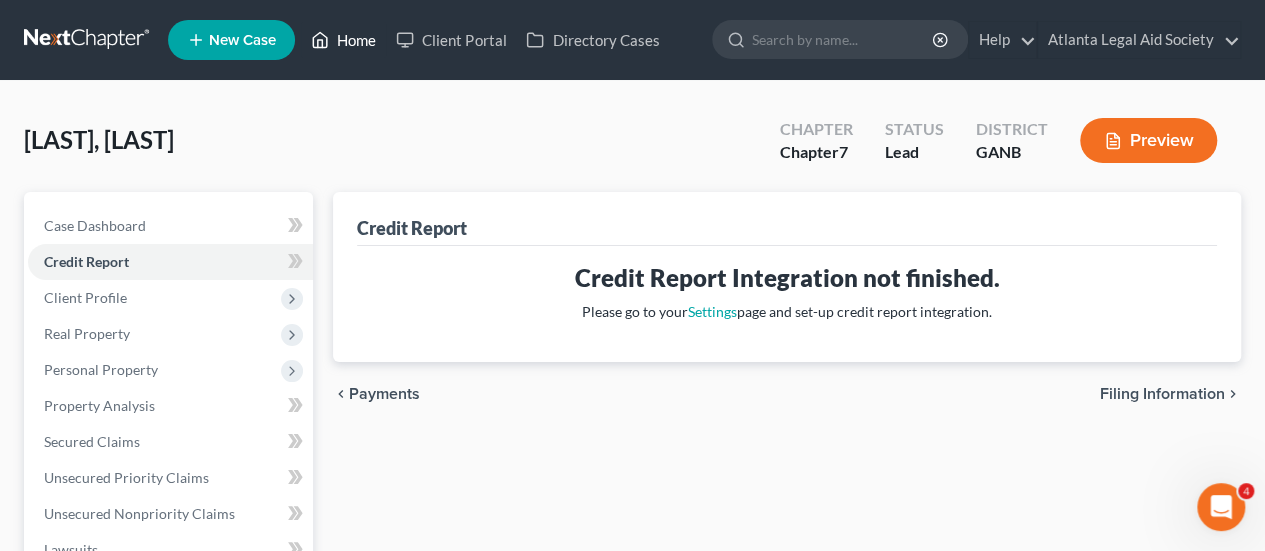 click on "Home" at bounding box center (343, 40) 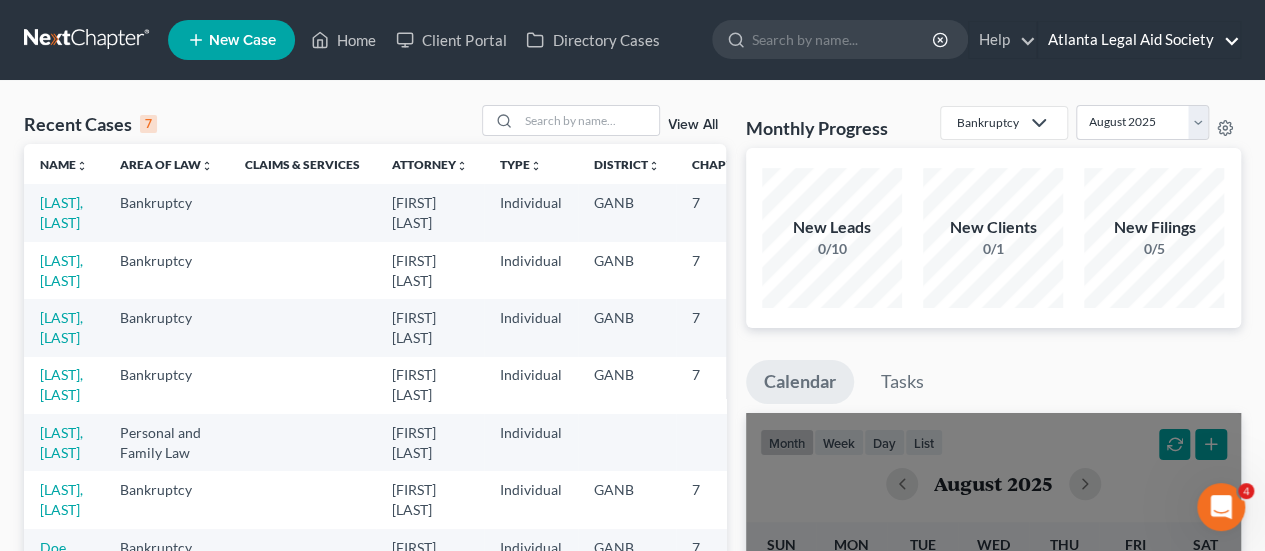 click on "Atlanta Legal Aid Society" at bounding box center (1139, 40) 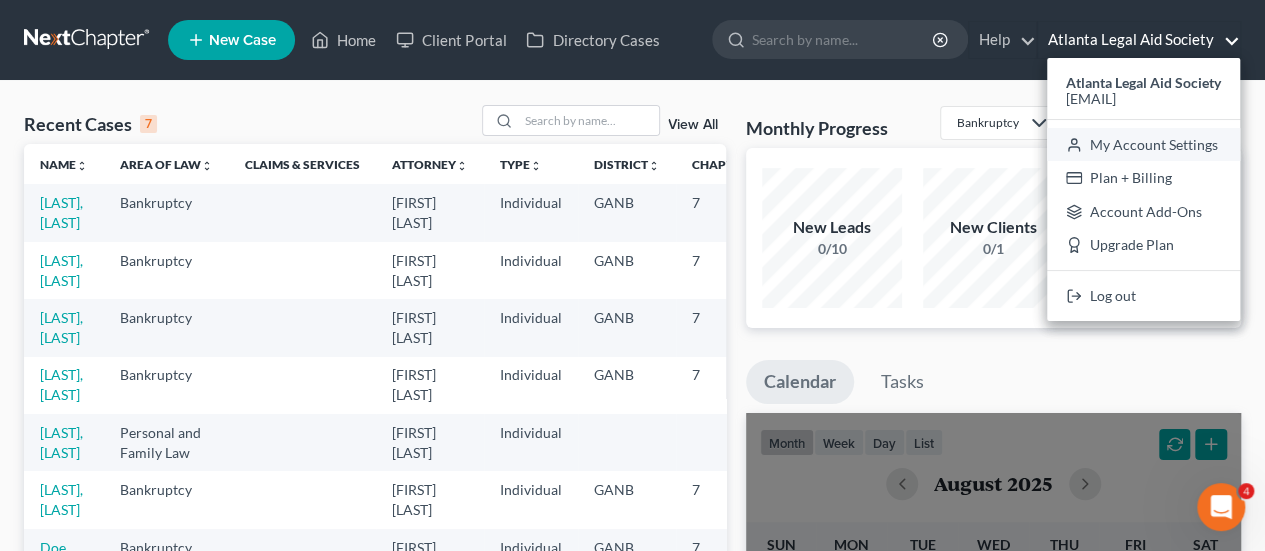 click on "My Account Settings" at bounding box center (1143, 145) 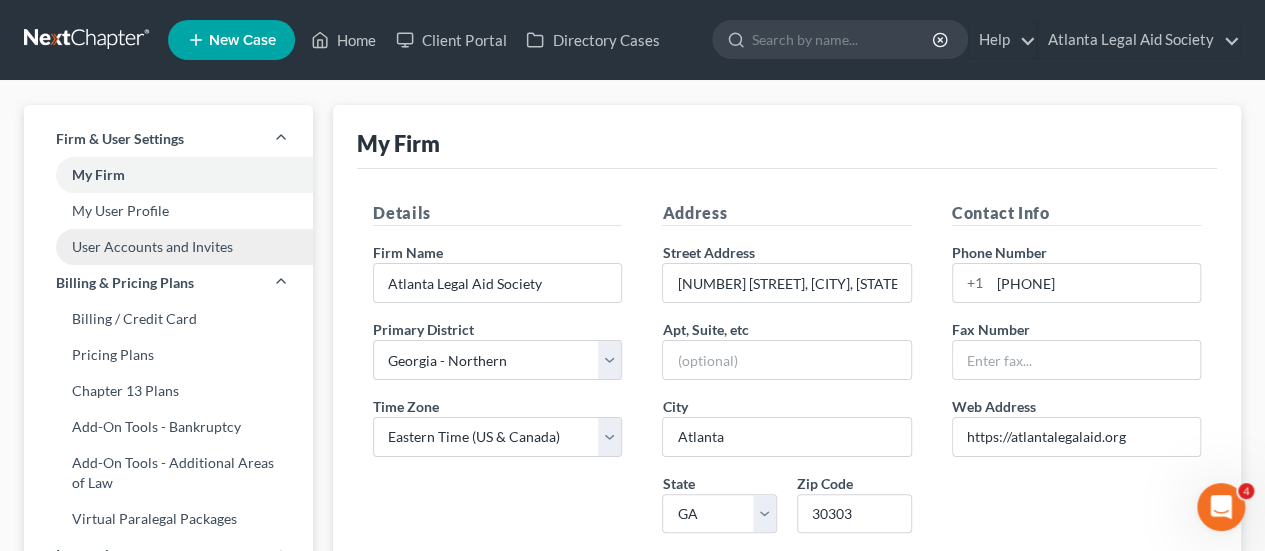 click on "User Accounts and Invites" at bounding box center (168, 247) 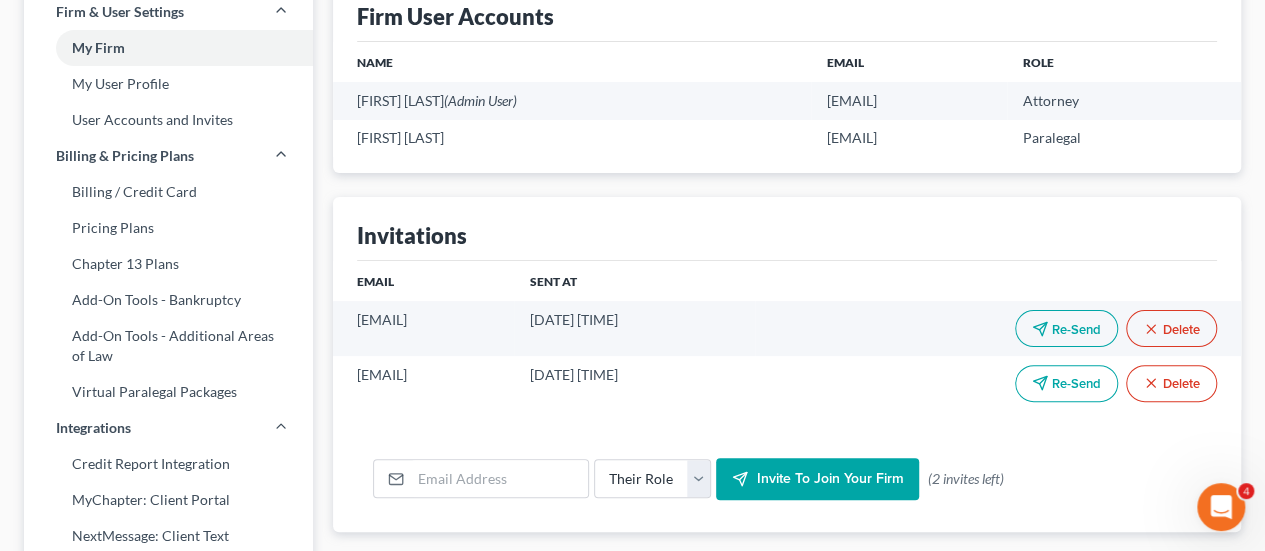 scroll, scrollTop: 109, scrollLeft: 0, axis: vertical 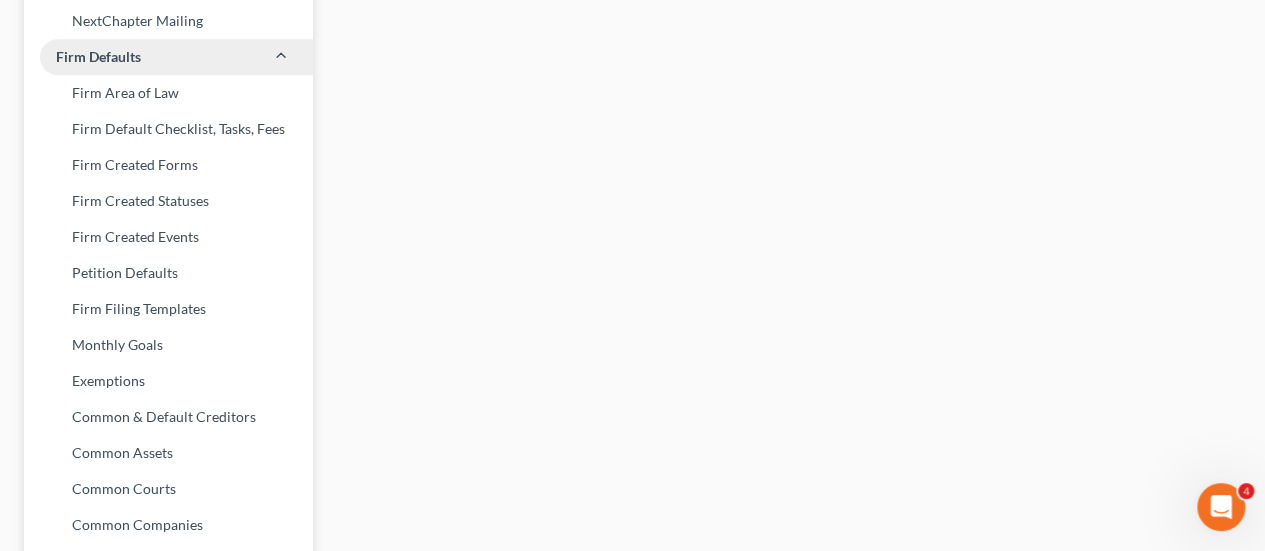 click 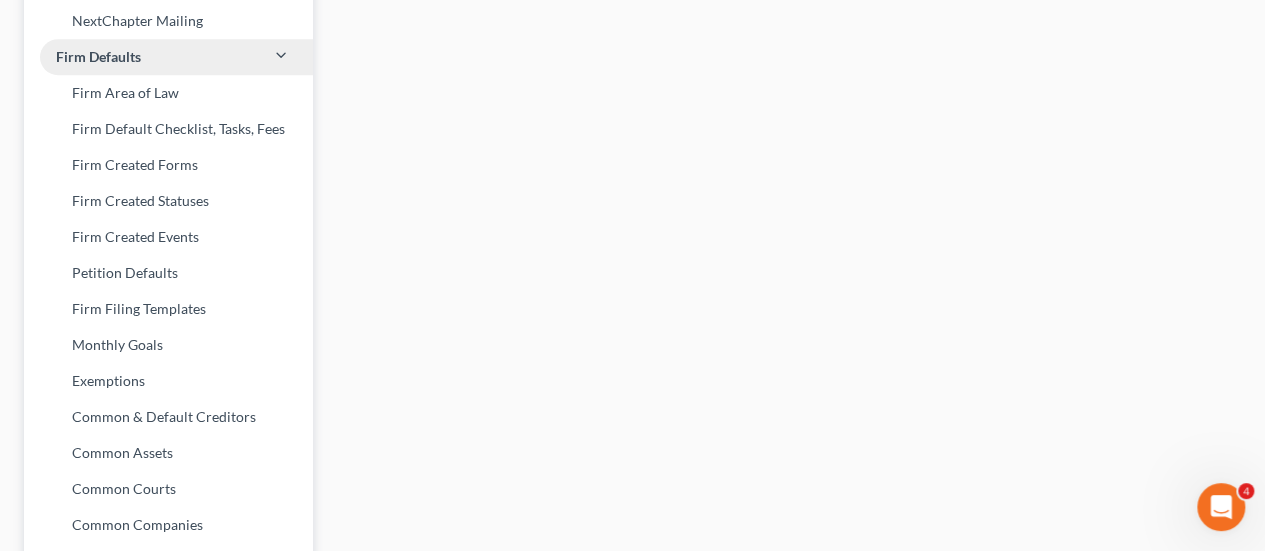 scroll, scrollTop: 1026, scrollLeft: 0, axis: vertical 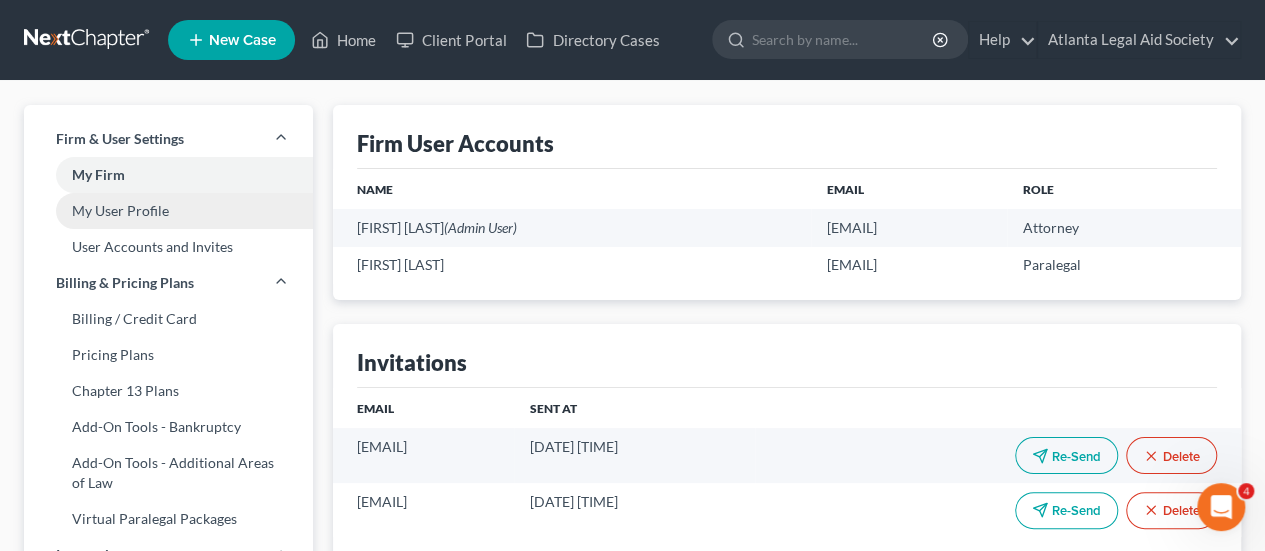 click on "My User Profile" at bounding box center (168, 211) 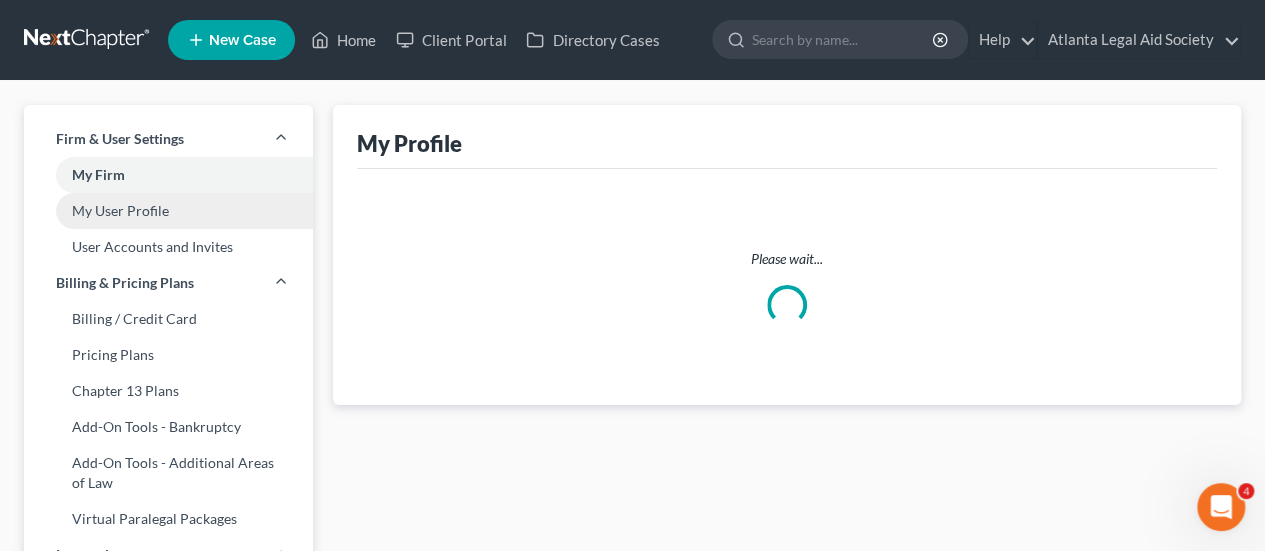 select on "10" 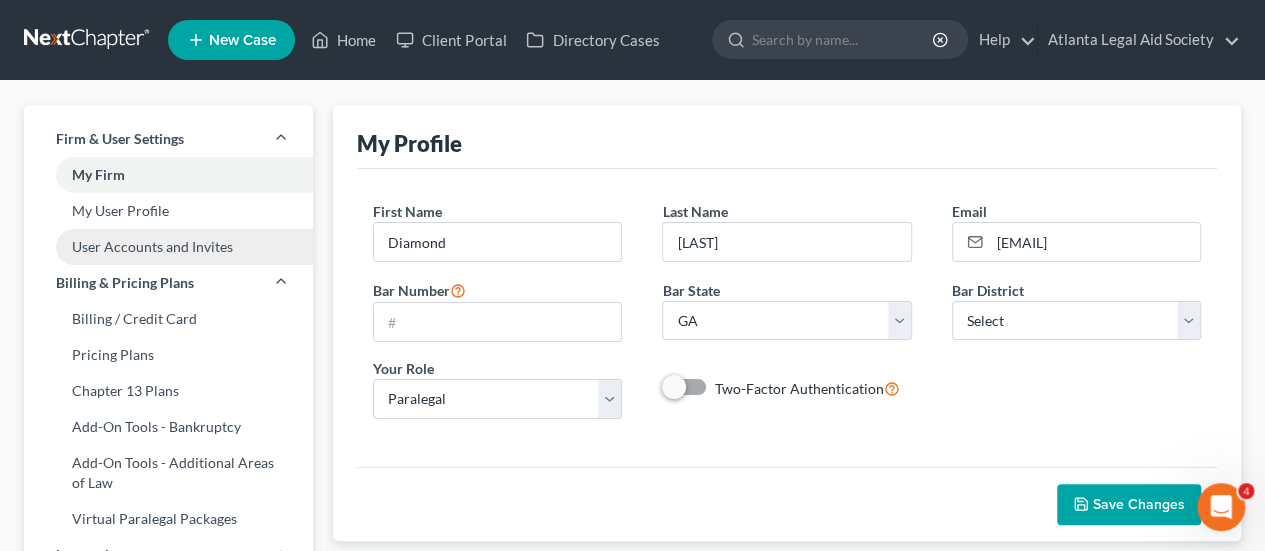 click on "User Accounts and Invites" at bounding box center [168, 247] 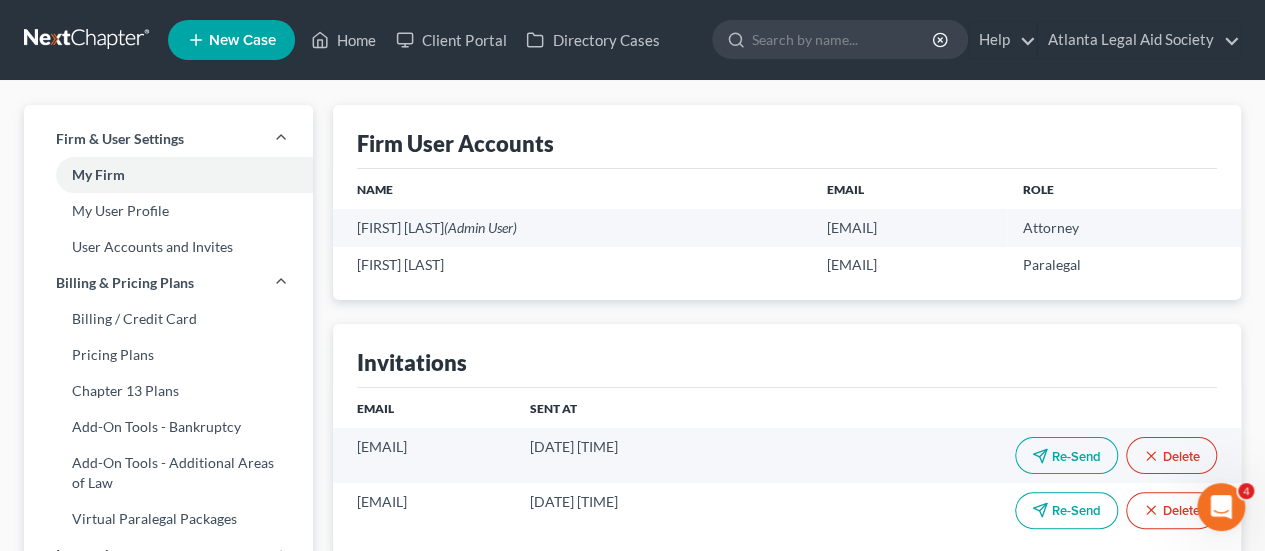 click on "Firm User Accounts" at bounding box center [455, 143] 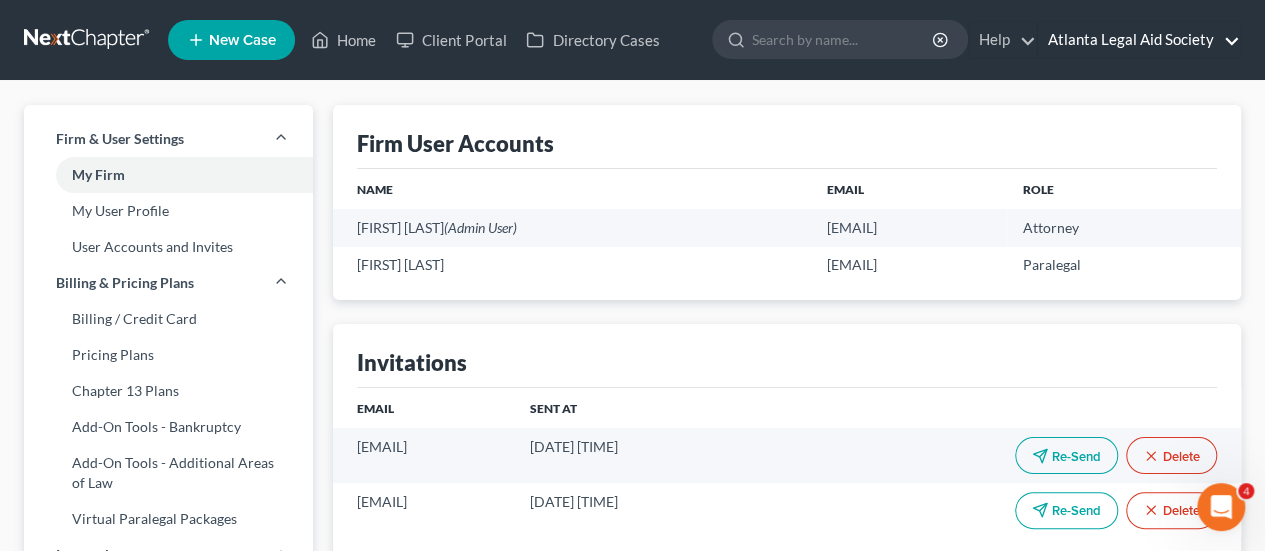 click on "Atlanta Legal Aid Society" at bounding box center [1139, 40] 